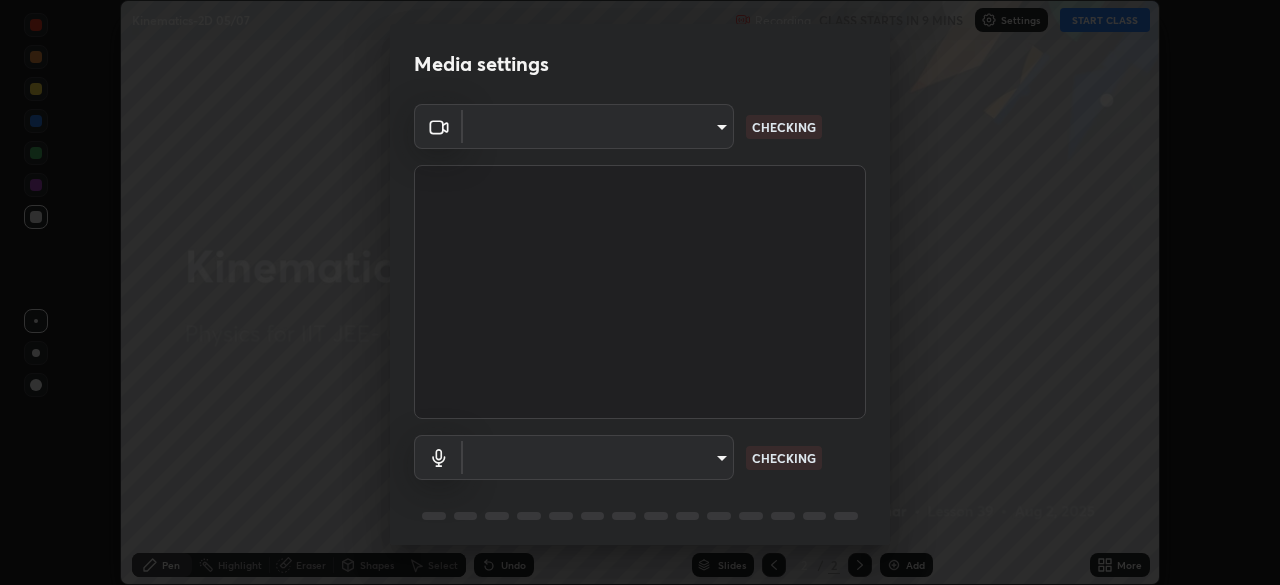 scroll, scrollTop: 0, scrollLeft: 0, axis: both 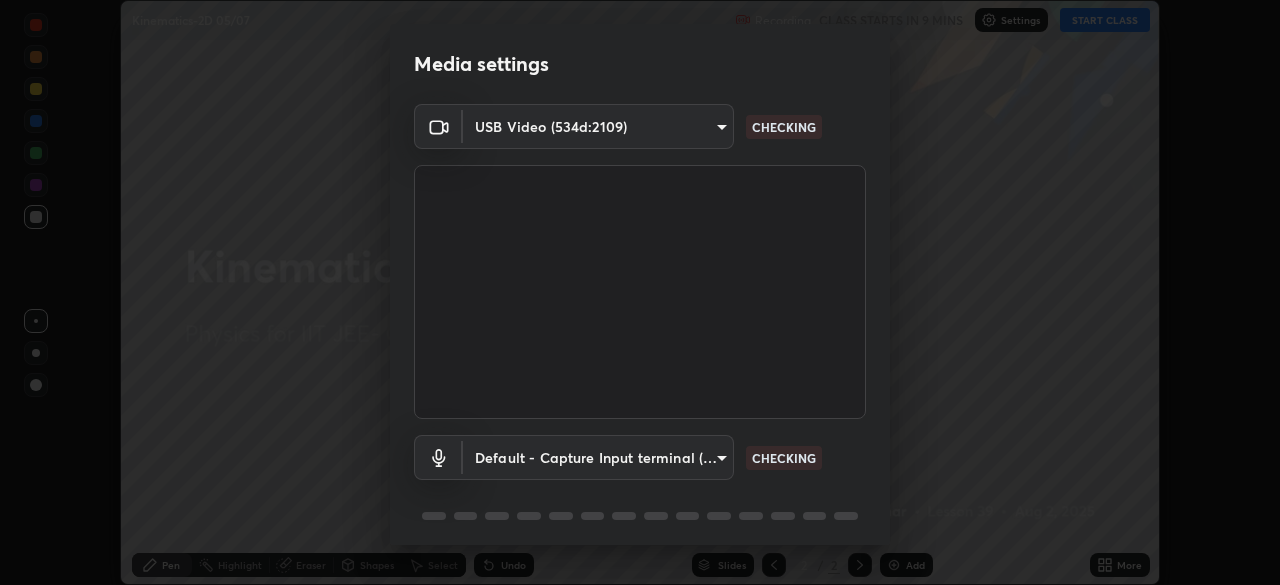 click on "Erase all Kinematics-2D 05/07 Recording CLASS STARTS IN 9 MINS Settings START CLASS Setting up your live class Kinematics-2D 05/07 • L39 of Physics for IIT JEE- GROWTH-4 2027 [FIRST] [LAST] Pen Highlight Eraser Shapes Select Undo Slides 2 / 2 Add More No doubts shared Encourage your learners to ask a doubt for better clarity Report an issue Reason for reporting Buffering Chat not working Audio - Video sync issue Educator video quality low ​ Attach an image Report Media settings USB Video (534d:2109) [HASH] CHECKING Default - Capture Input terminal (Digital Array MIC) default CHECKING 1 / 5 Next" at bounding box center (640, 292) 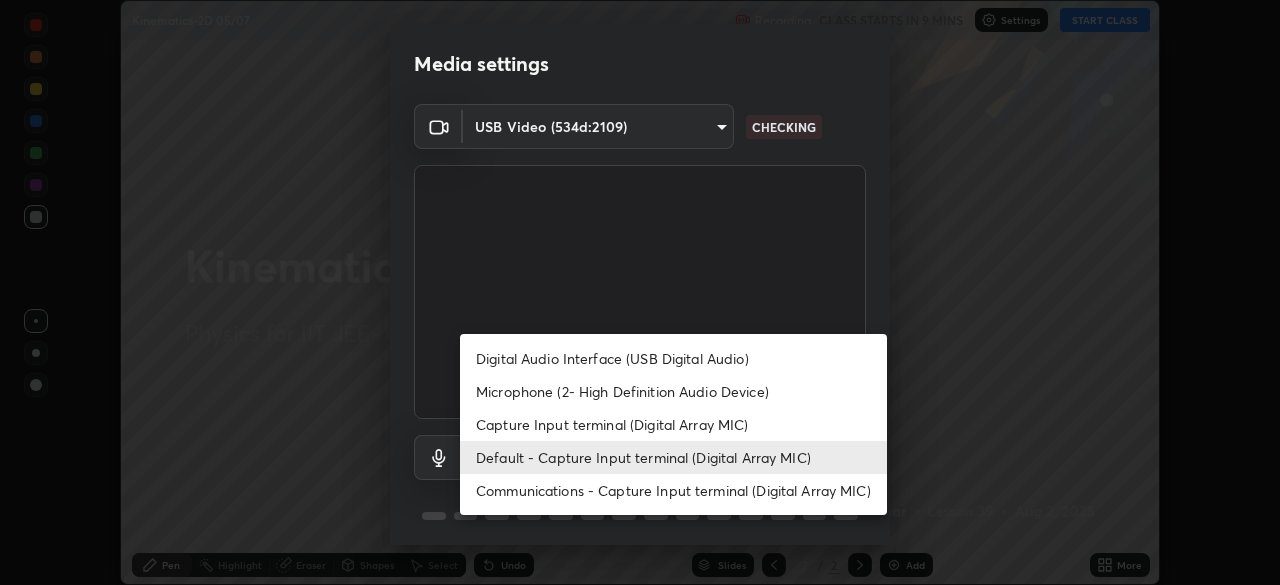 click on "Capture Input terminal (Digital Array MIC)" at bounding box center (673, 424) 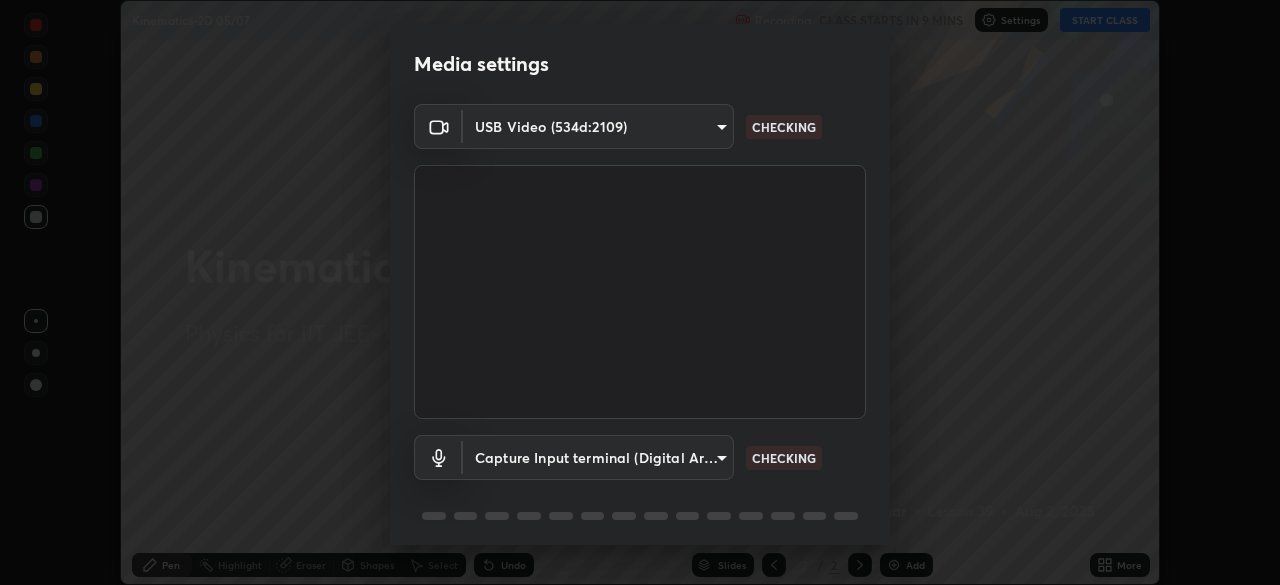 click on "Erase all Kinematics-2D 05/07 Recording CLASS STARTS IN 9 MINS Settings START CLASS Setting up your live class Kinematics-2D 05/07 • L39 of Physics for IIT JEE- GROWTH-4 2027 [FIRST] [LAST] Pen Highlight Eraser Shapes Select Undo Slides 2 / 2 Add More No doubts shared Encourage your learners to ask a doubt for better clarity Report an issue Reason for reporting Buffering Chat not working Audio - Video sync issue Educator video quality low ​ Attach an image Report Media settings USB Video (534d:2109) [HASH] CHECKING Capture Input terminal (Digital Array MIC) [HASH] CHECKING 1 / 5 Next Digital Audio Interface (USB Digital Audio) Microphone (2- High Definition Audio Device) Capture Input terminal (Digital Array MIC) Default - Capture Input terminal (Digital Array MIC) Communications - Capture Input terminal (Digital Array MIC)" at bounding box center (640, 292) 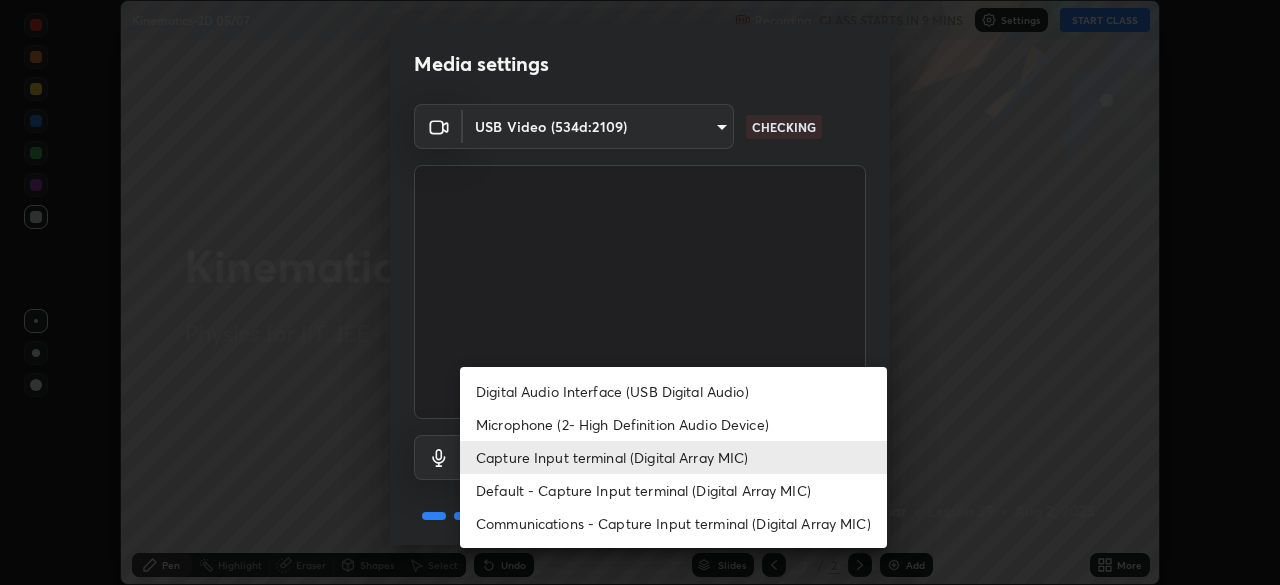 click on "Default - Capture Input terminal (Digital Array MIC)" at bounding box center (673, 490) 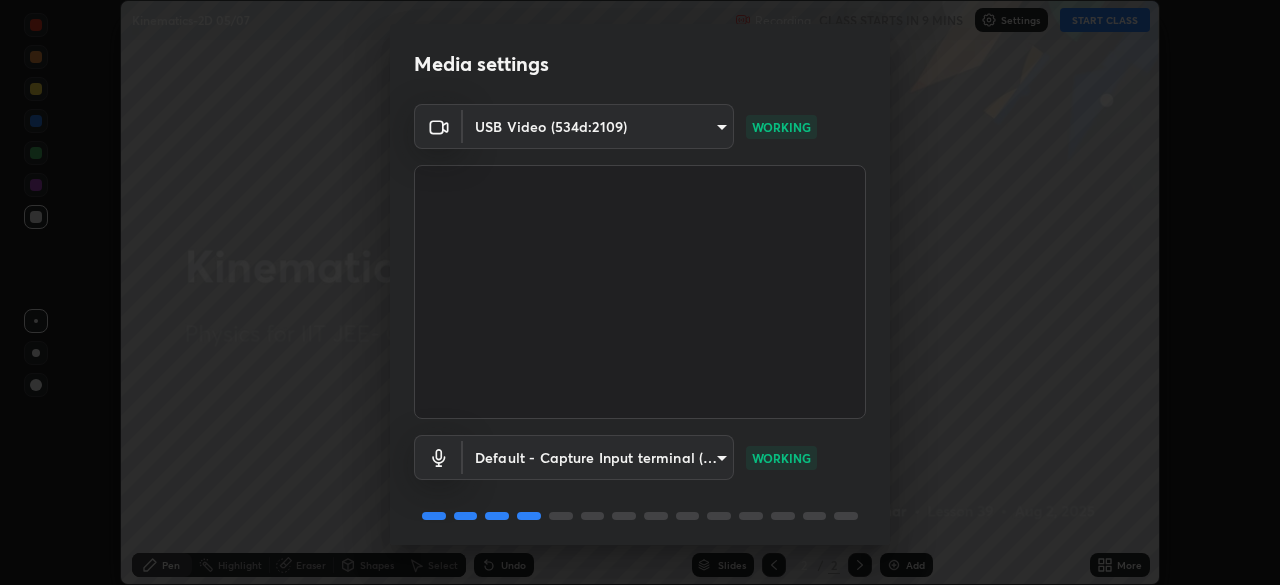 scroll, scrollTop: 71, scrollLeft: 0, axis: vertical 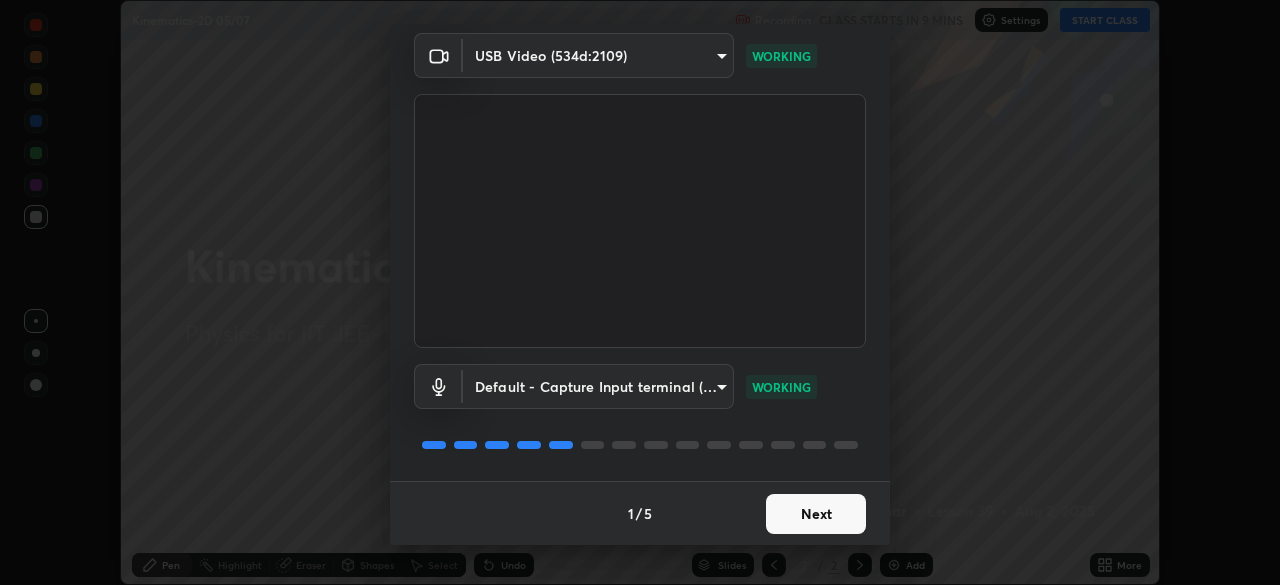click on "Next" at bounding box center (816, 514) 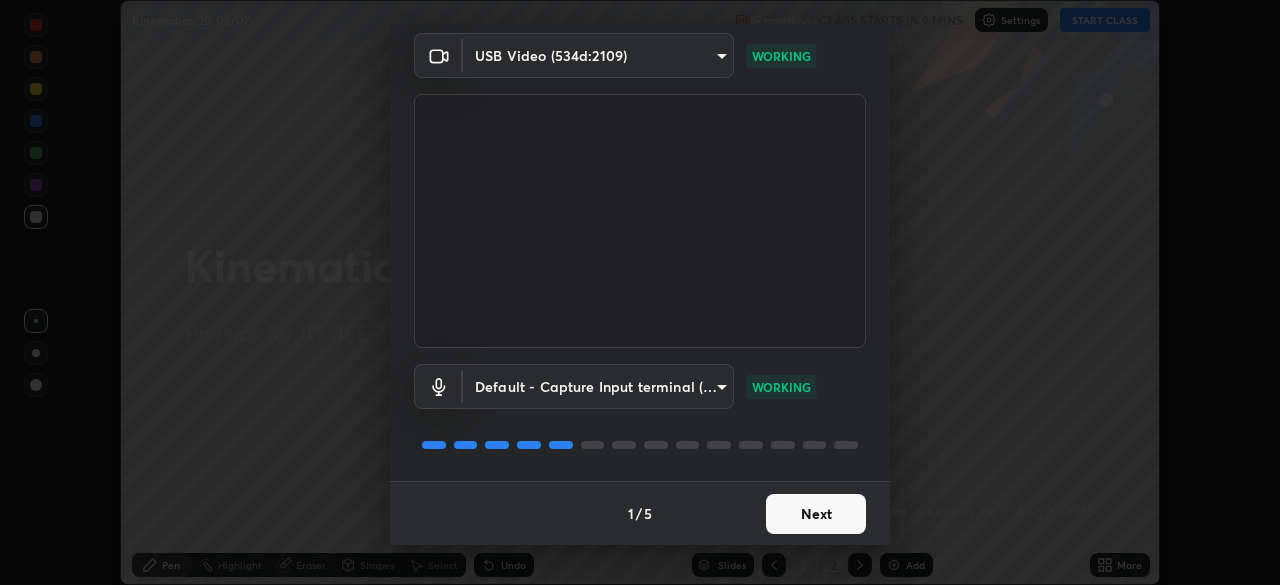 scroll, scrollTop: 0, scrollLeft: 0, axis: both 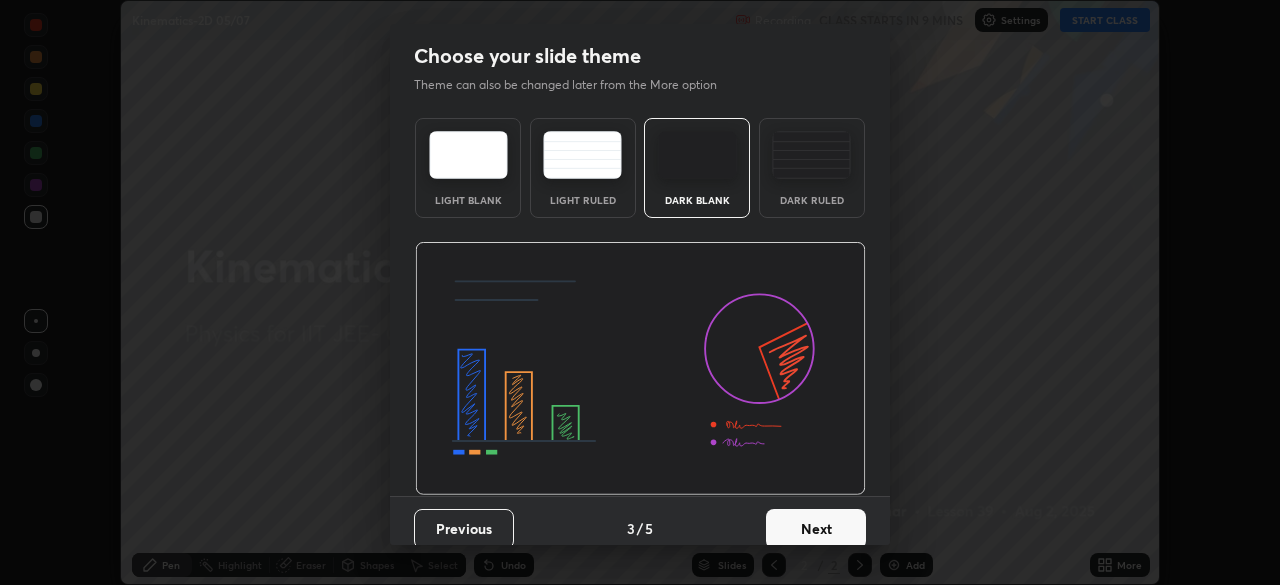 click on "Next" at bounding box center [816, 529] 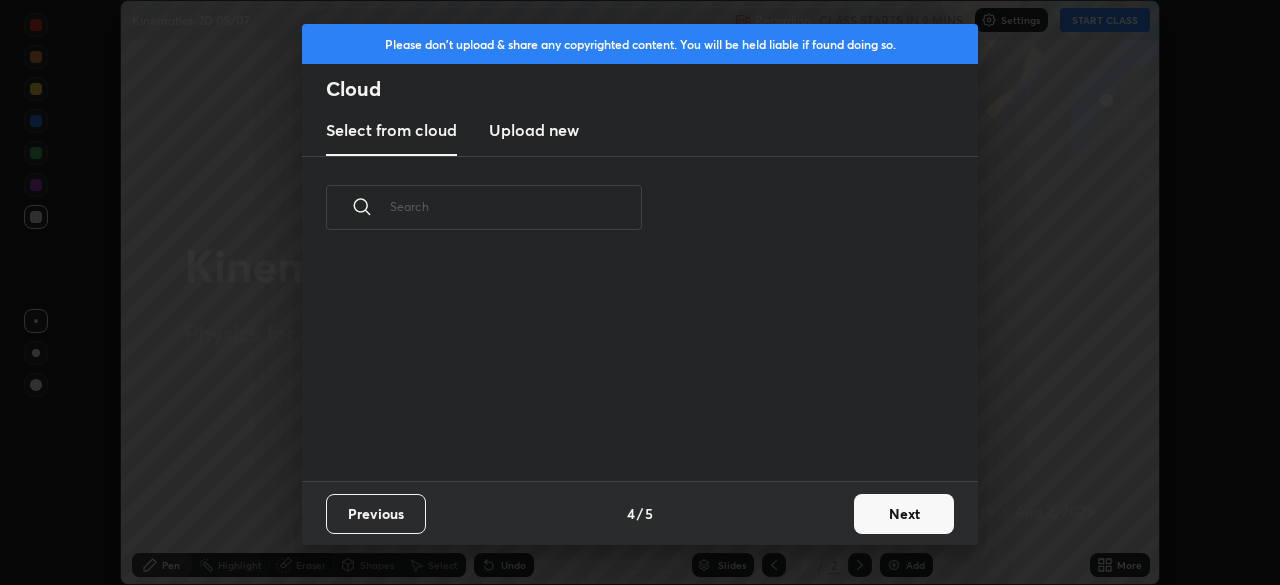 click on "Previous 4 / 5 Next" at bounding box center [640, 513] 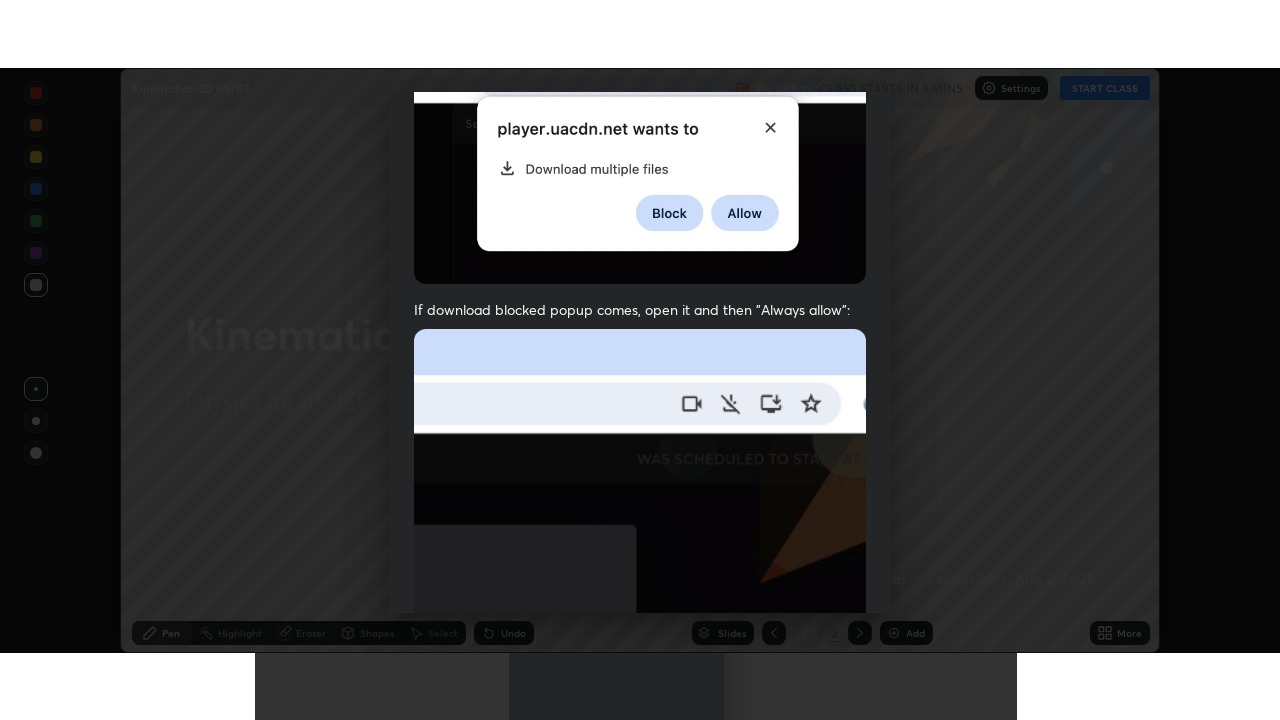 scroll, scrollTop: 479, scrollLeft: 0, axis: vertical 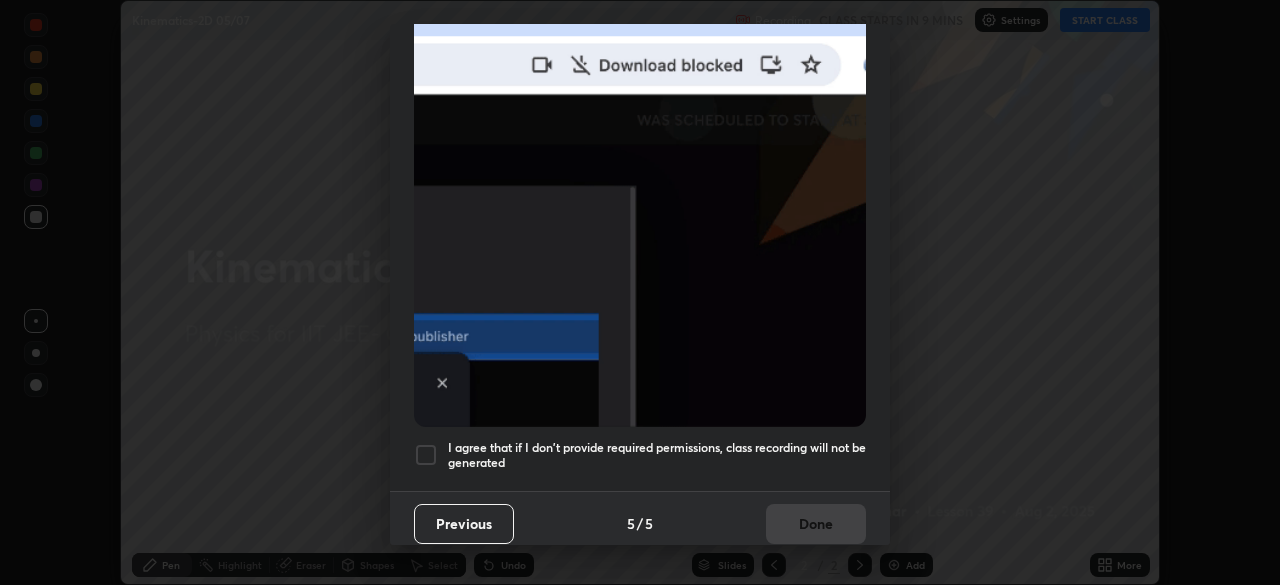 click at bounding box center [426, 455] 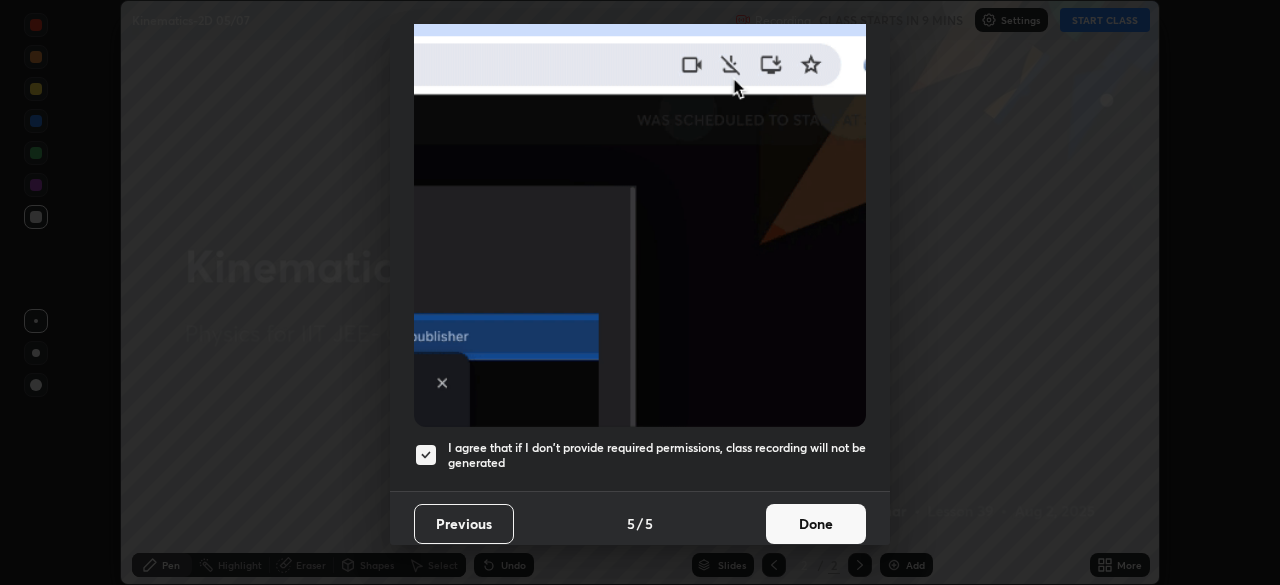 click on "Done" at bounding box center (816, 524) 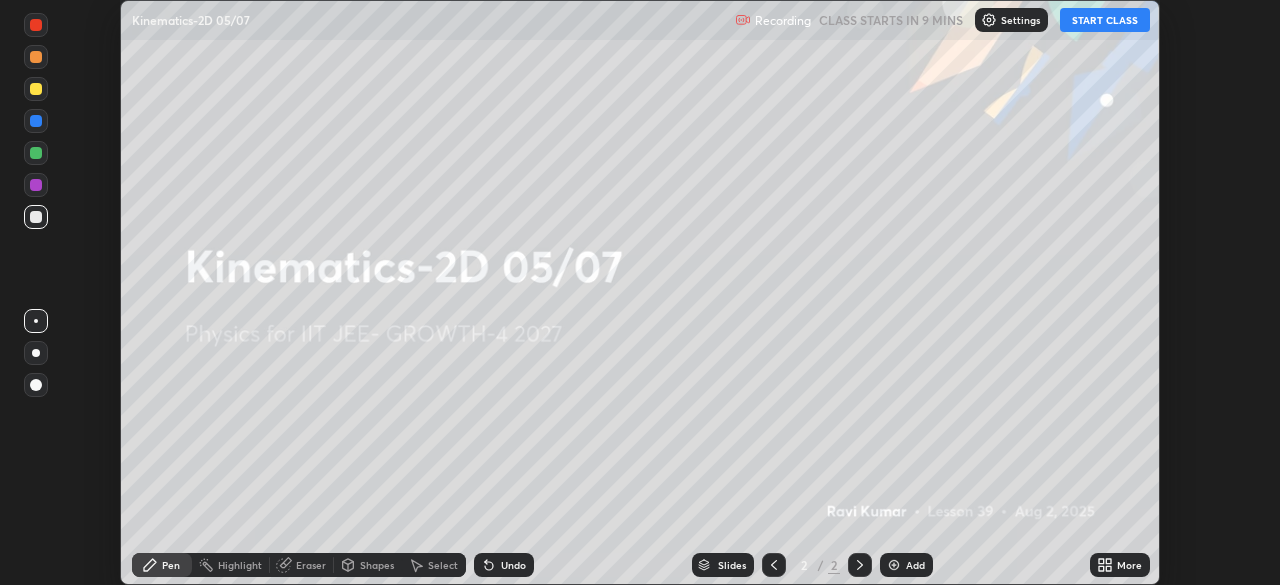 click 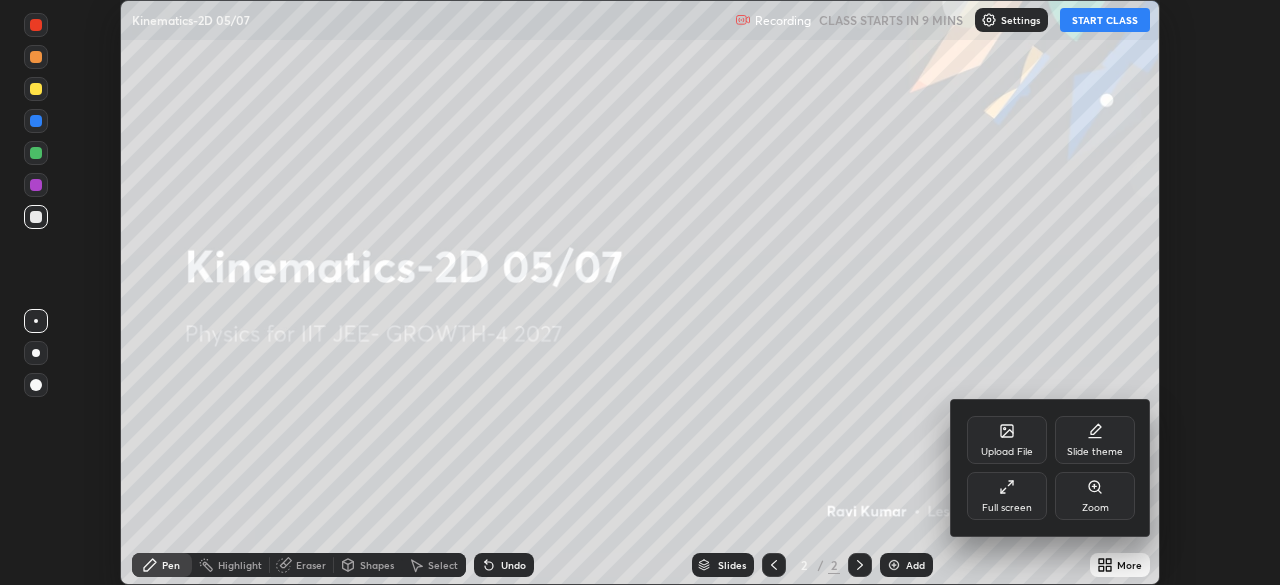 click on "Full screen" at bounding box center (1007, 496) 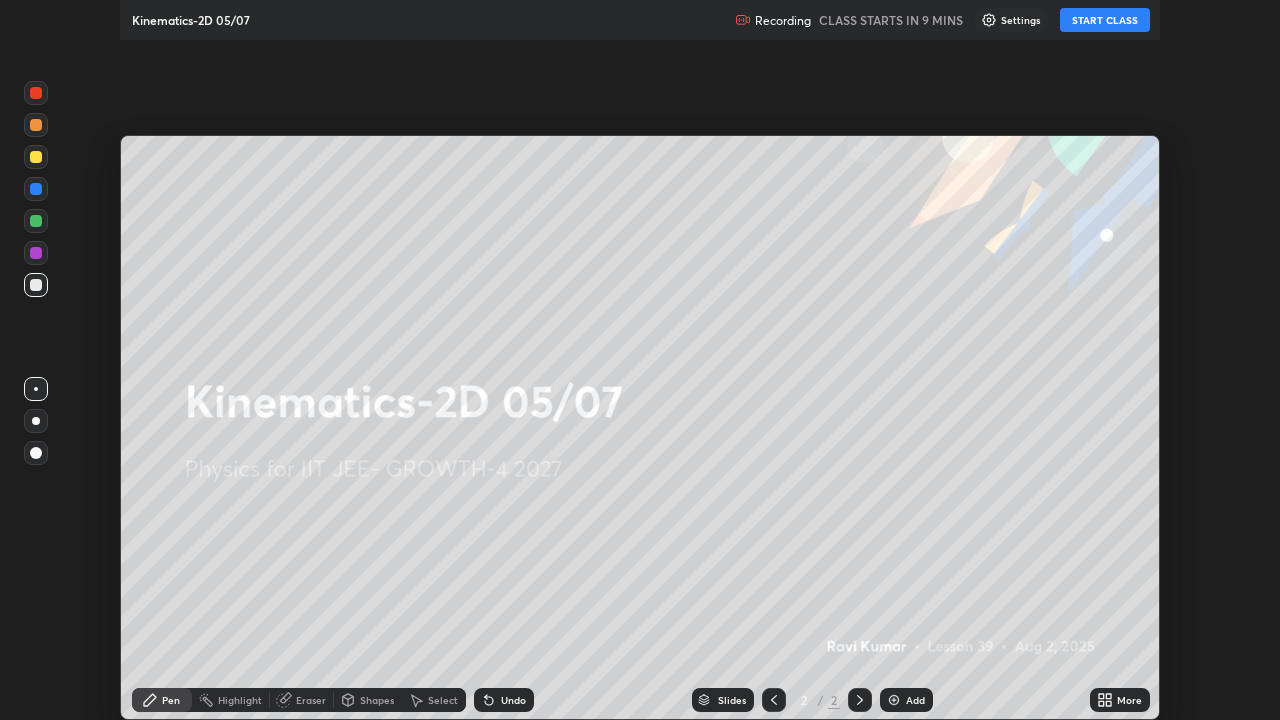 scroll, scrollTop: 99280, scrollLeft: 98720, axis: both 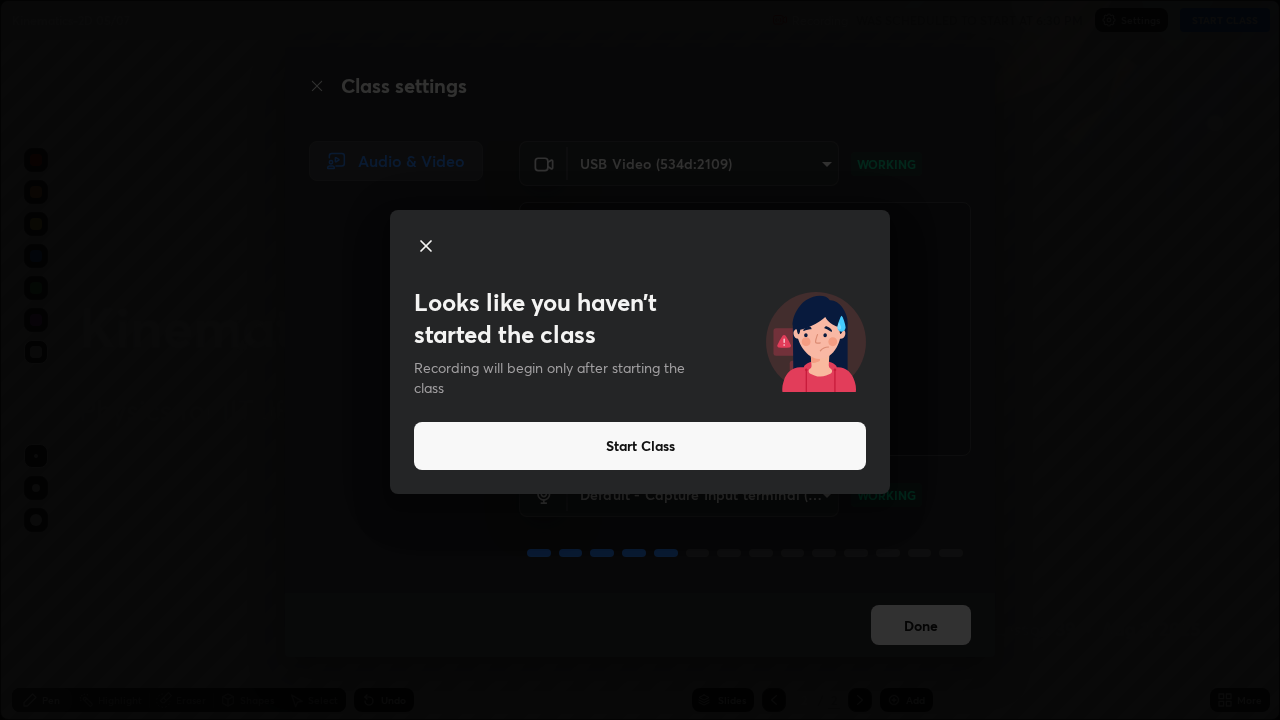 click on "Start Class" at bounding box center [640, 446] 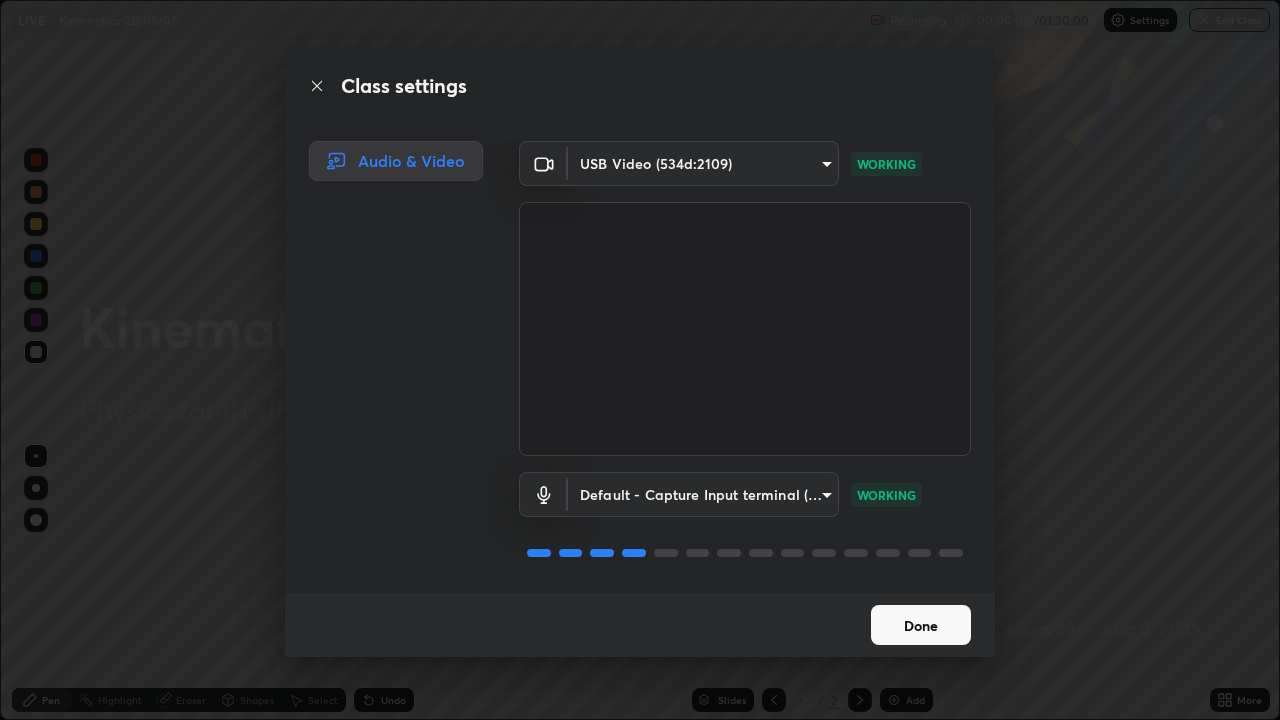 click on "Done" at bounding box center [921, 625] 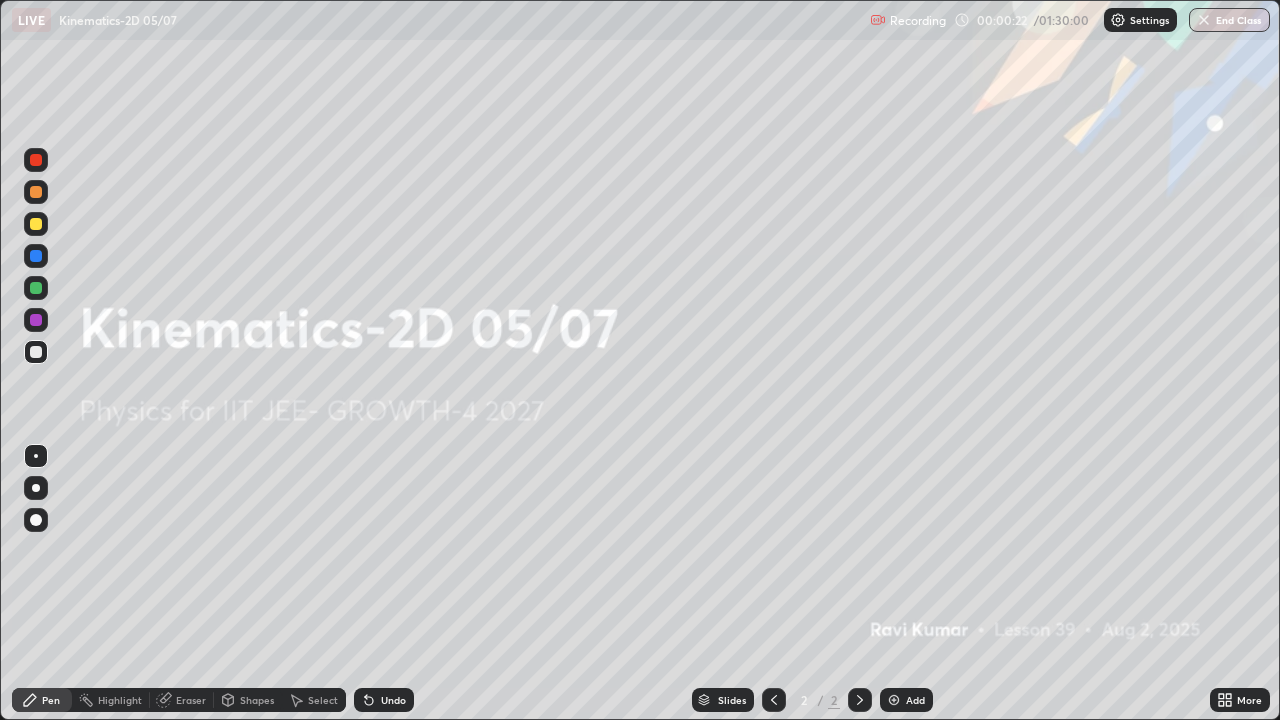 click 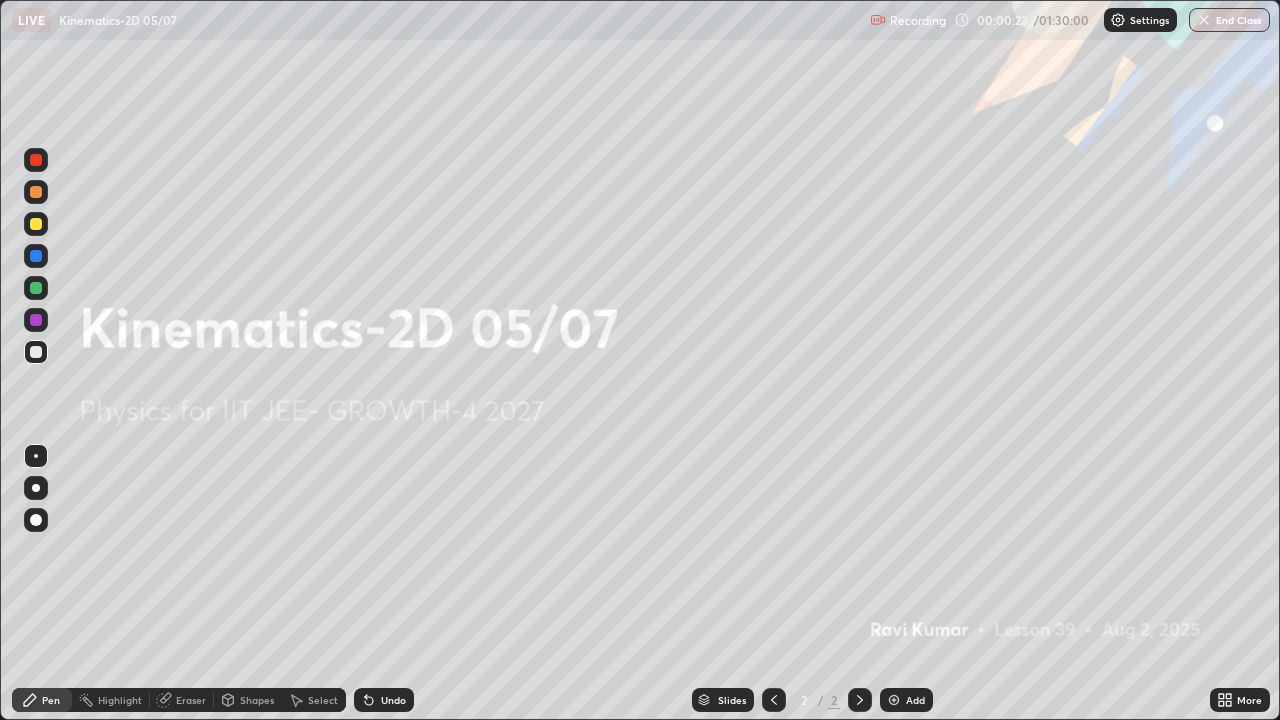 click at bounding box center [894, 700] 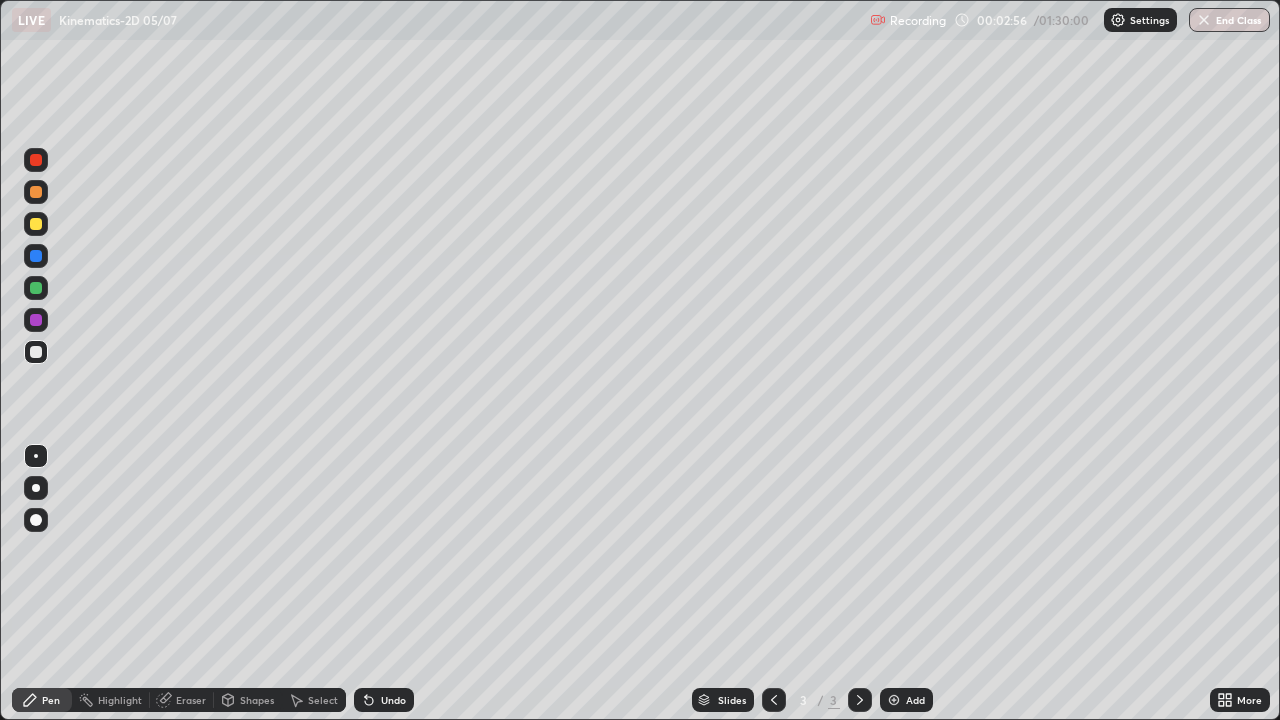 click at bounding box center (36, 256) 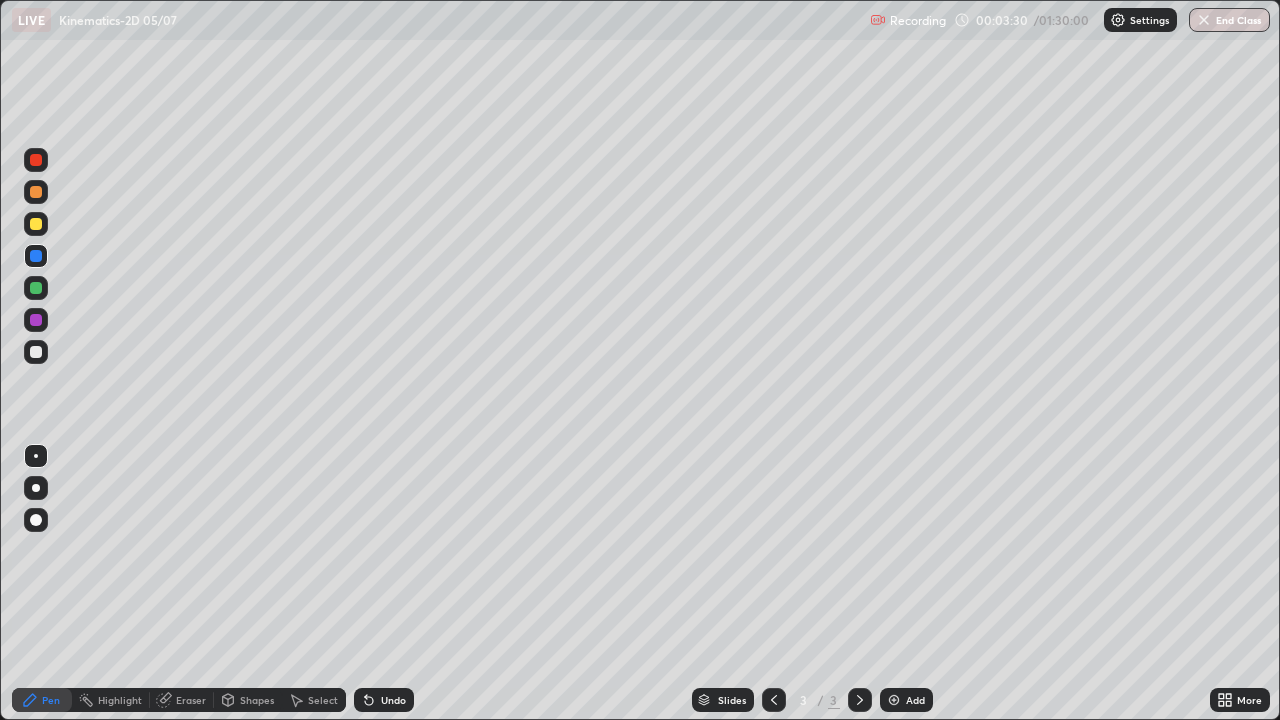 click at bounding box center (36, 352) 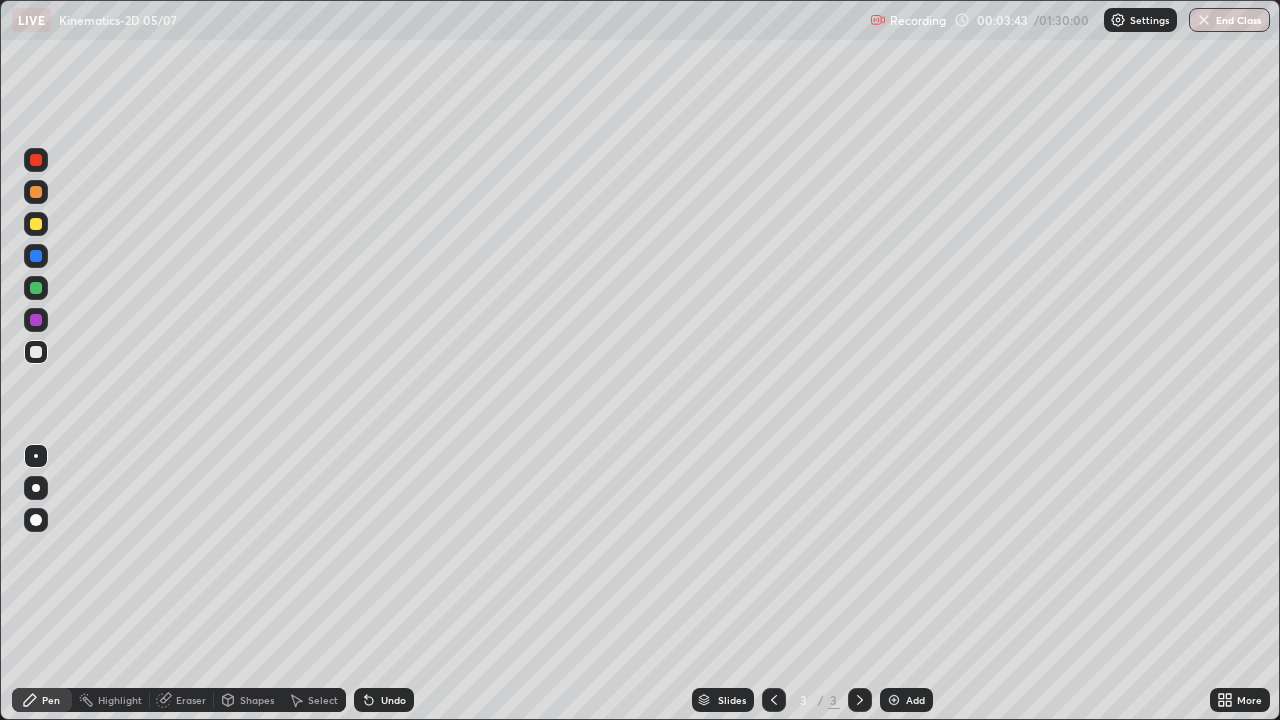 click on "Undo" at bounding box center (393, 700) 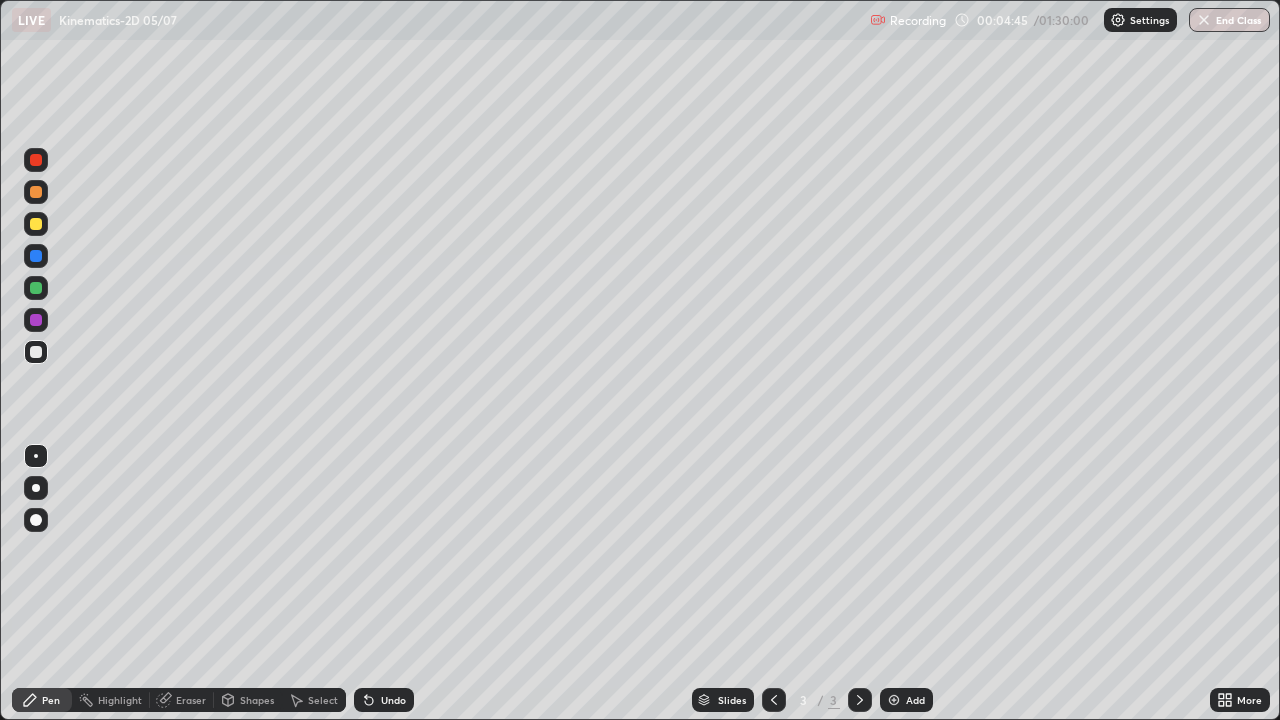 click at bounding box center [36, 224] 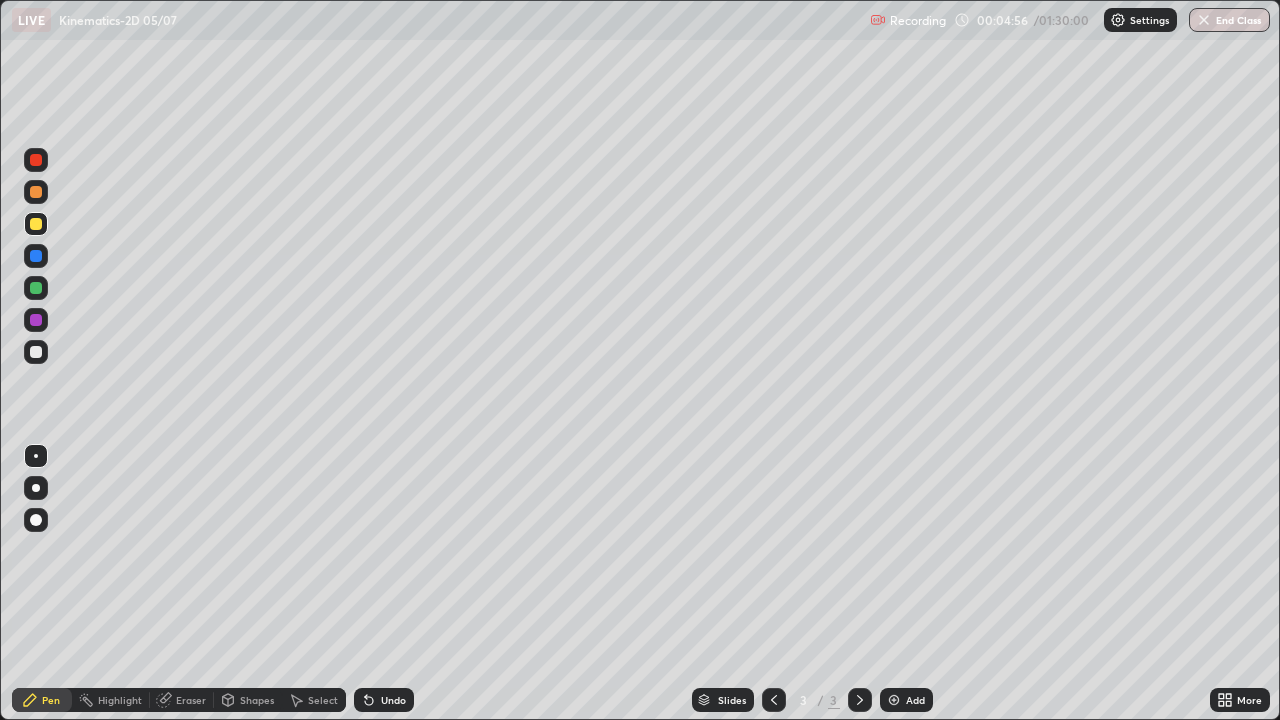 click on "Undo" at bounding box center (384, 700) 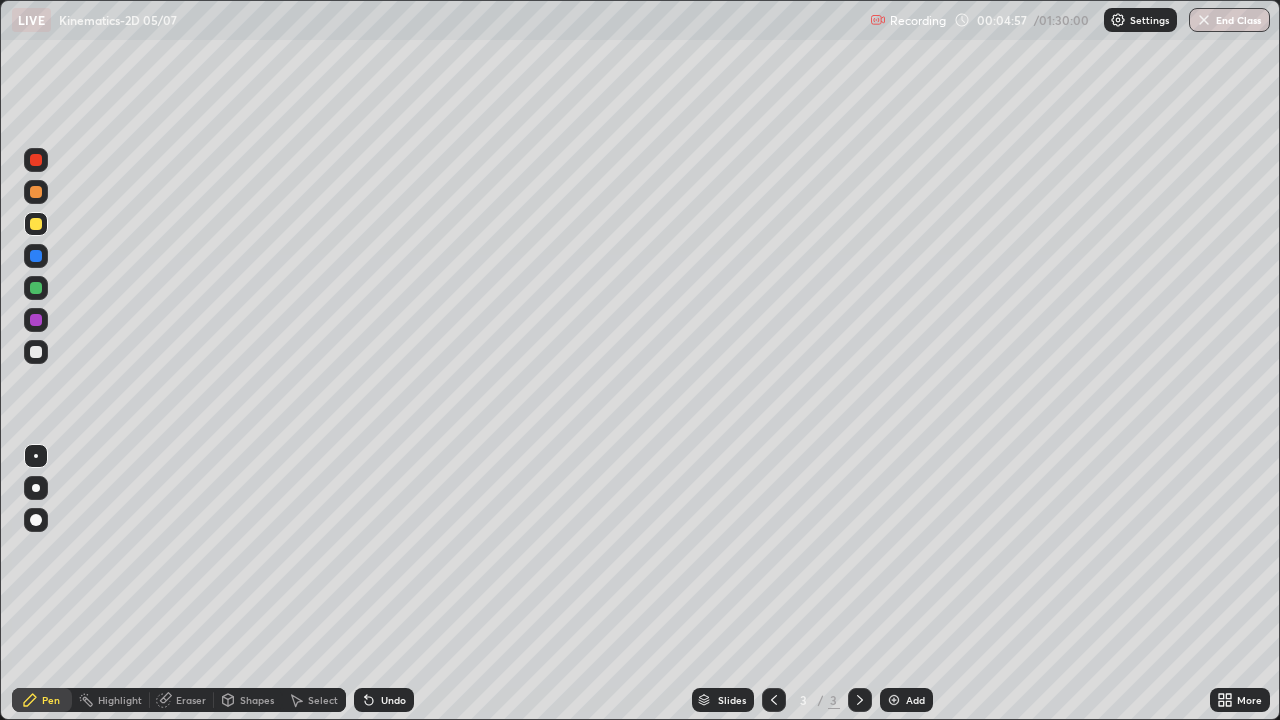 click 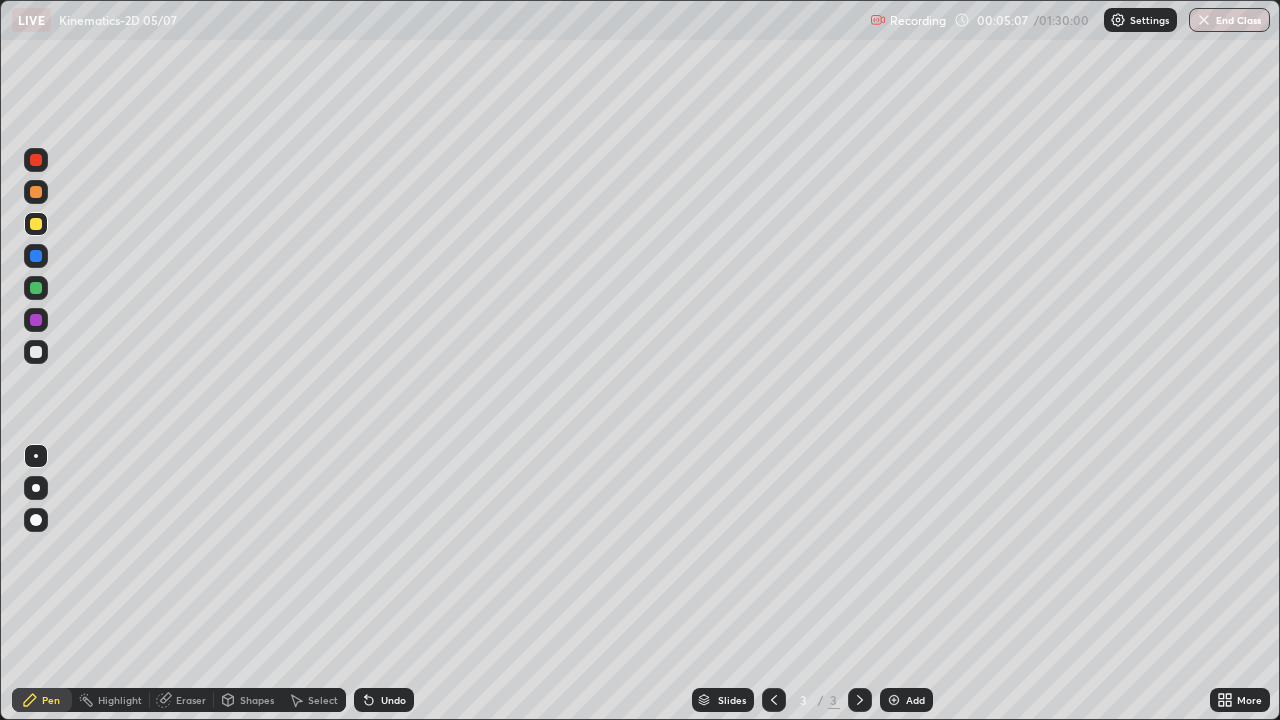 click on "Undo" at bounding box center (393, 700) 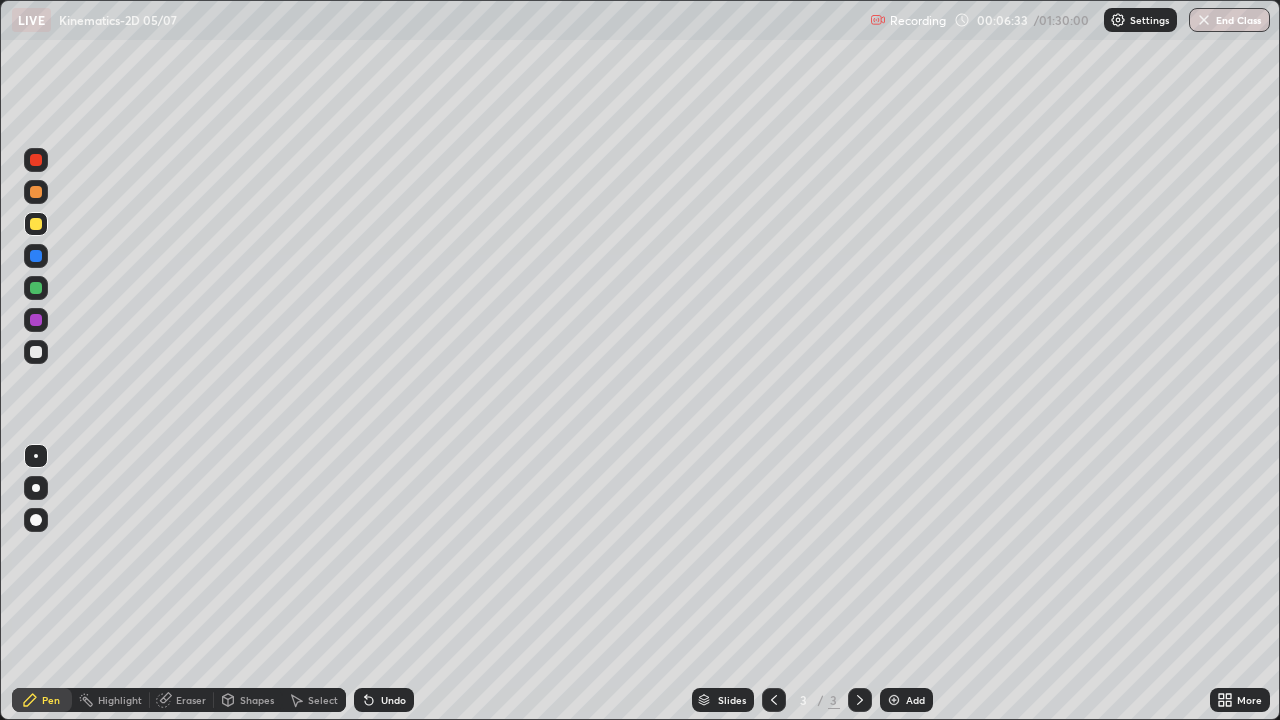 click at bounding box center (894, 700) 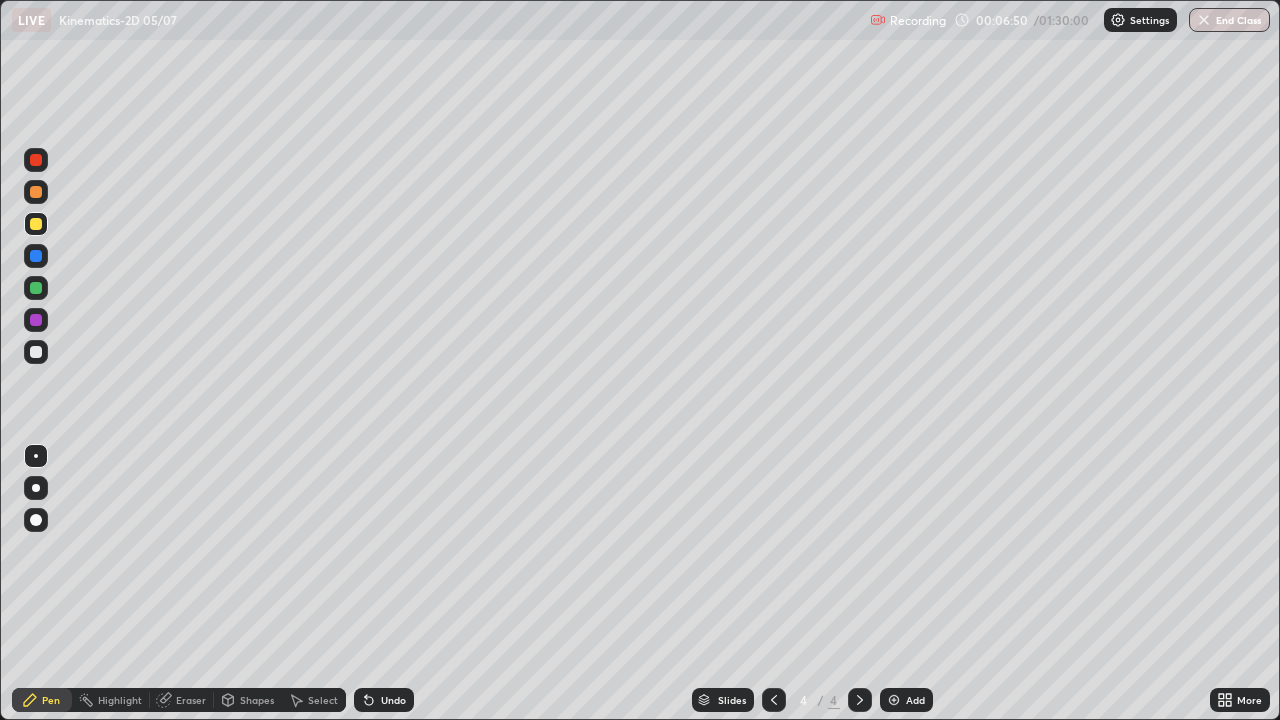 click at bounding box center [36, 352] 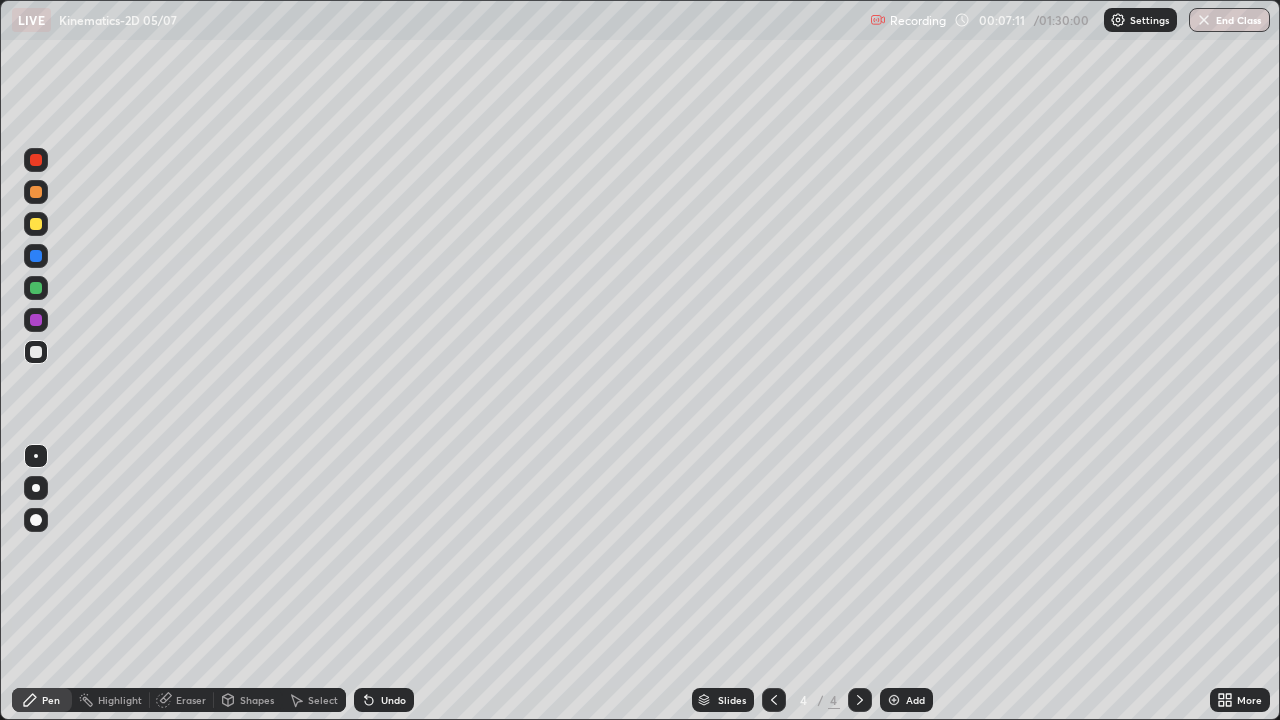 click at bounding box center [36, 352] 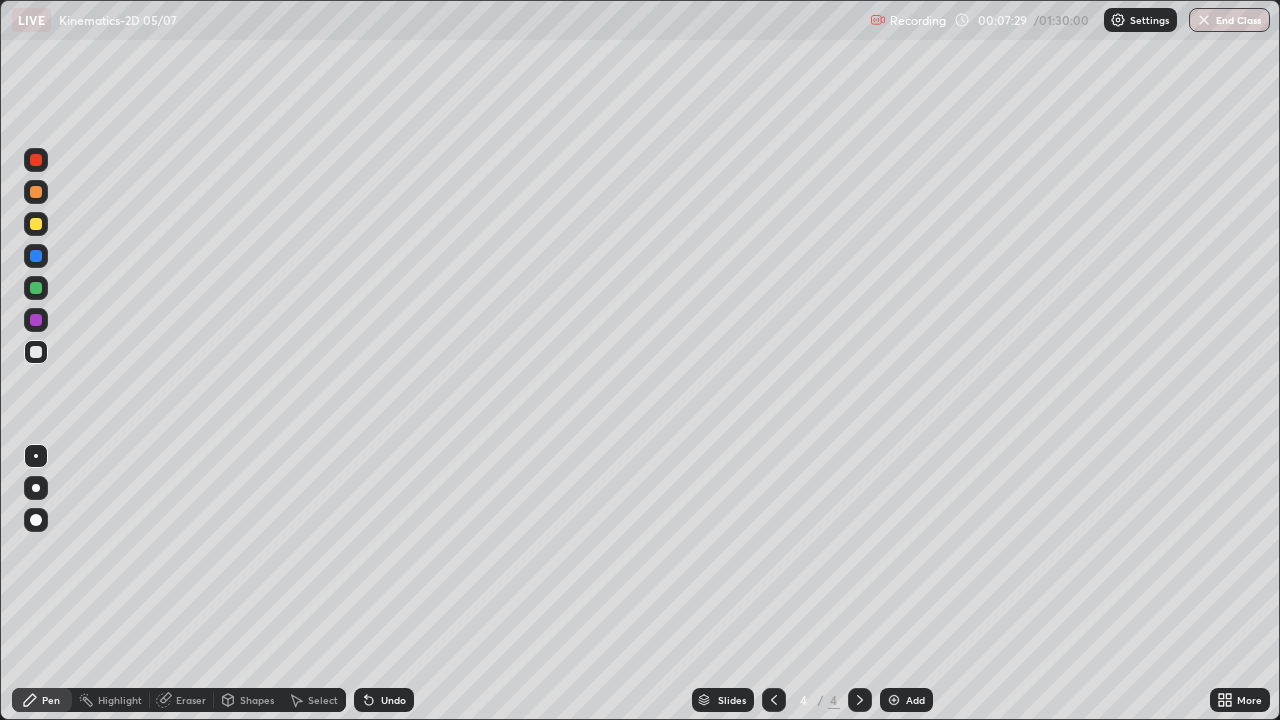 click on "Undo" at bounding box center (393, 700) 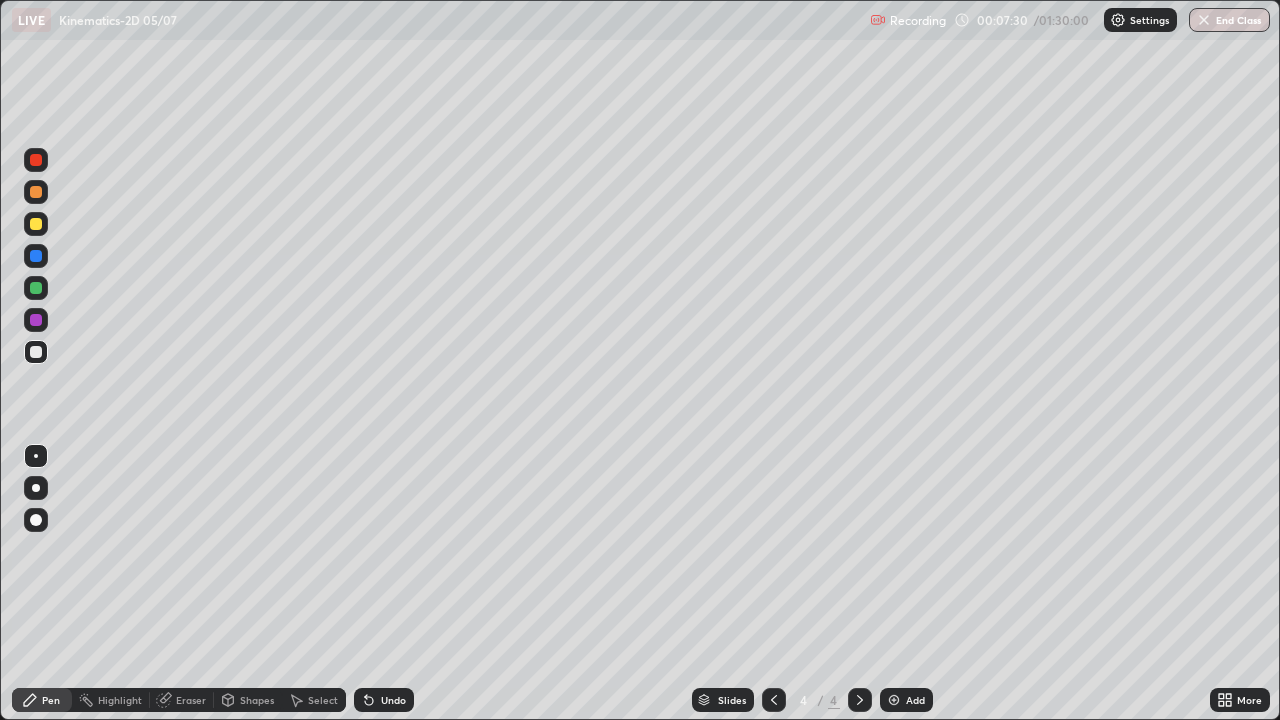 click on "Undo" at bounding box center [384, 700] 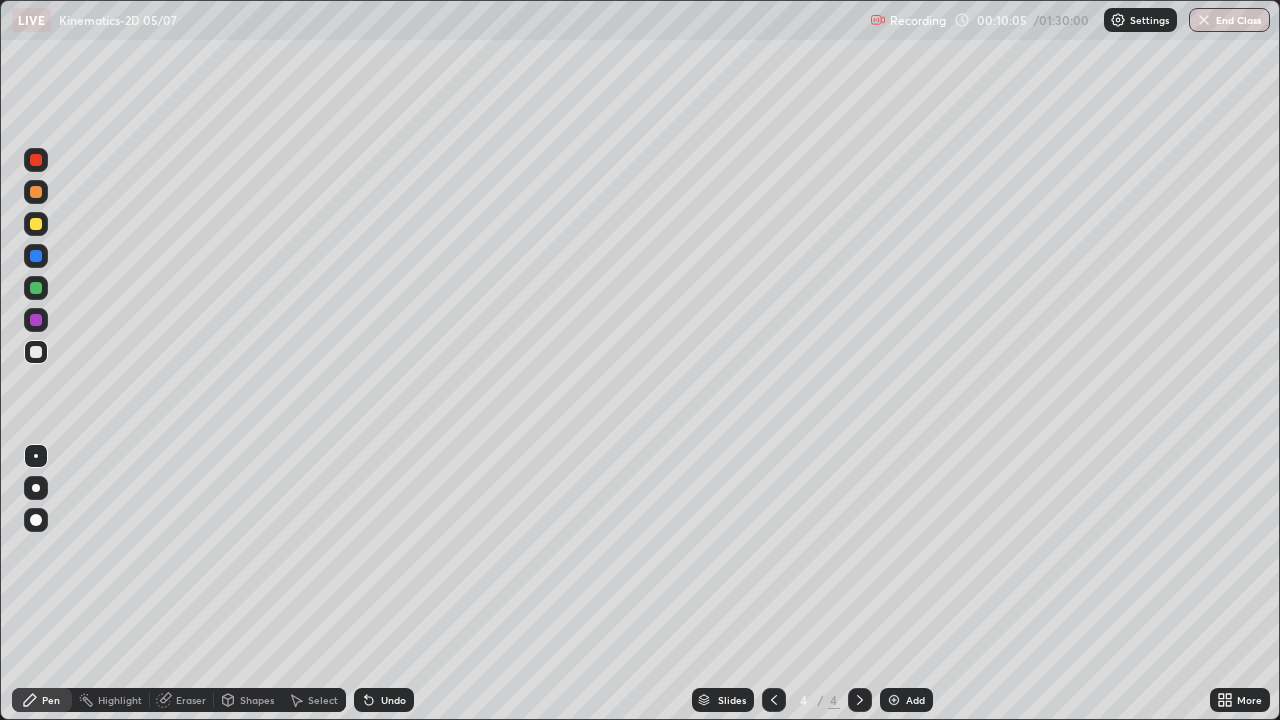 click 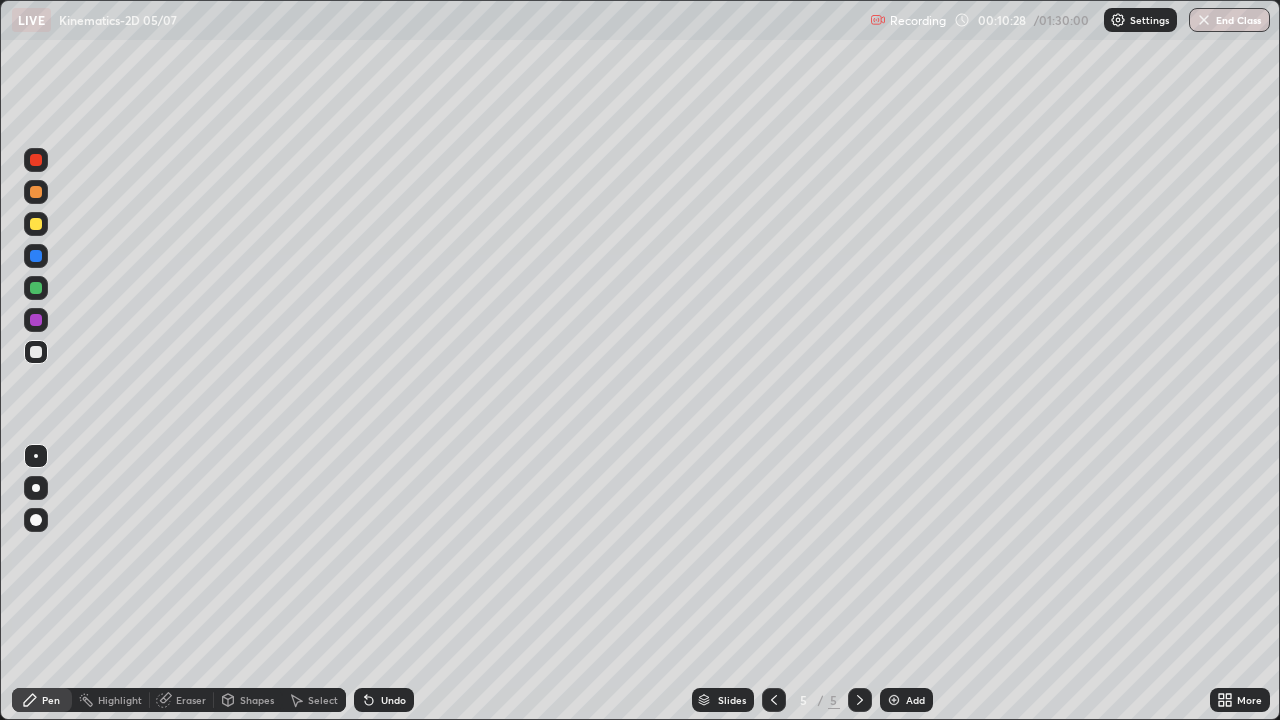 click on "Eraser" at bounding box center (191, 700) 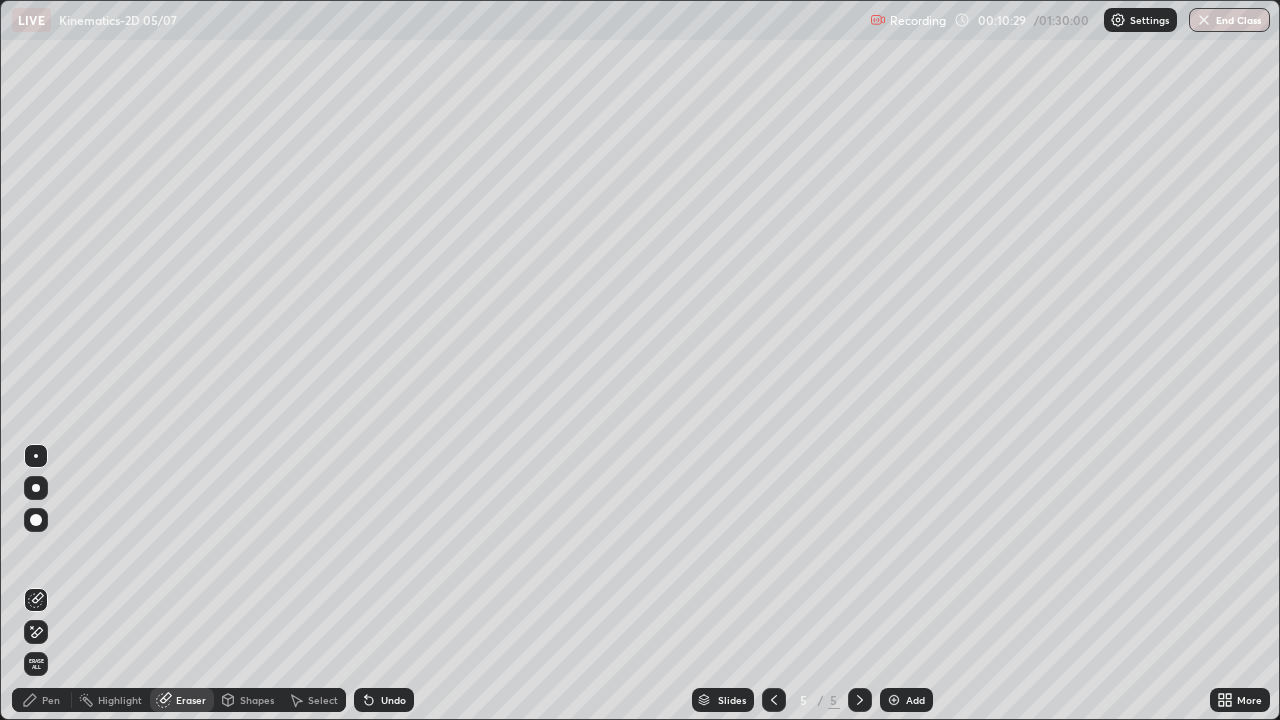 click 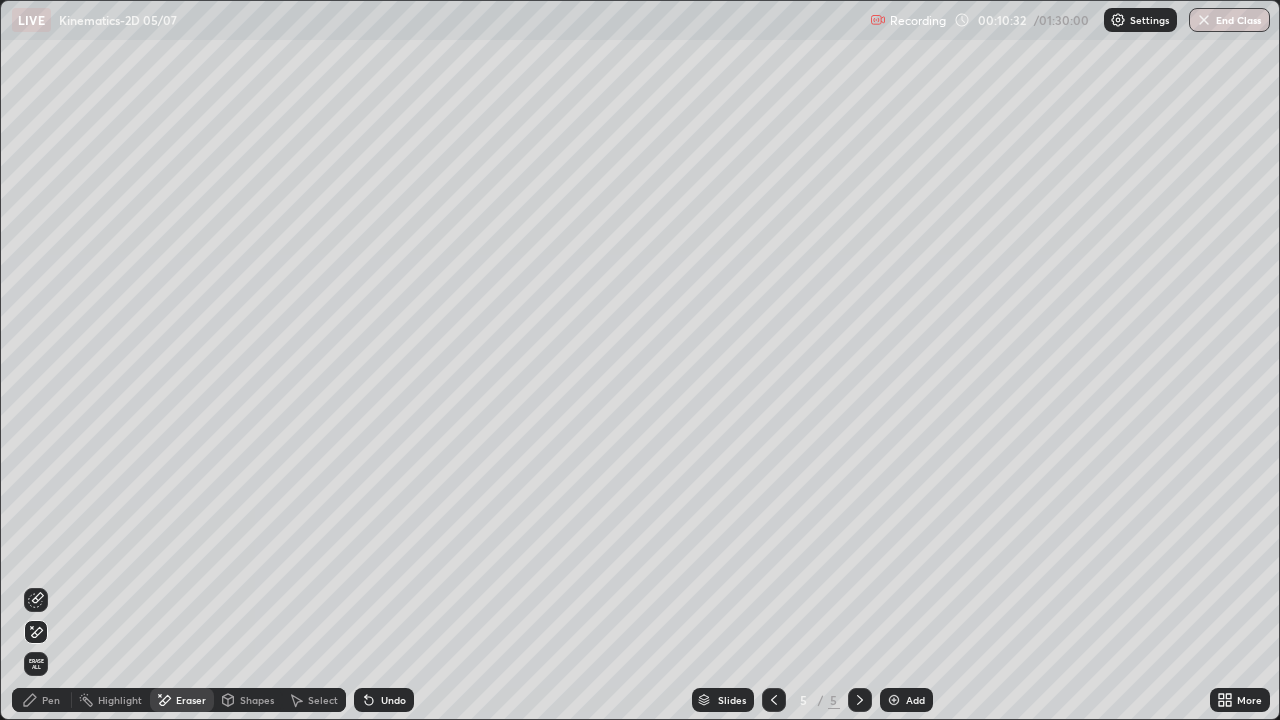 click on "Pen" at bounding box center [42, 700] 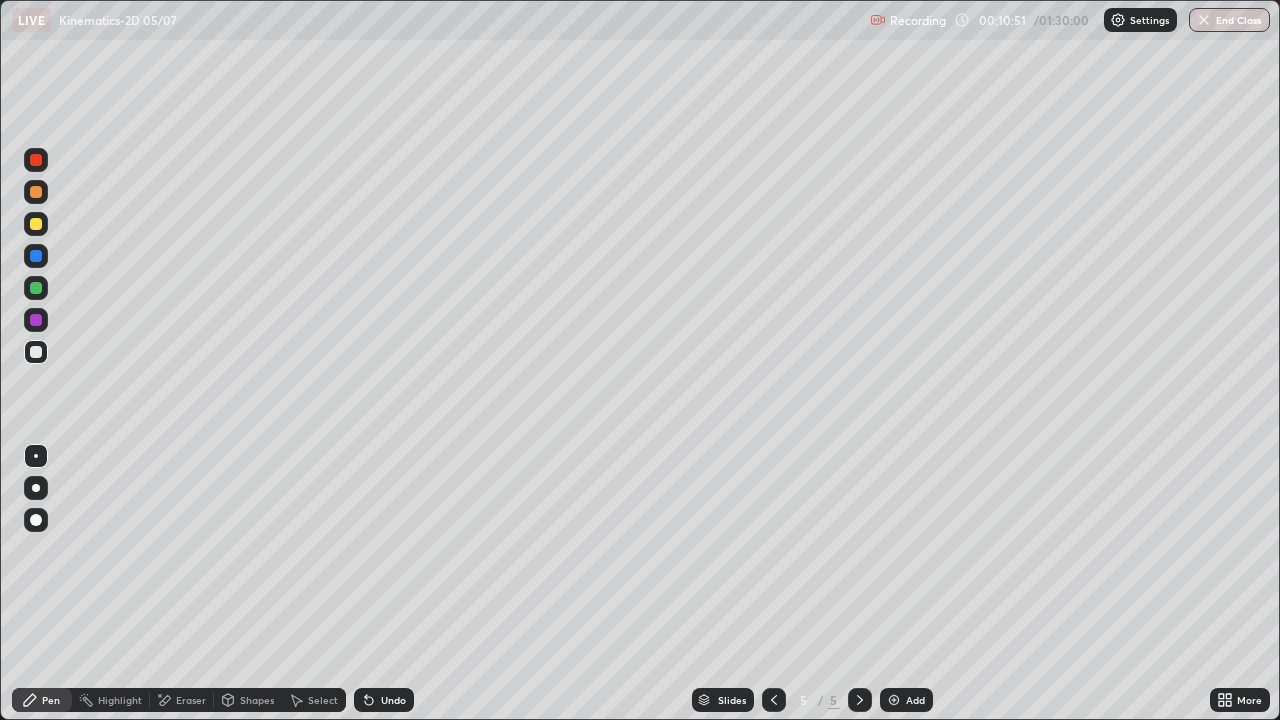 click at bounding box center (36, 288) 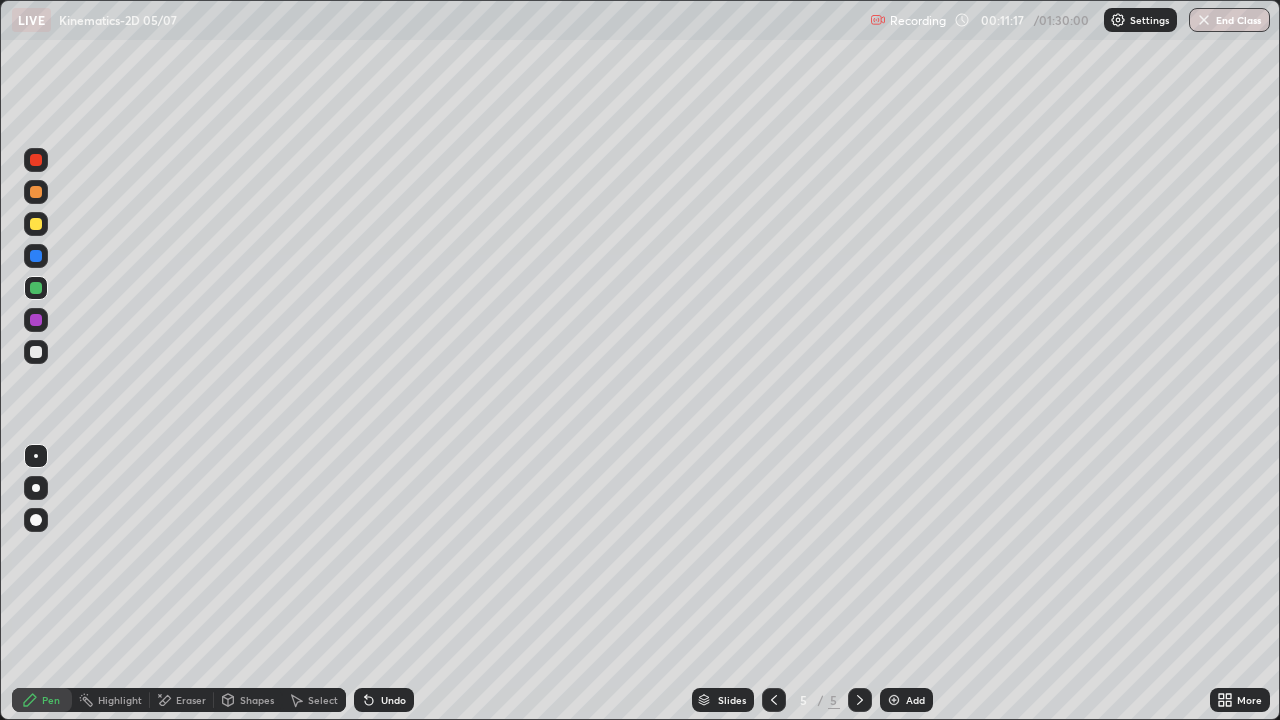 click on "Undo" at bounding box center [393, 700] 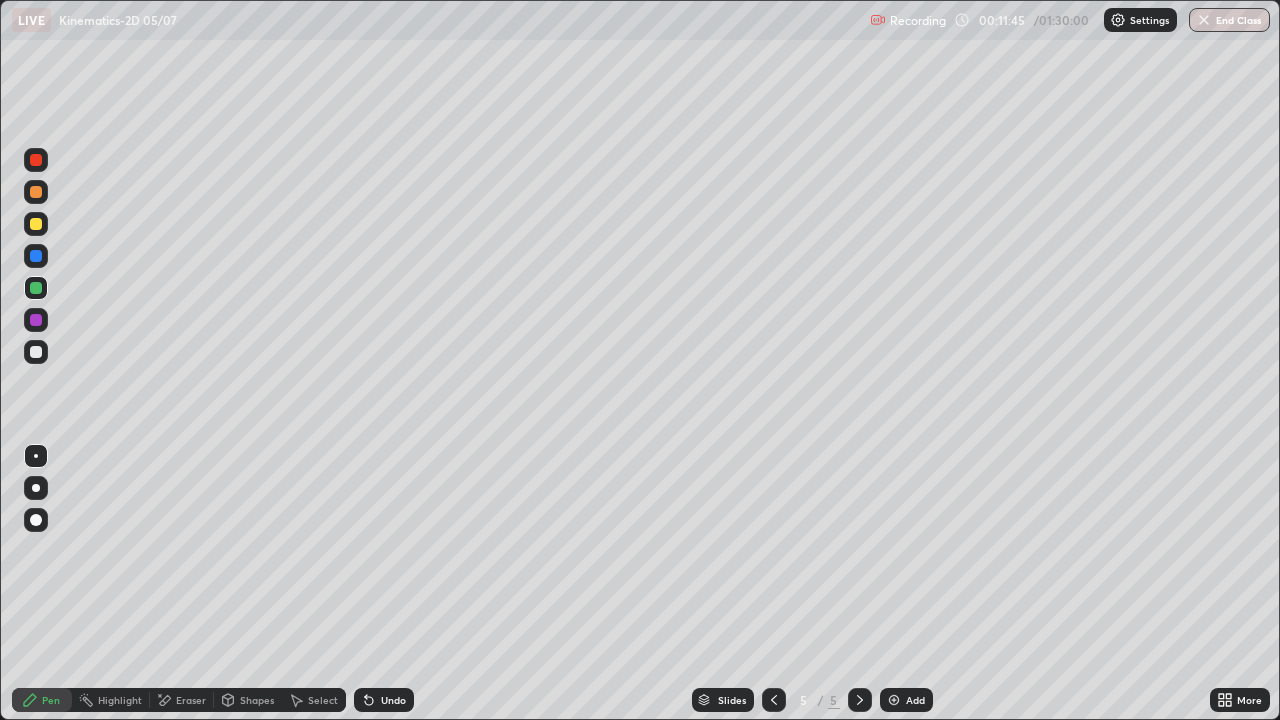 click 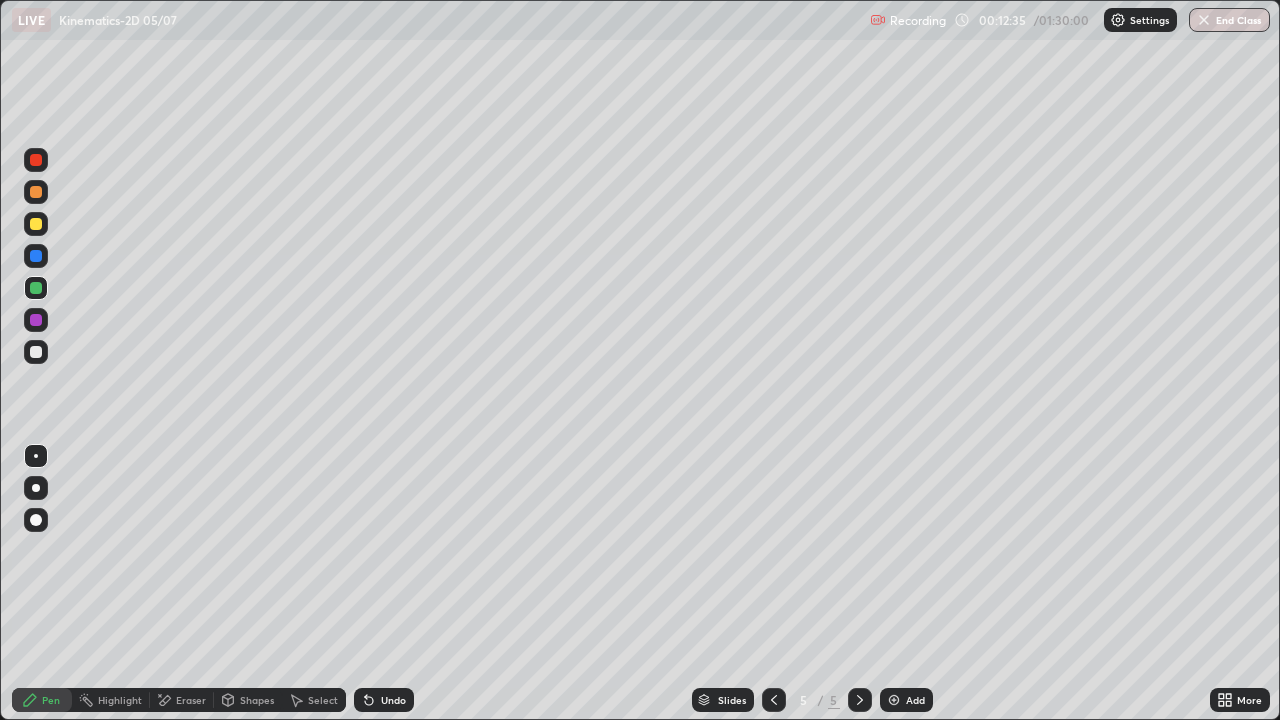 click at bounding box center [894, 700] 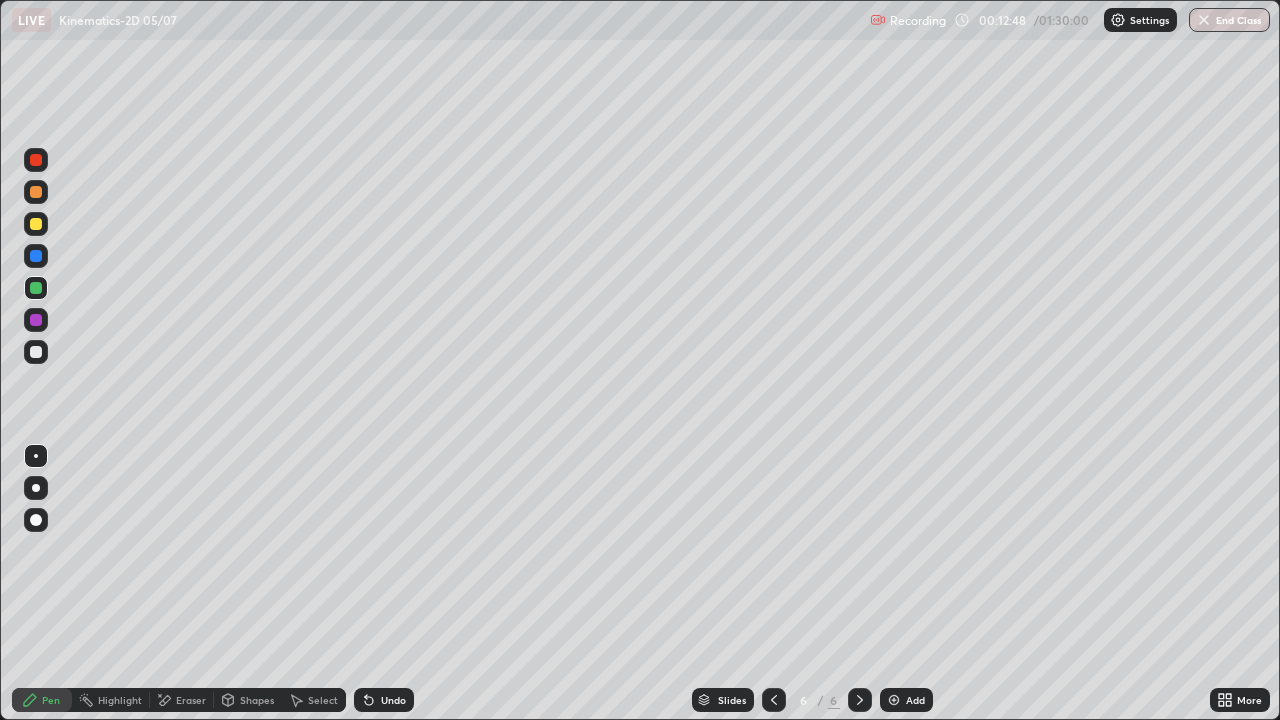 click 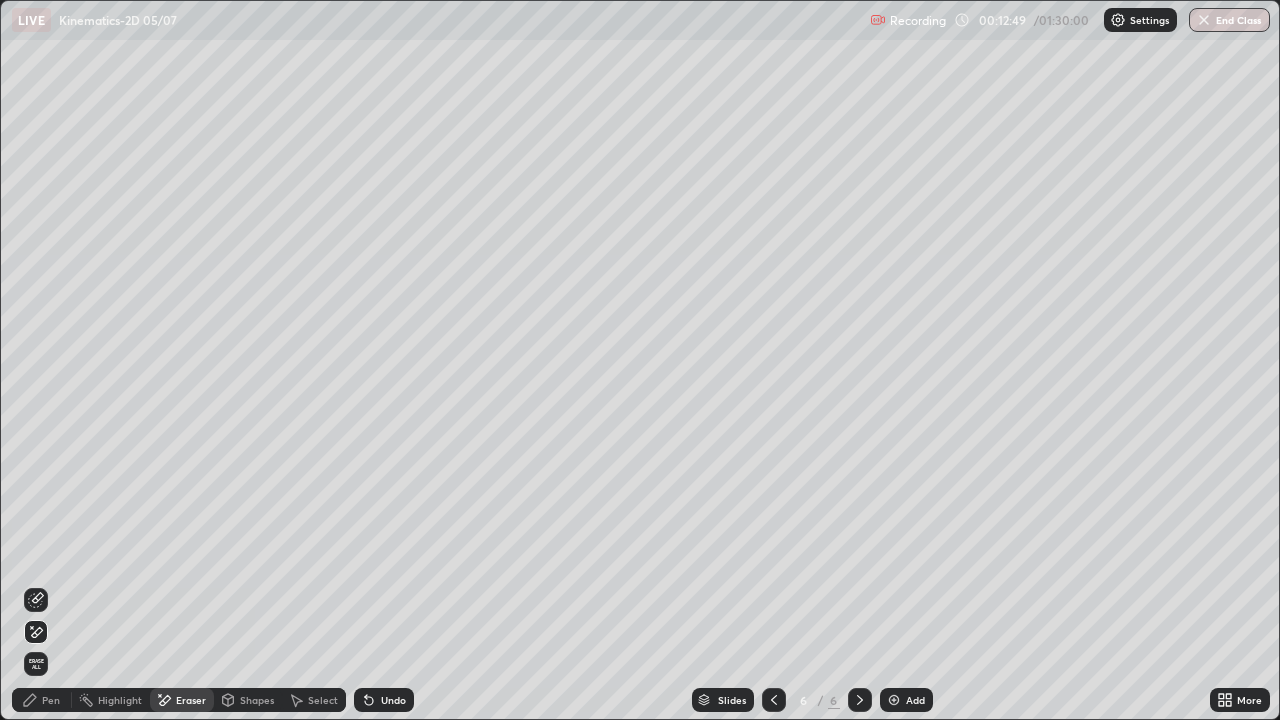 click on "Erase all" at bounding box center [36, 664] 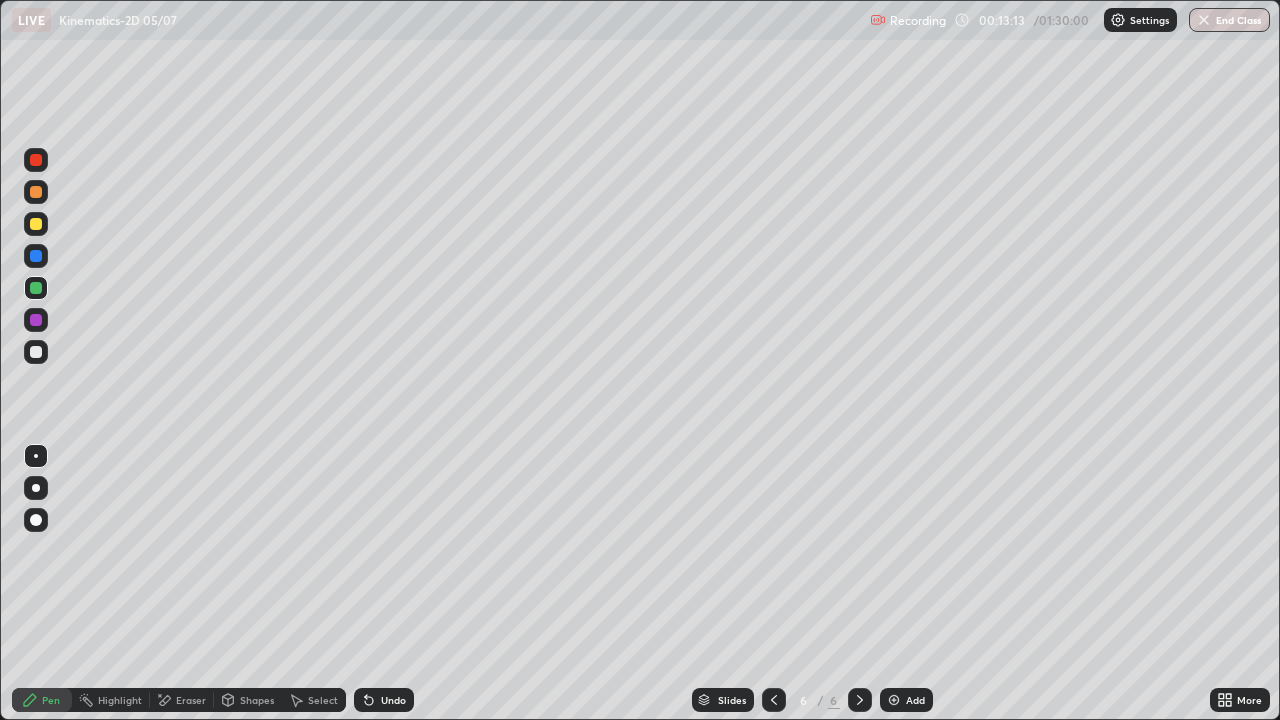 click at bounding box center [36, 352] 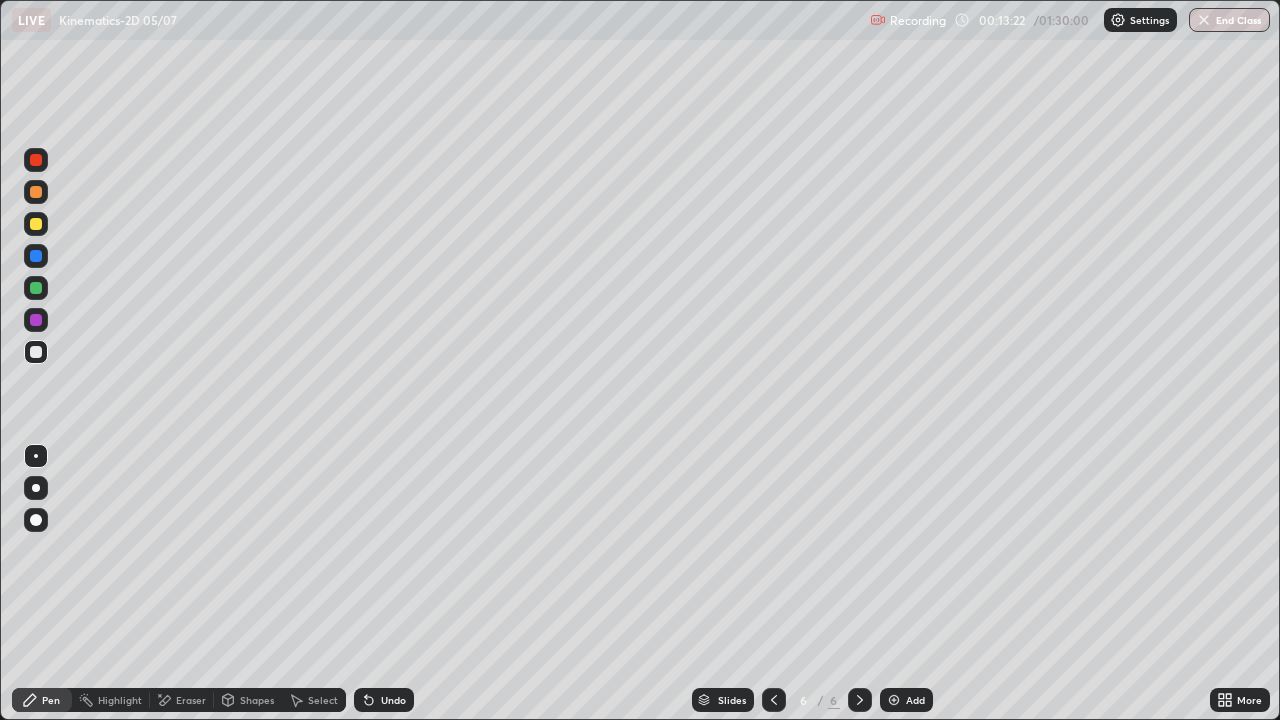 click at bounding box center (36, 288) 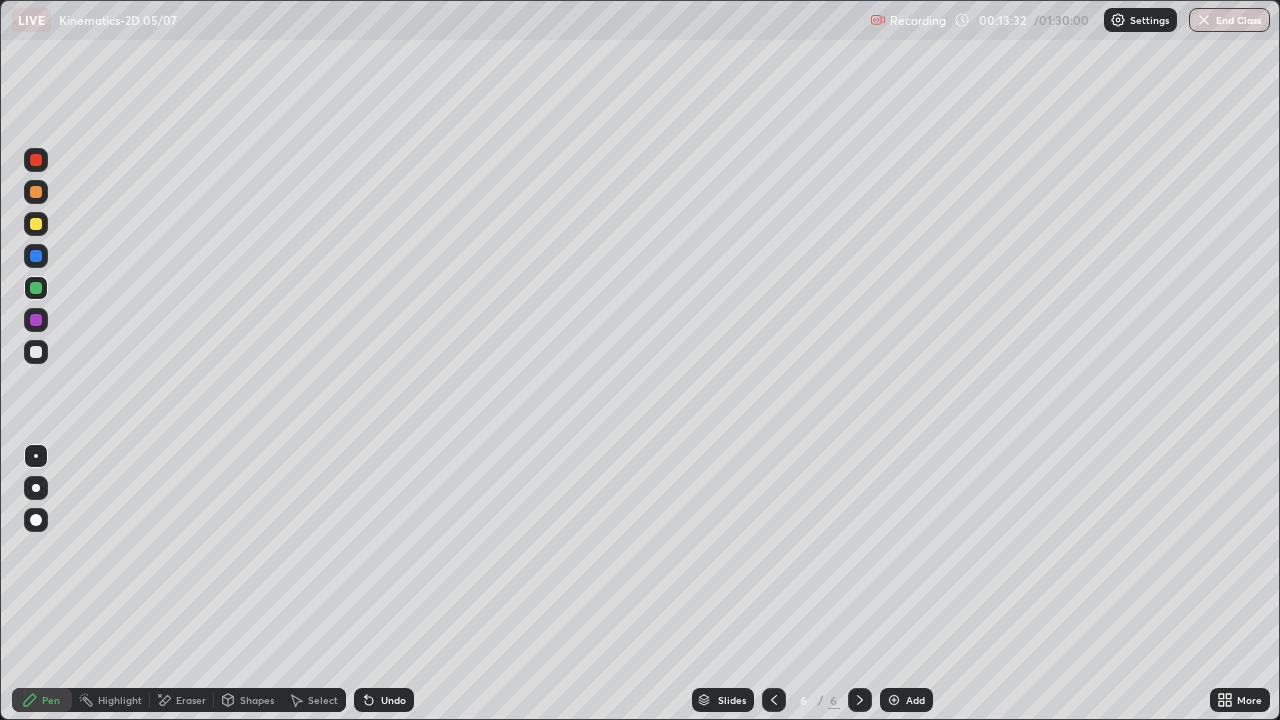 click on "Eraser" at bounding box center [191, 700] 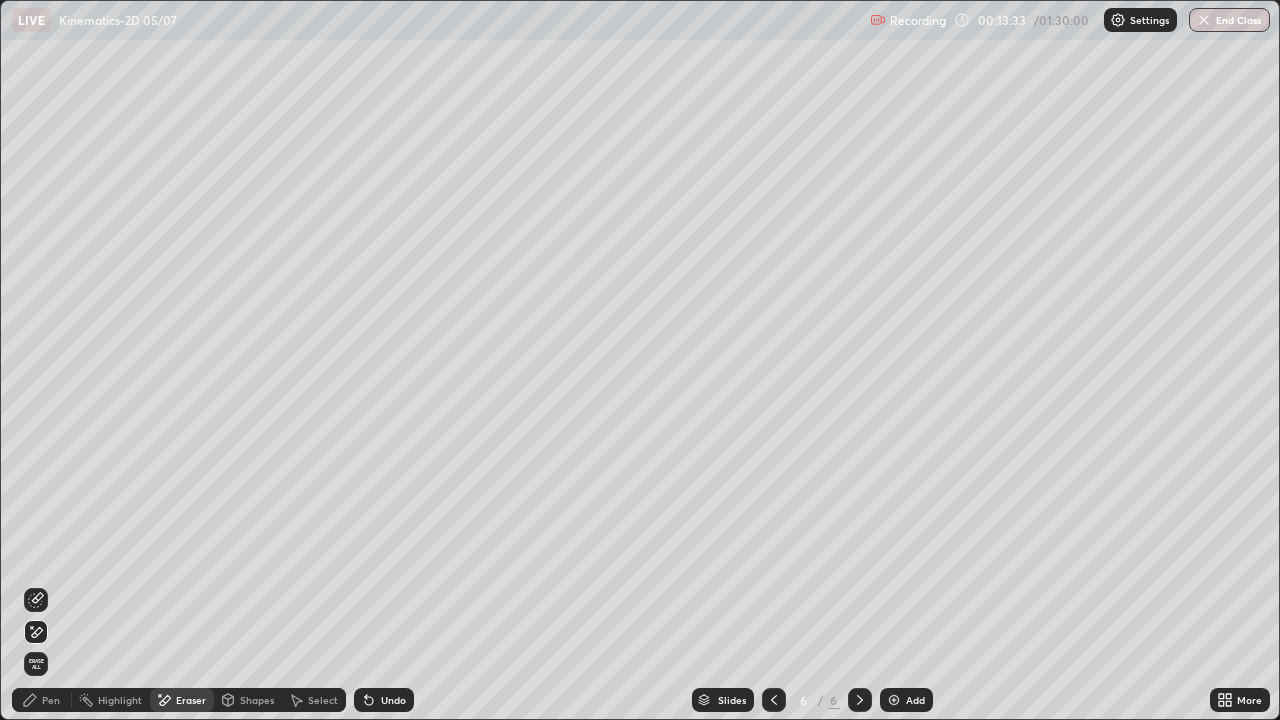click 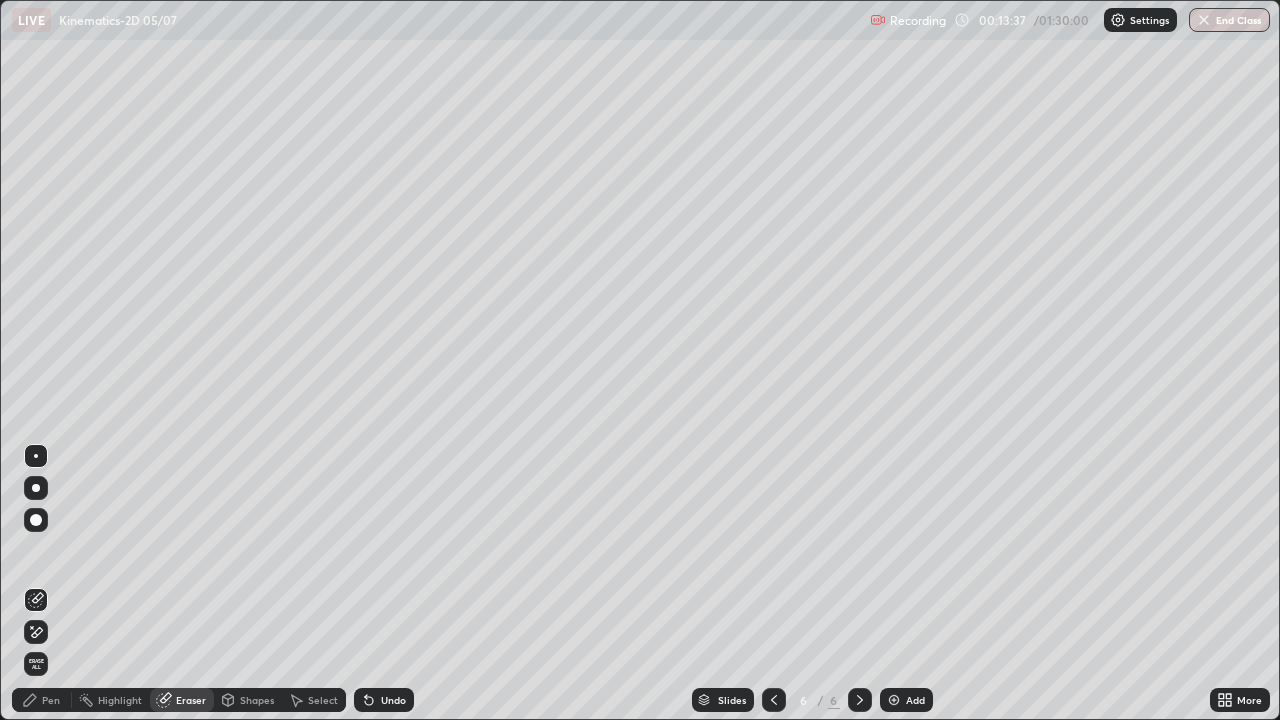 click 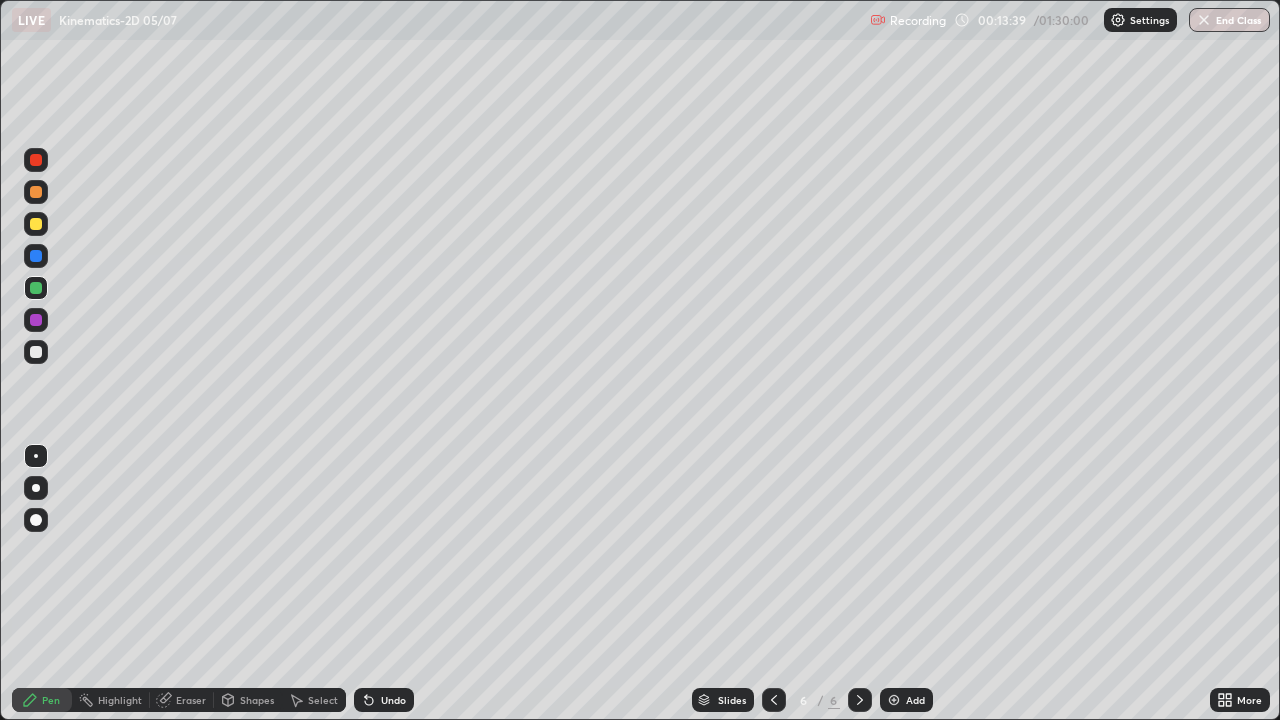 click at bounding box center [36, 352] 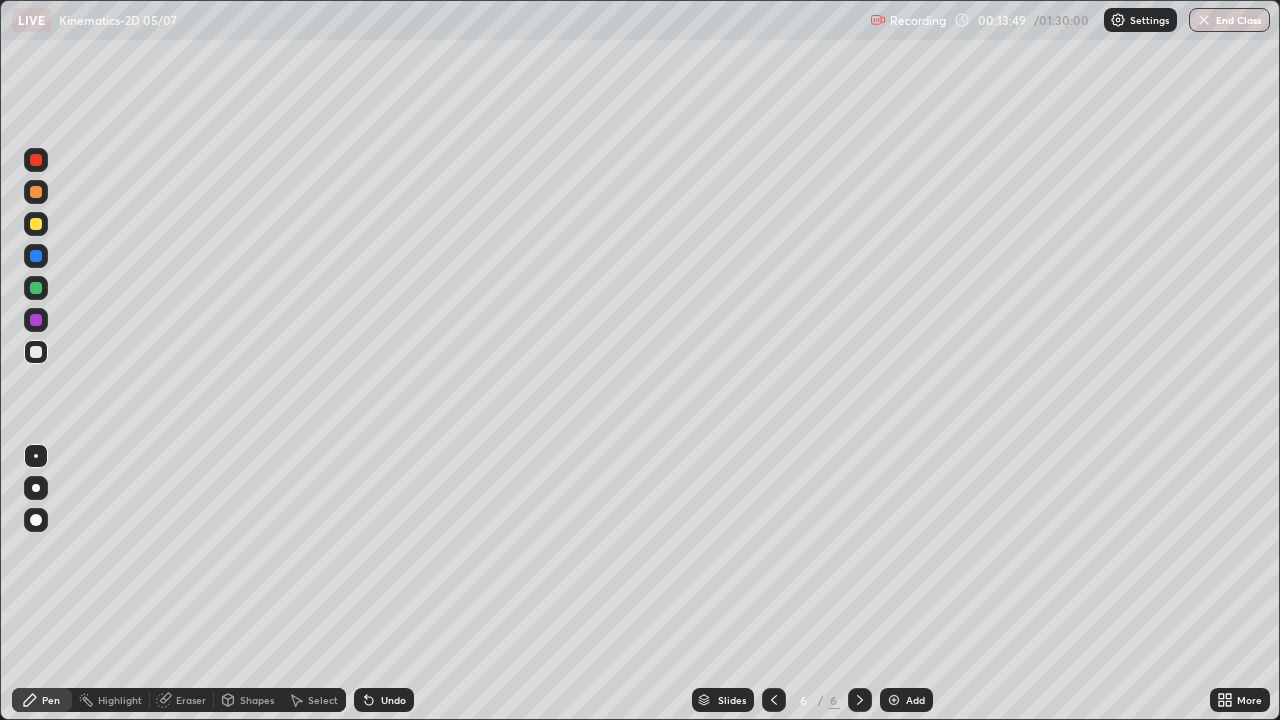 click at bounding box center [36, 224] 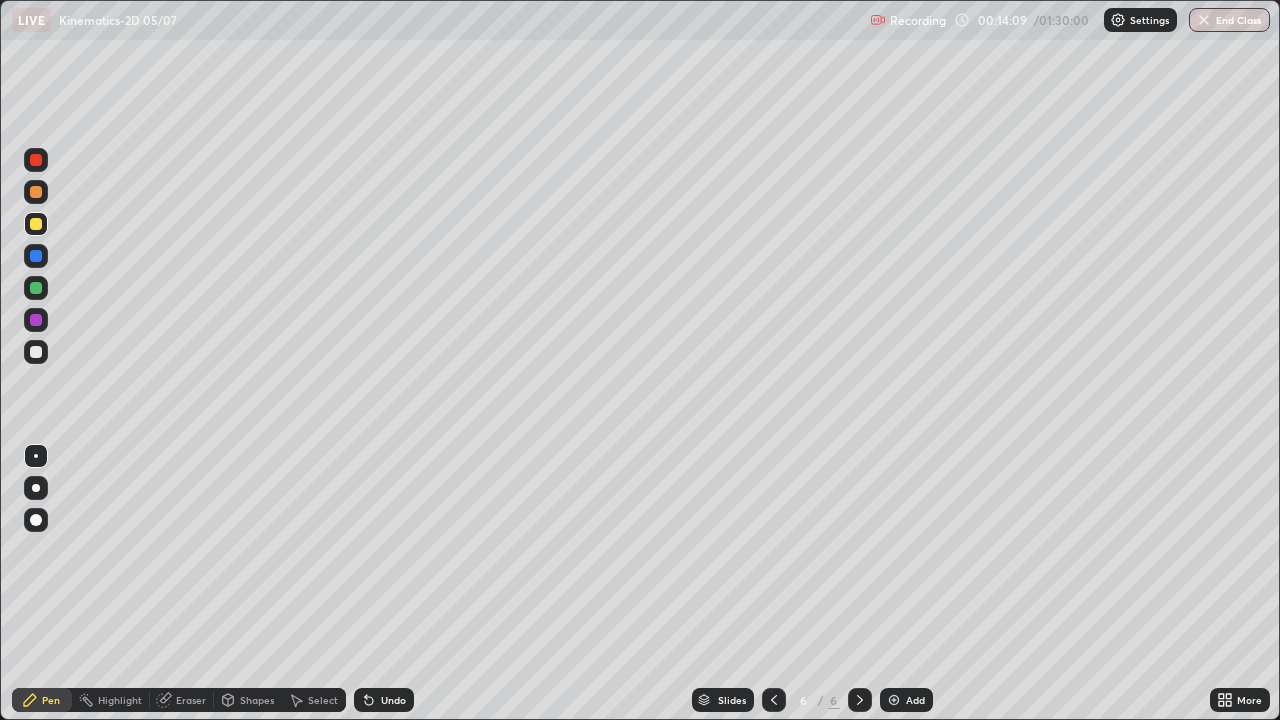 click at bounding box center (36, 352) 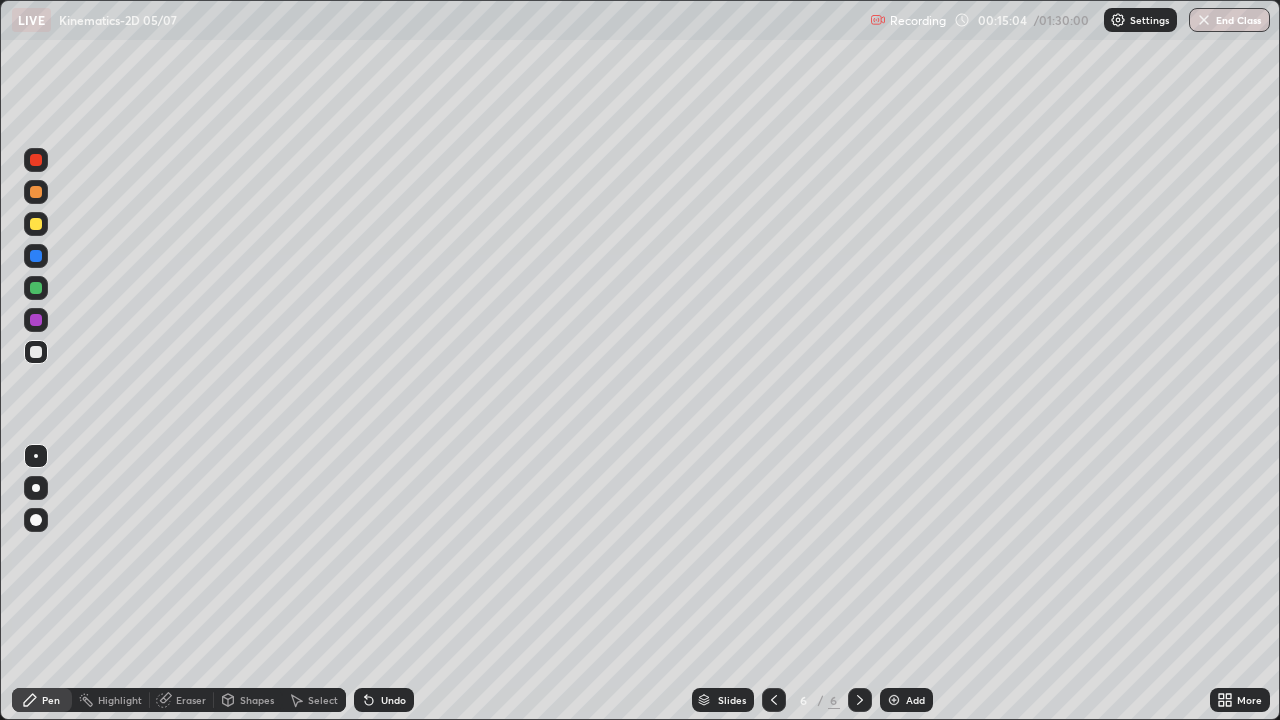 click 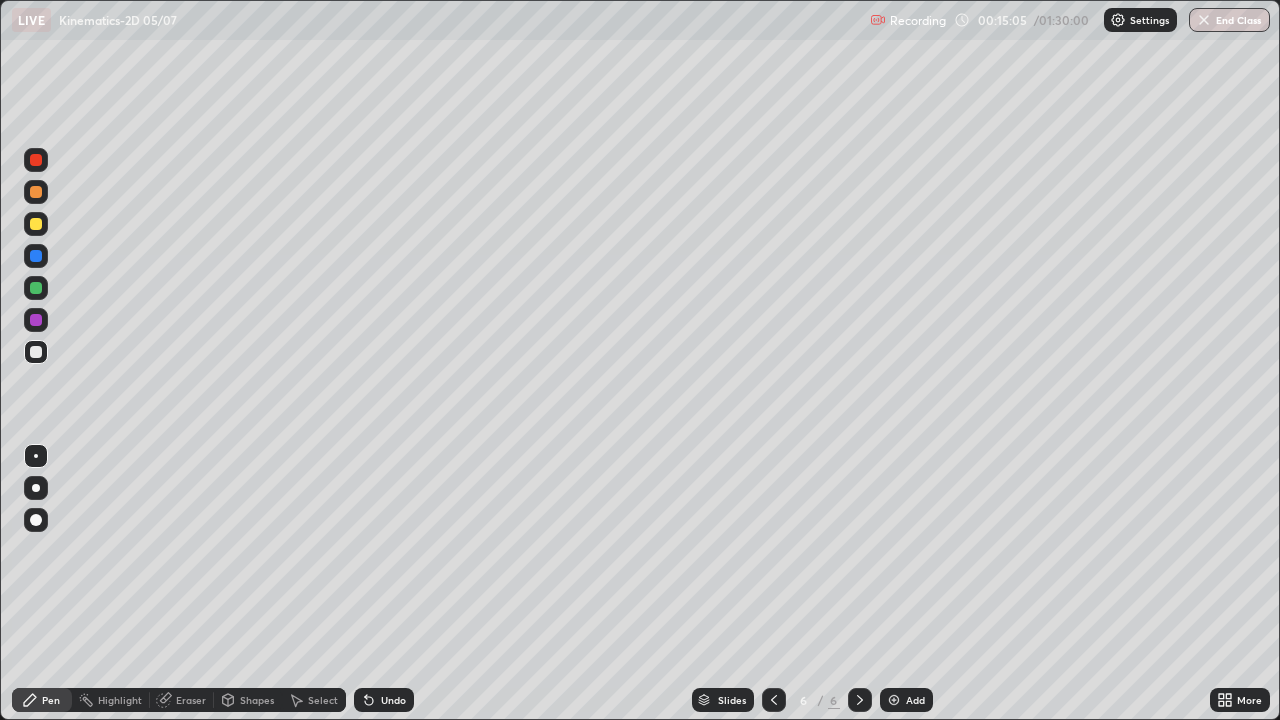click on "Undo" at bounding box center [384, 700] 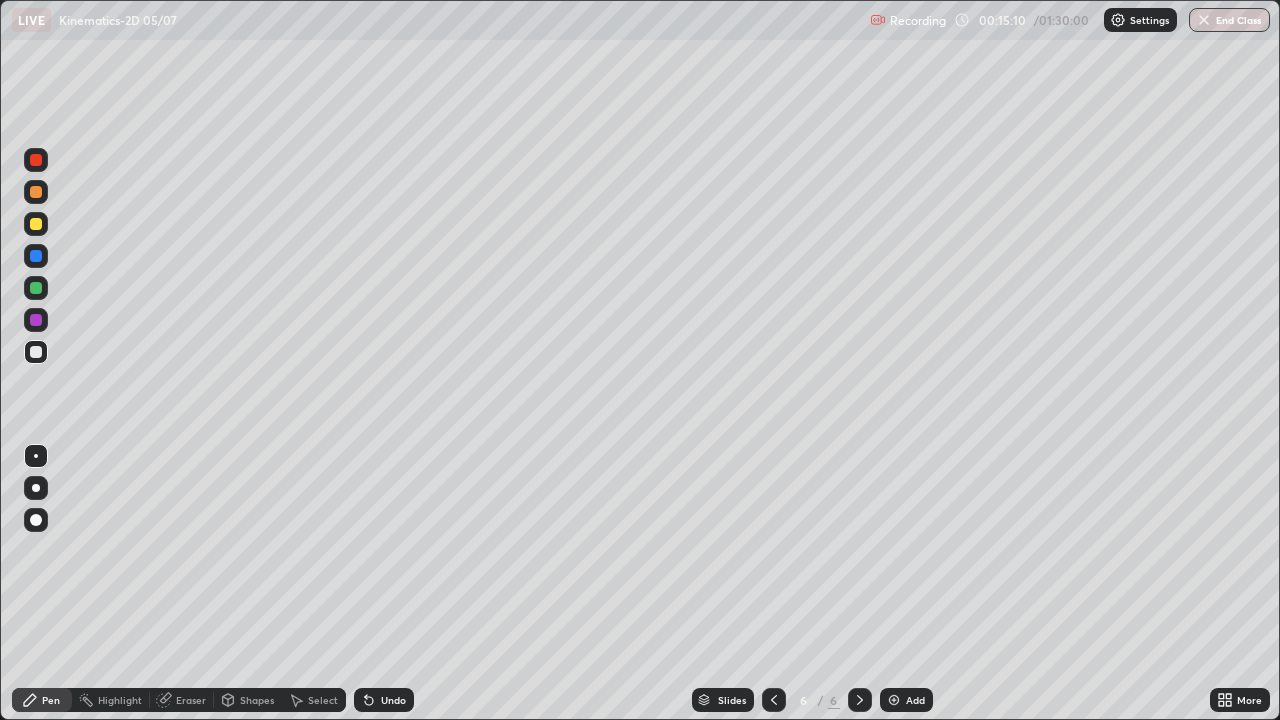 click 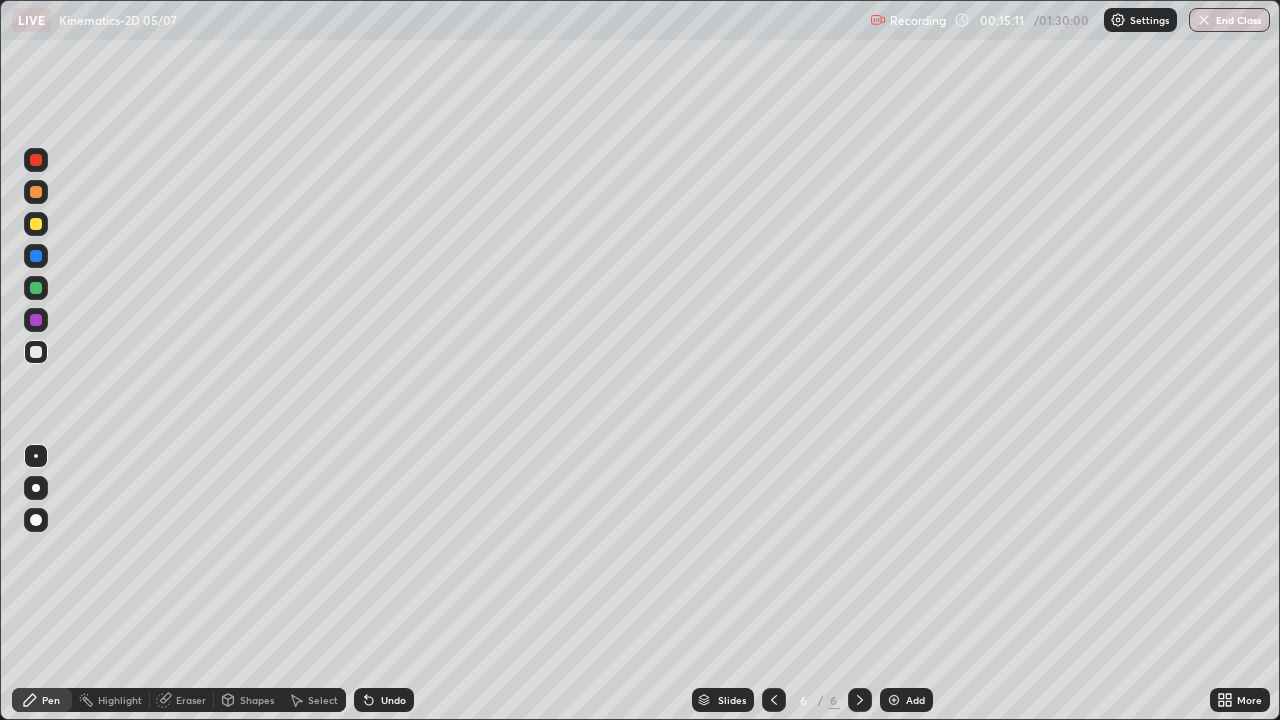 click on "Undo" at bounding box center (393, 700) 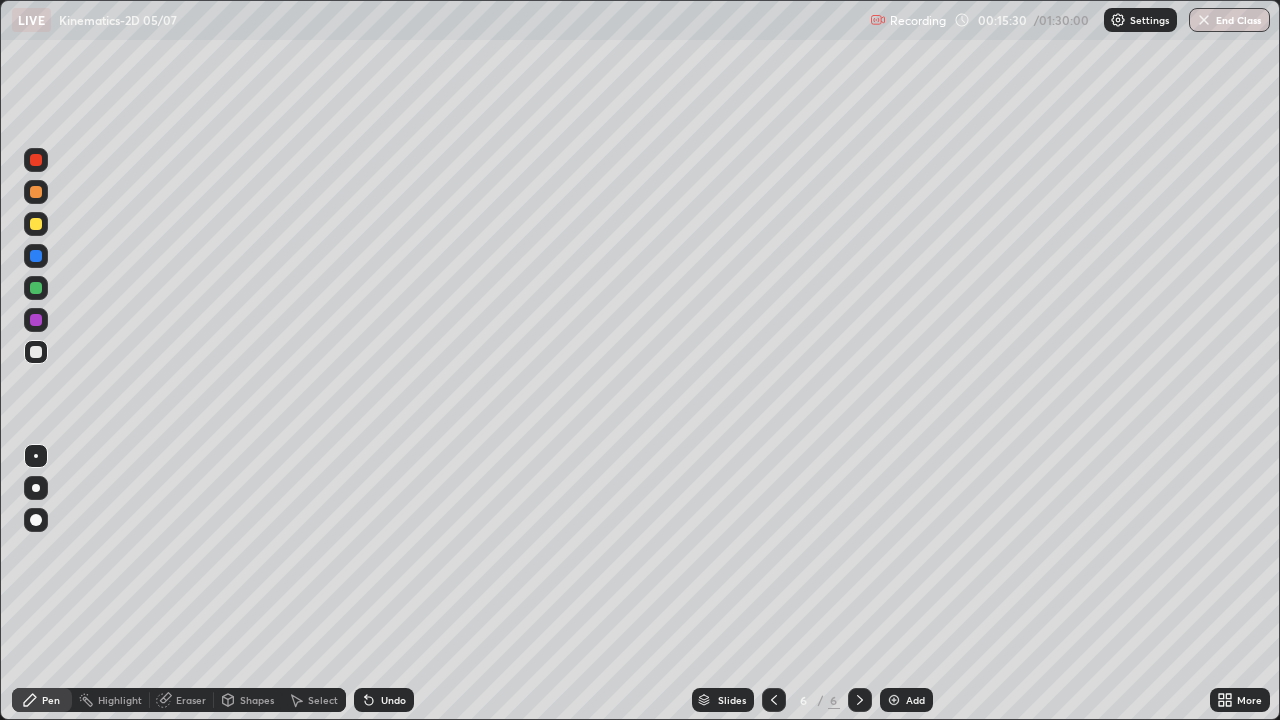 click on "Undo" at bounding box center (393, 700) 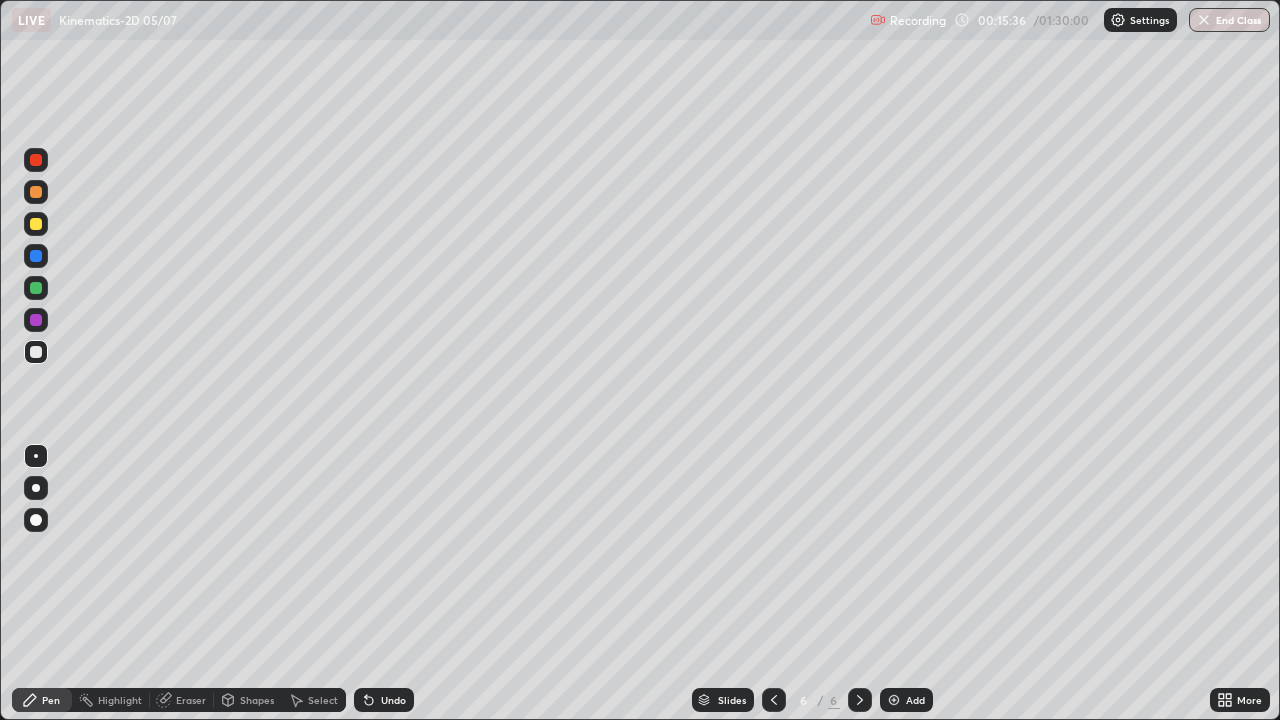 click on "Undo" at bounding box center [393, 700] 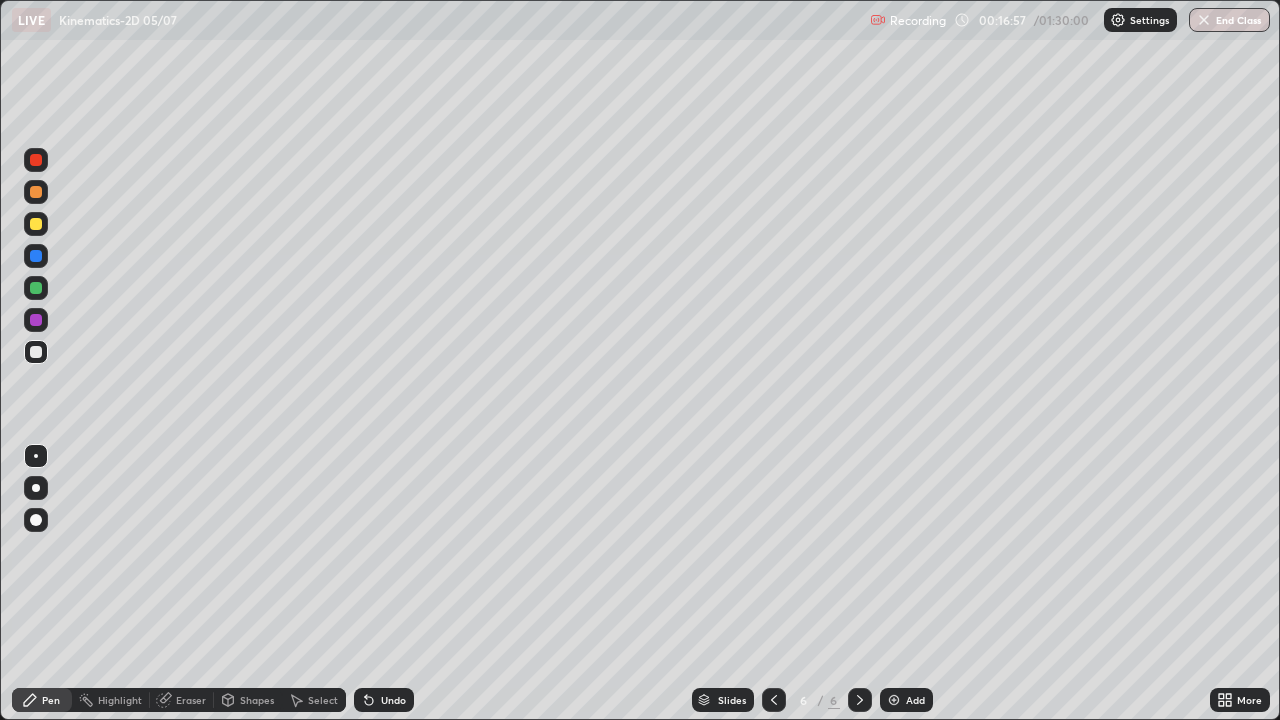 click 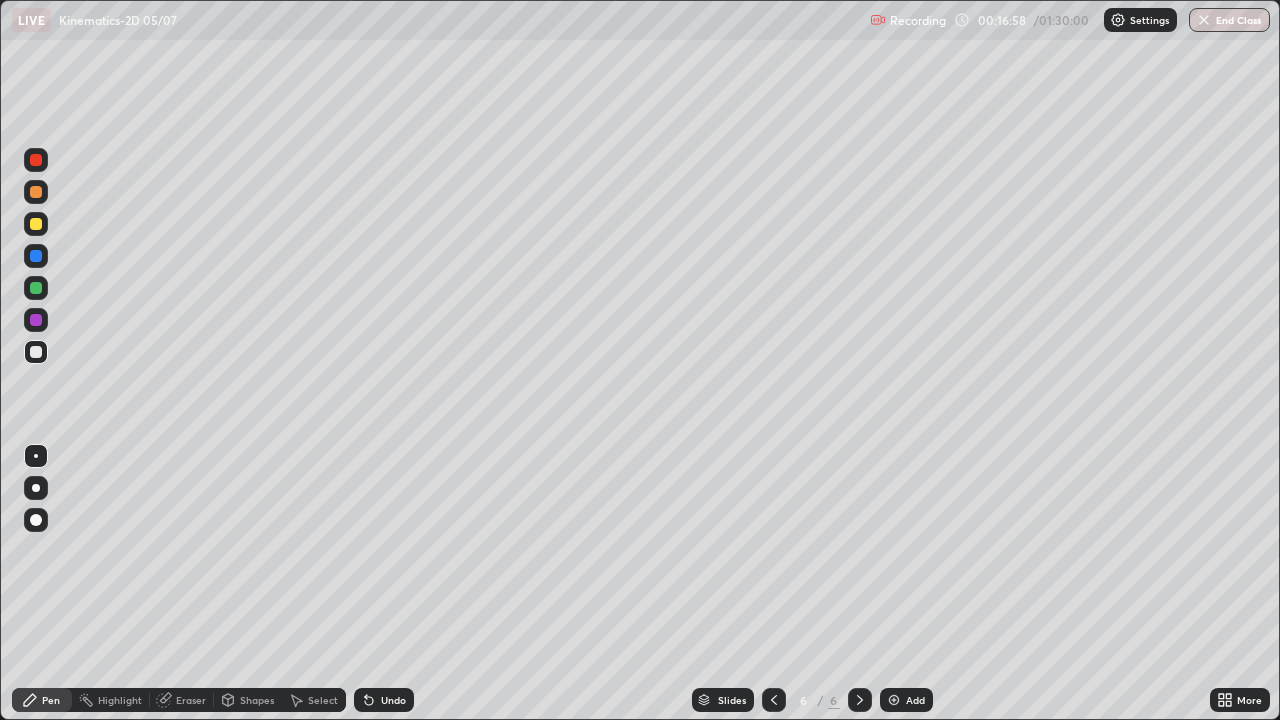click on "Undo" at bounding box center (384, 700) 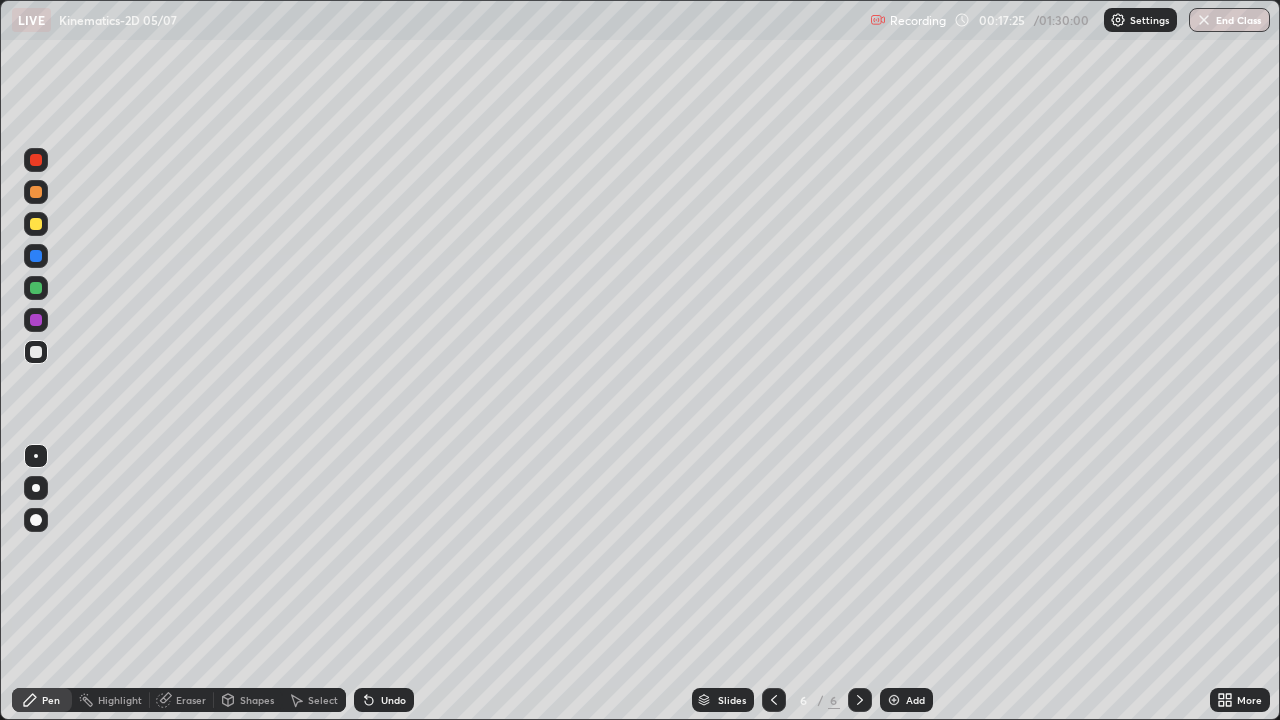 click at bounding box center [36, 224] 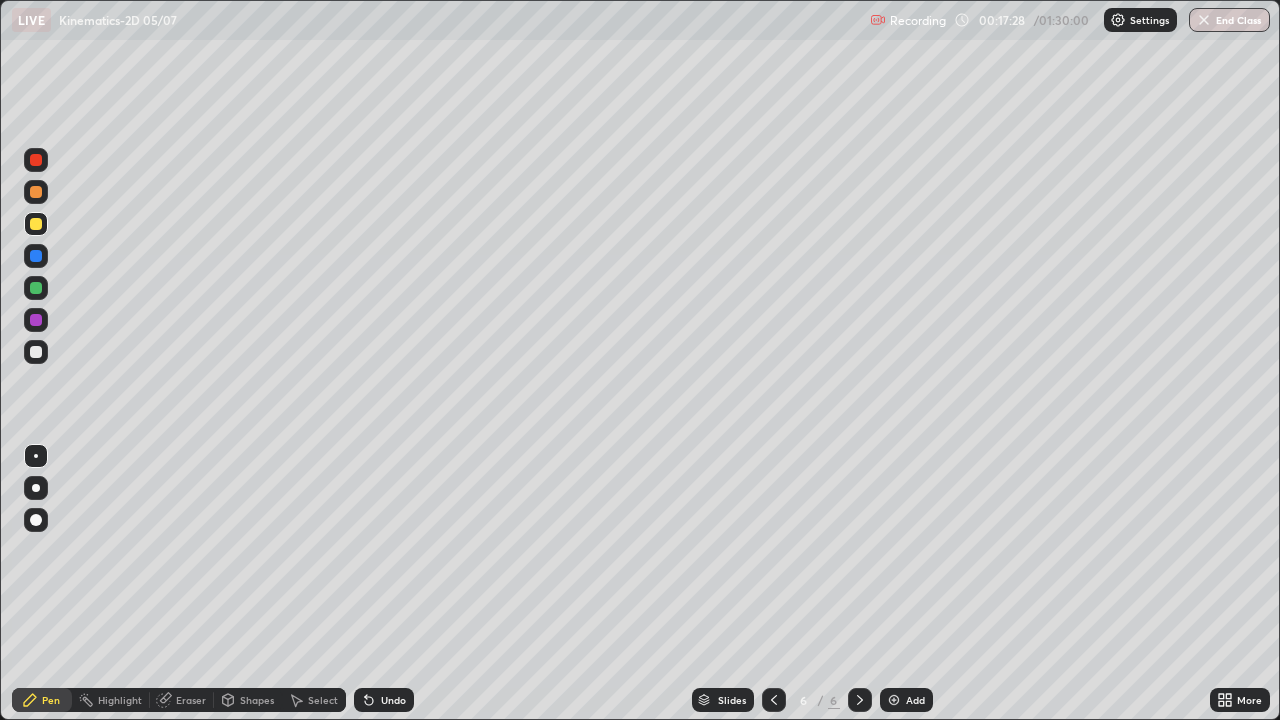 click on "Undo" at bounding box center (393, 700) 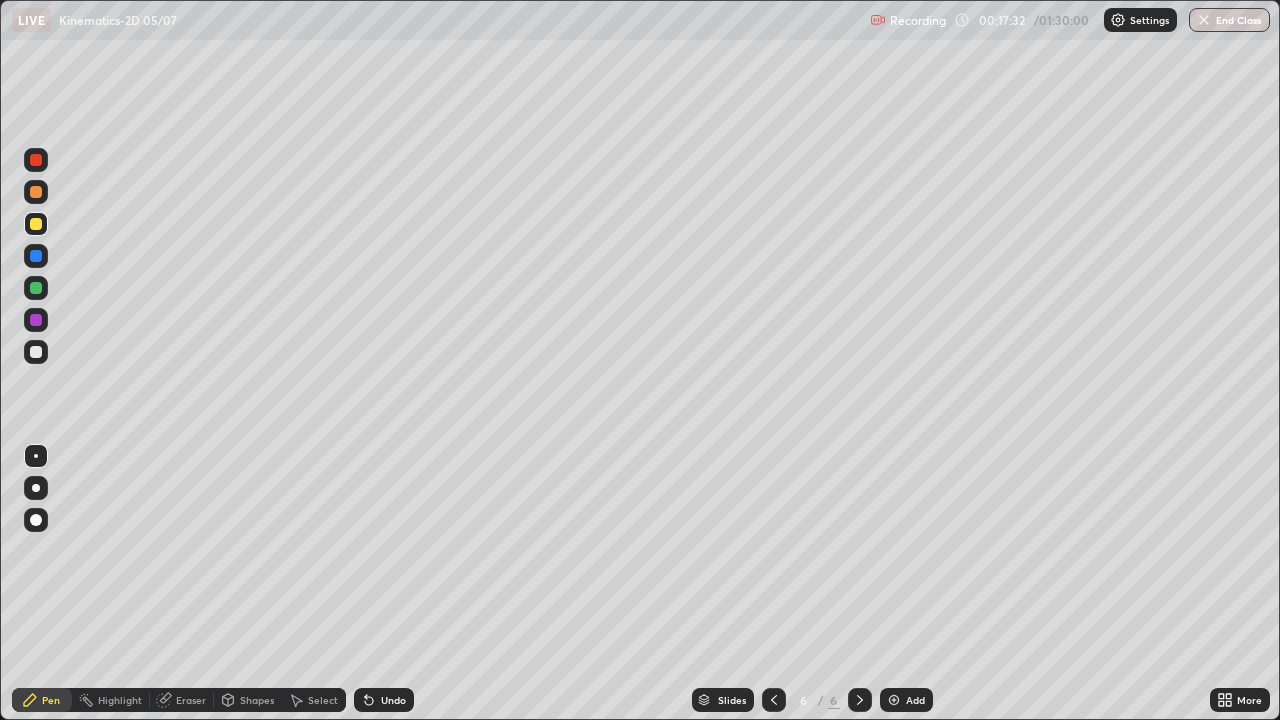 click on "Undo" at bounding box center [393, 700] 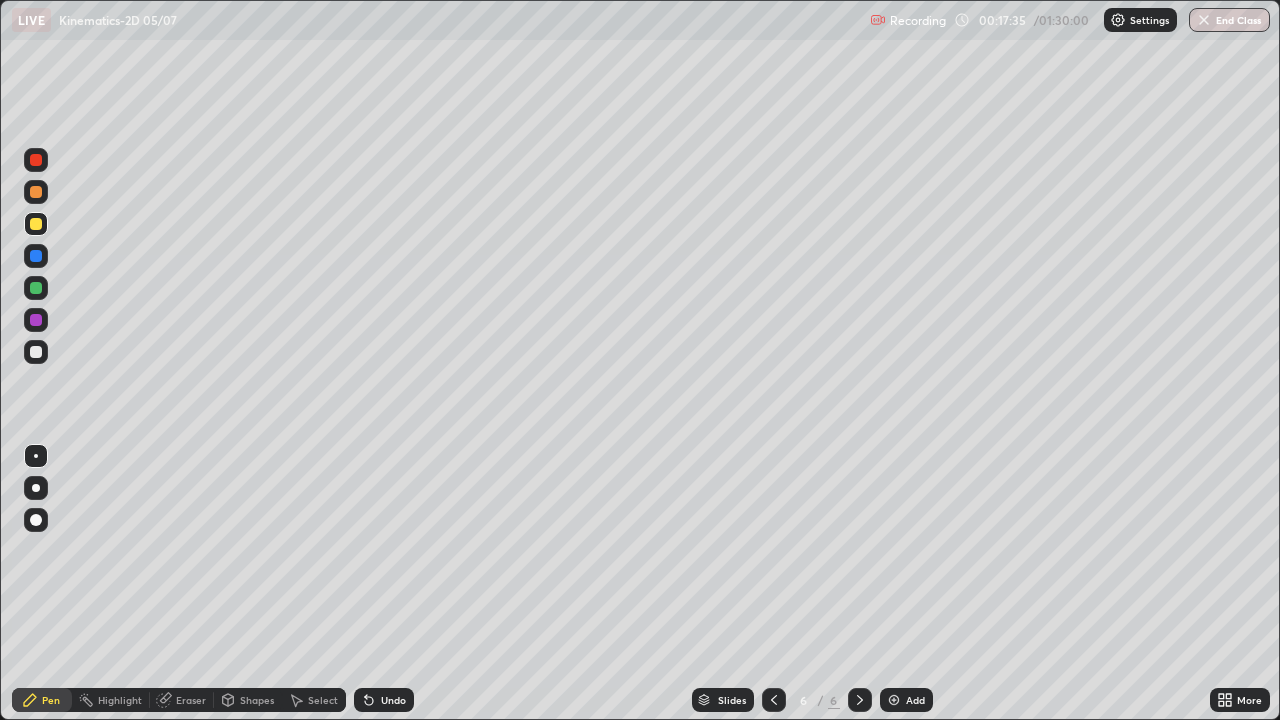 click on "Eraser" at bounding box center [191, 700] 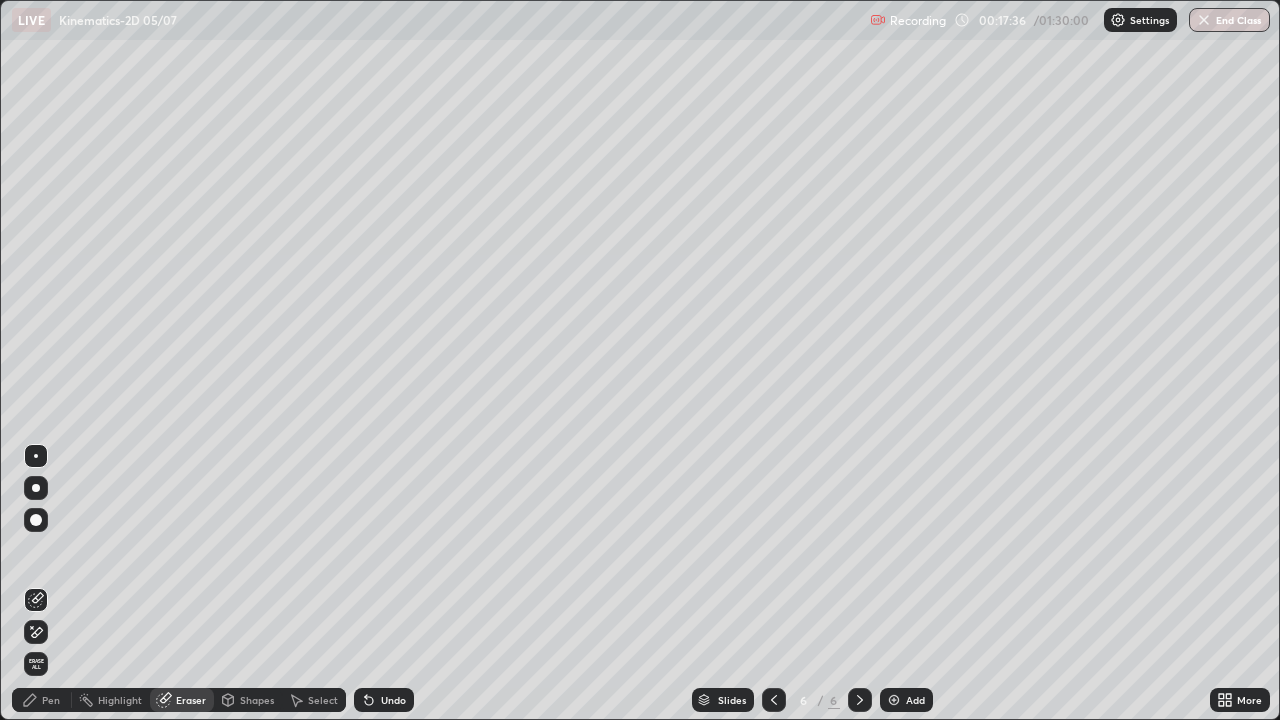 click 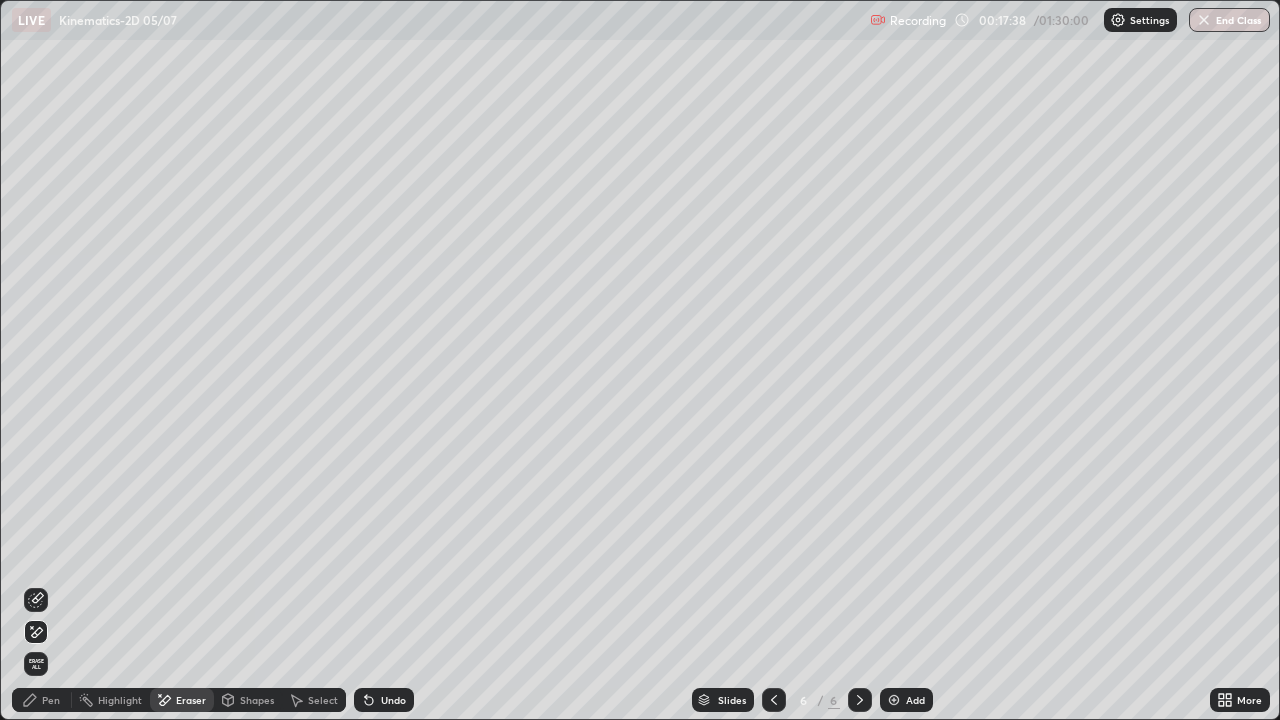 click 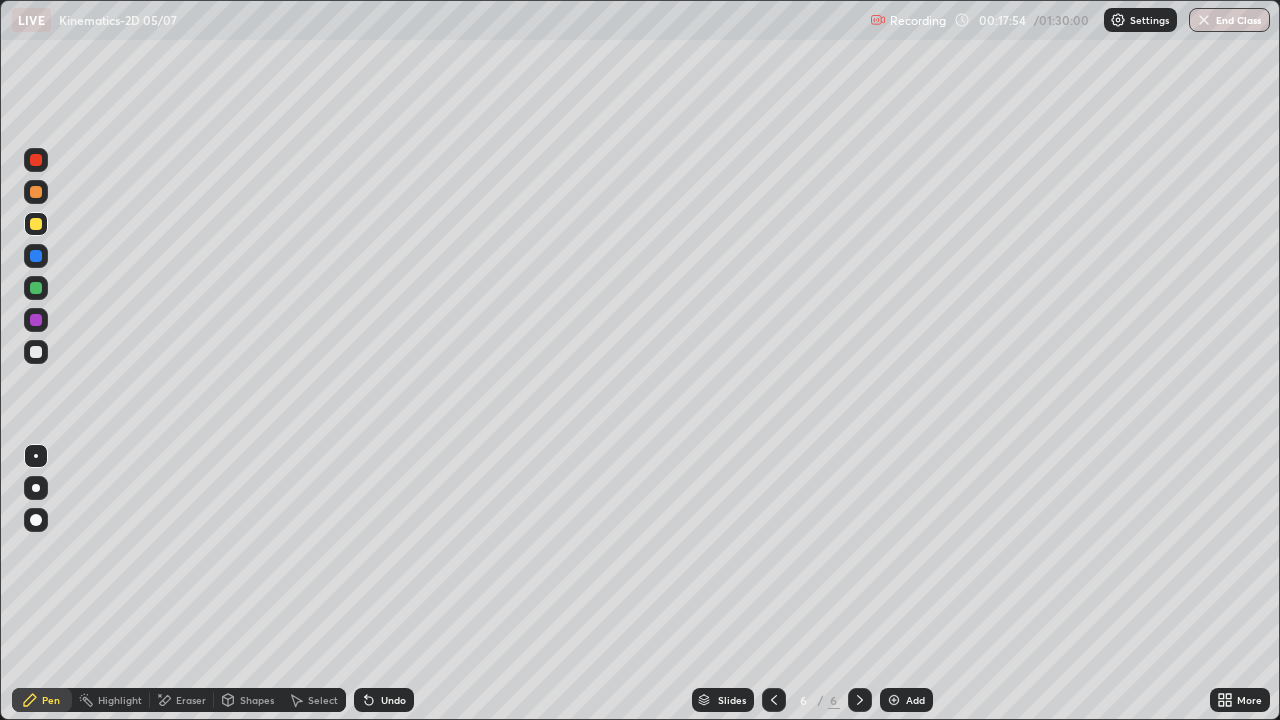 click on "Eraser" at bounding box center [191, 700] 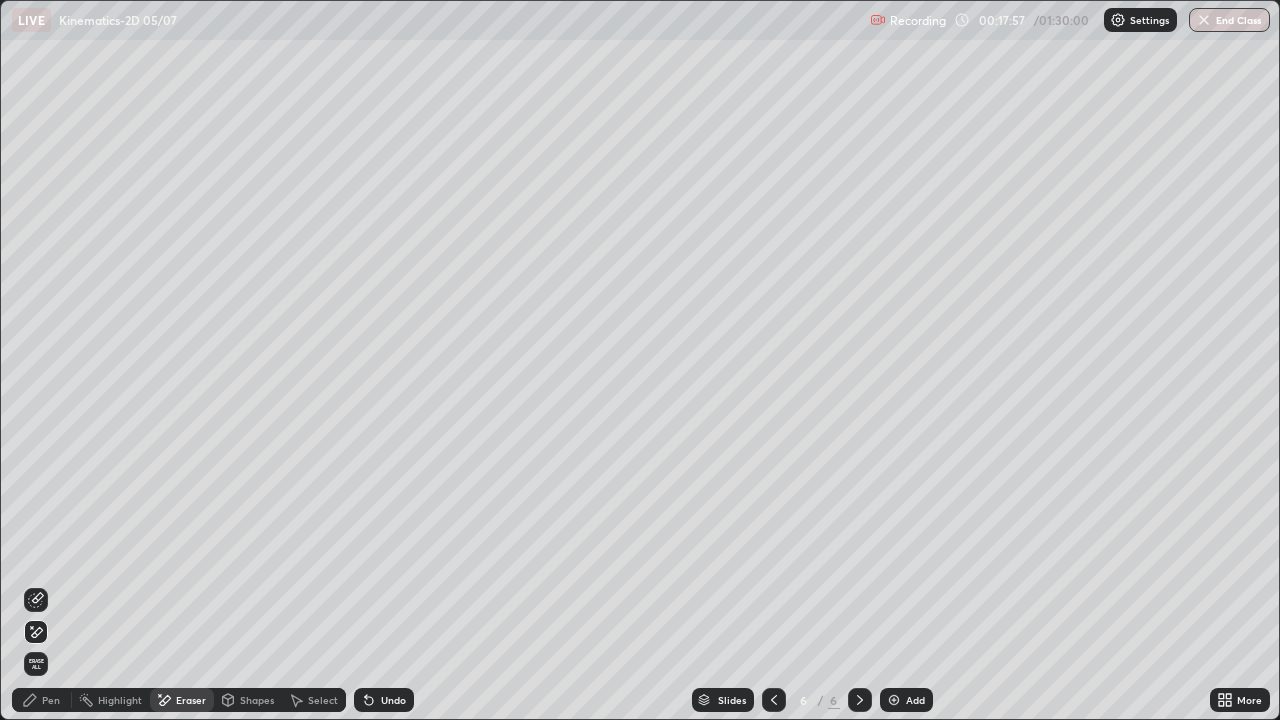 click on "Pen" at bounding box center (42, 700) 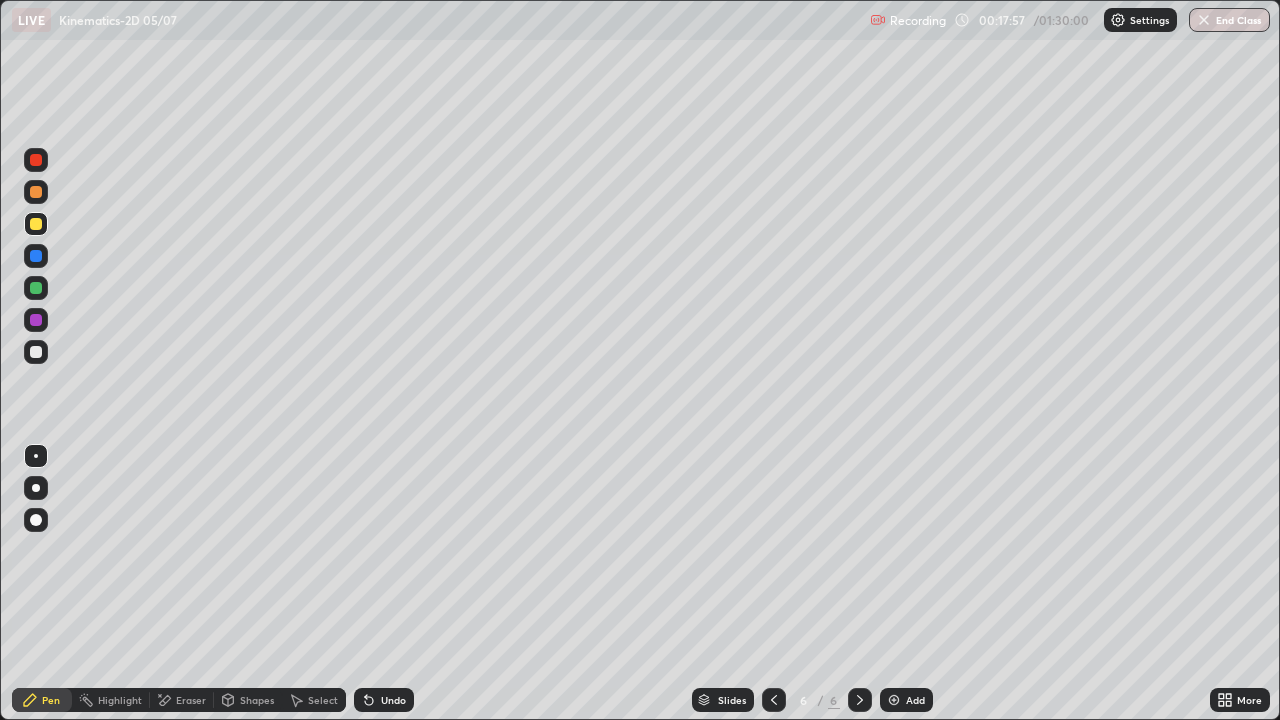 click 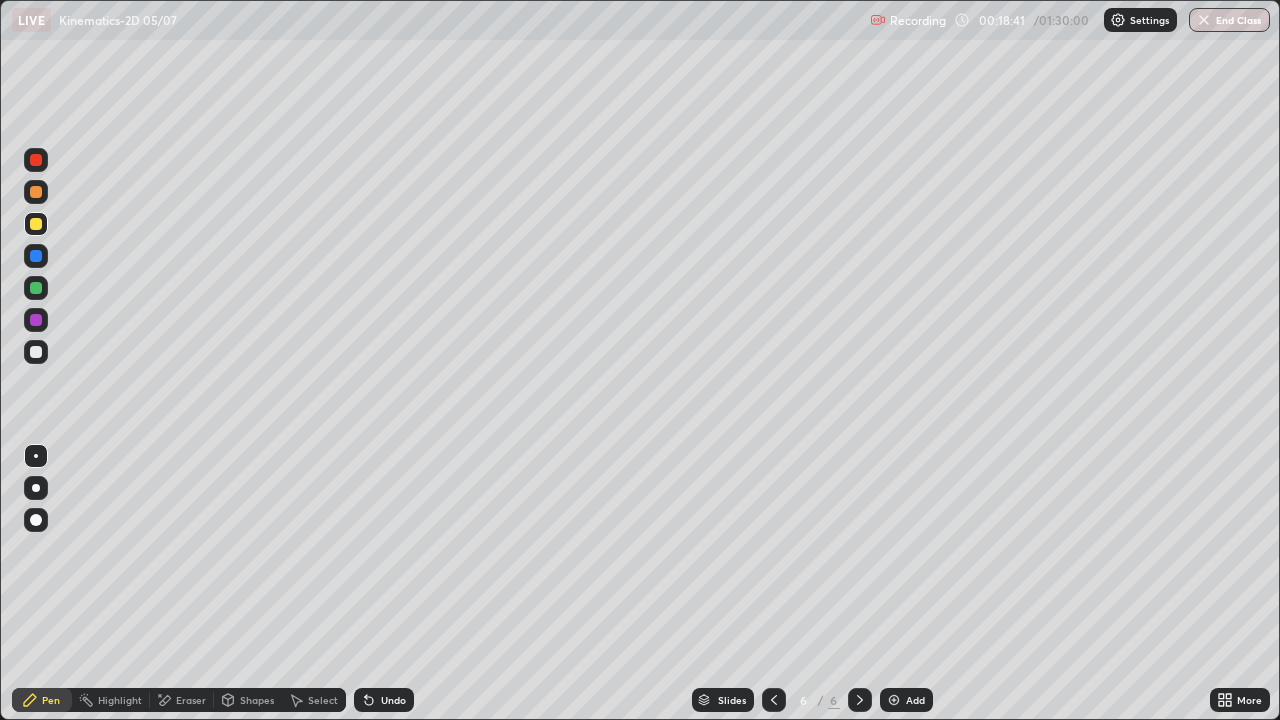 click at bounding box center [36, 352] 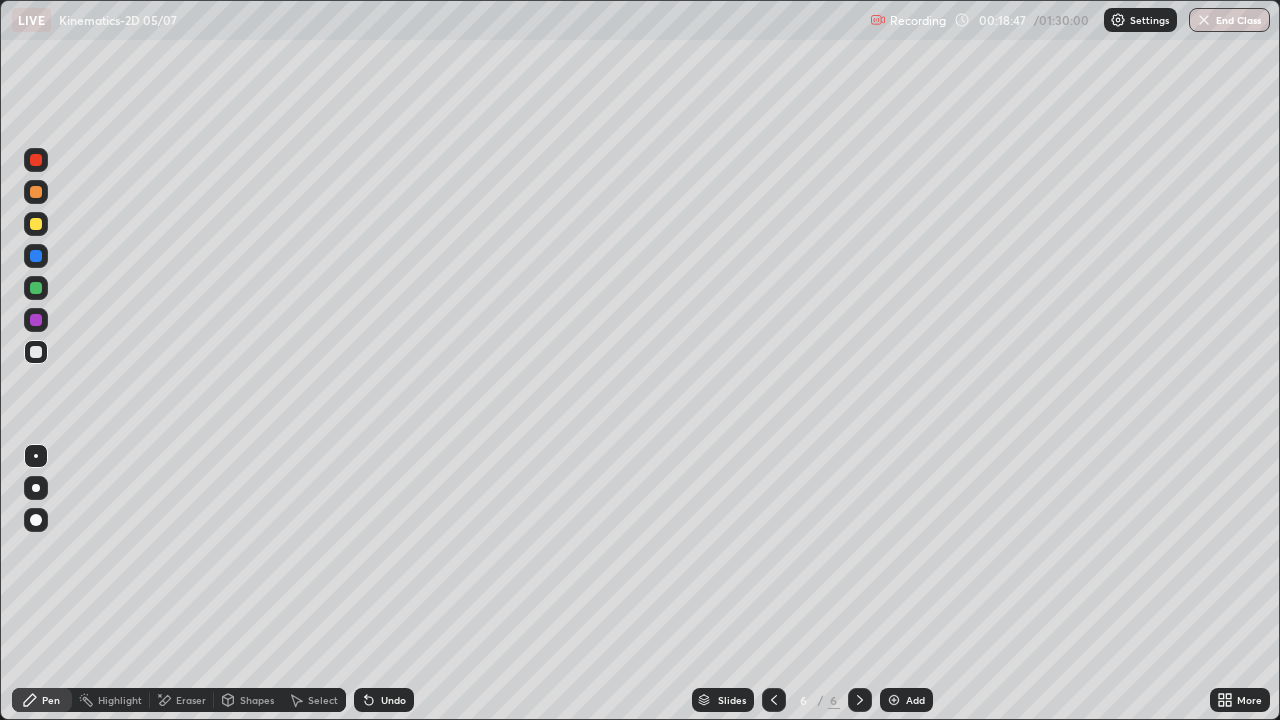 click on "Undo" at bounding box center (393, 700) 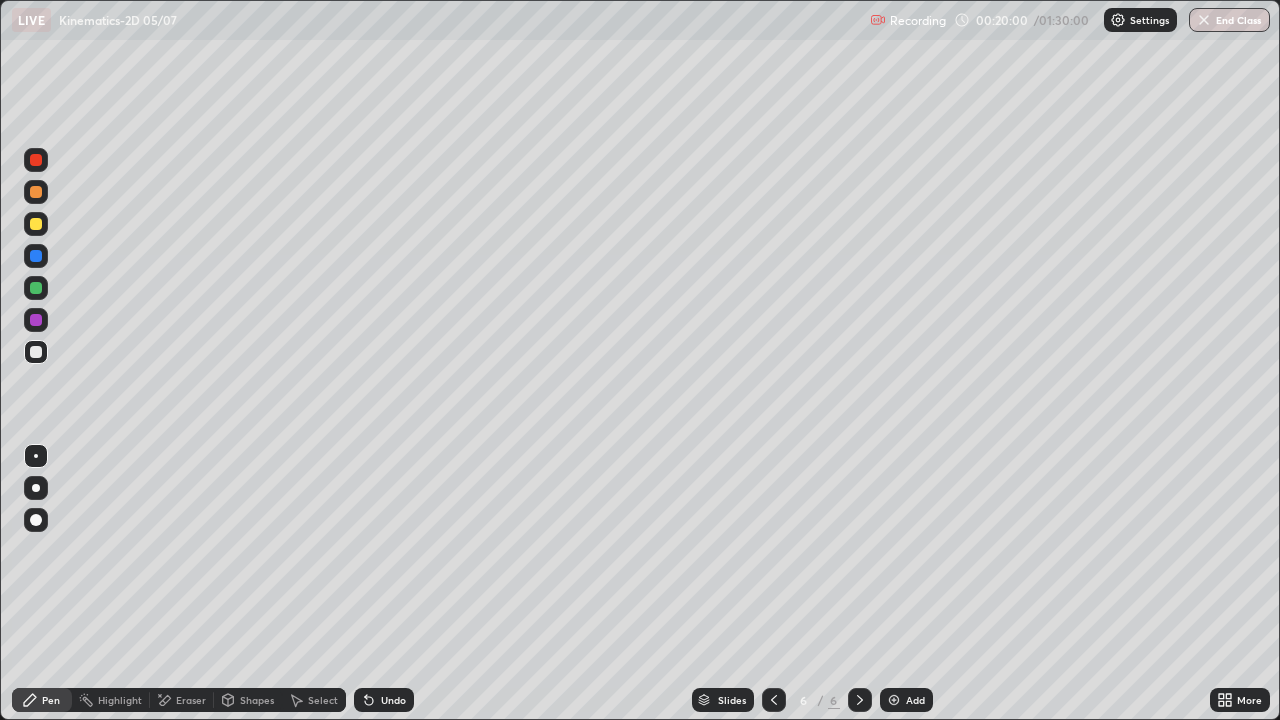 click on "Undo" at bounding box center [393, 700] 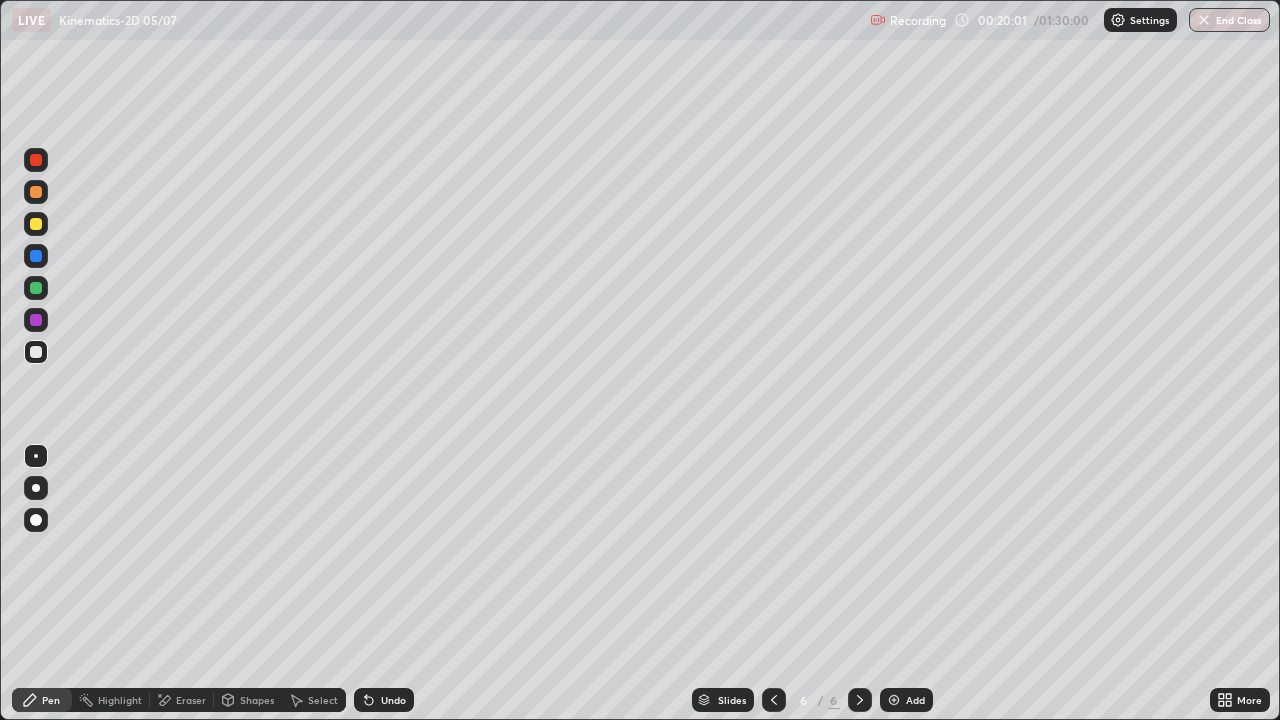 click on "Undo" at bounding box center (384, 700) 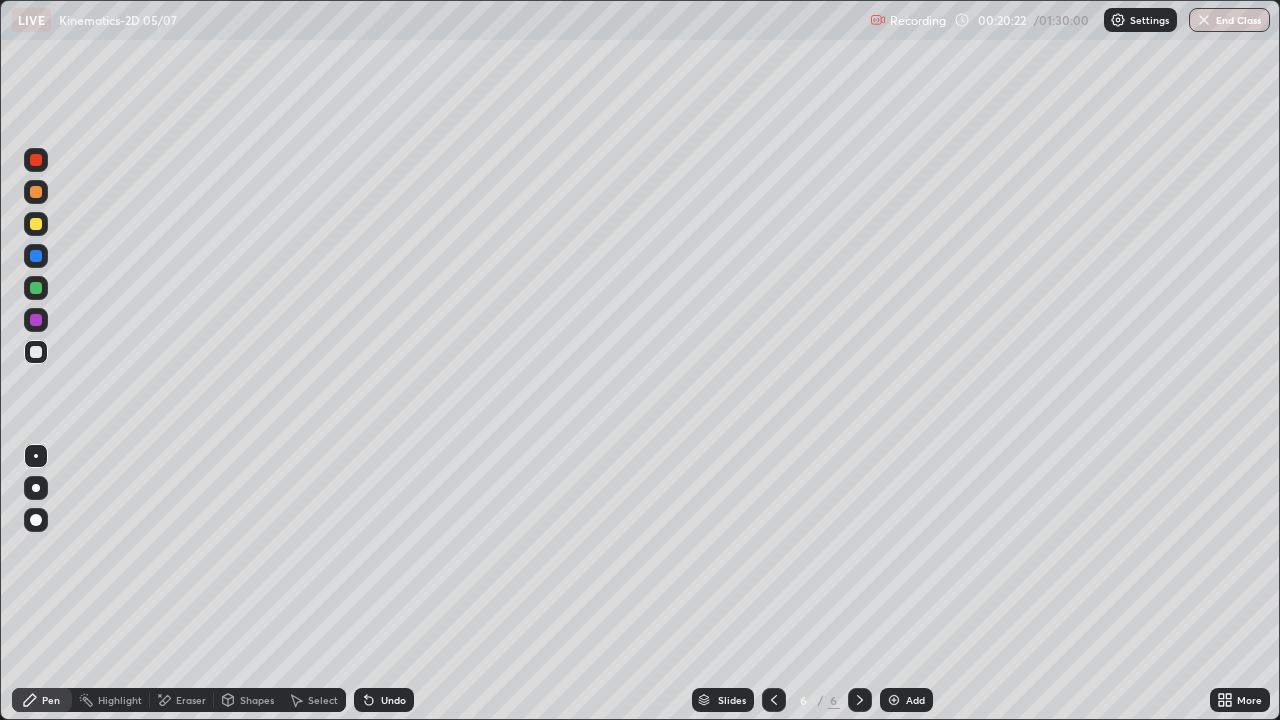 click on "Undo" at bounding box center [393, 700] 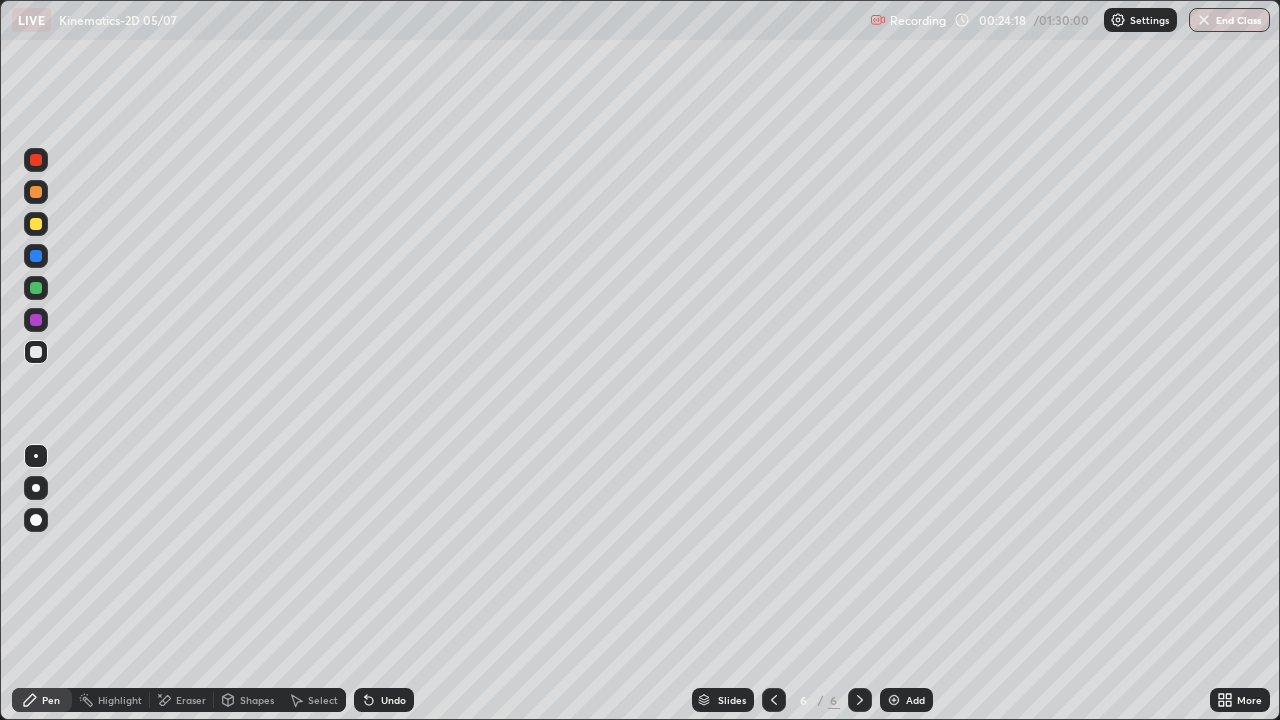 click at bounding box center (36, 224) 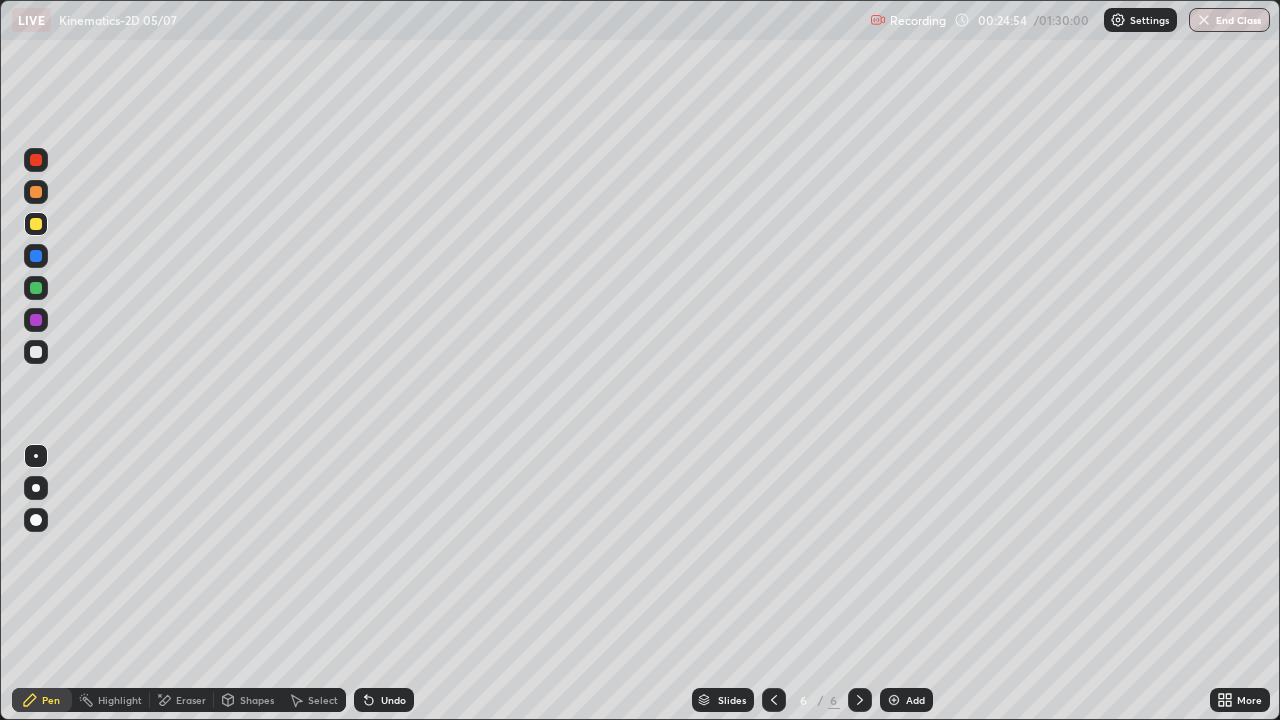 click at bounding box center (36, 352) 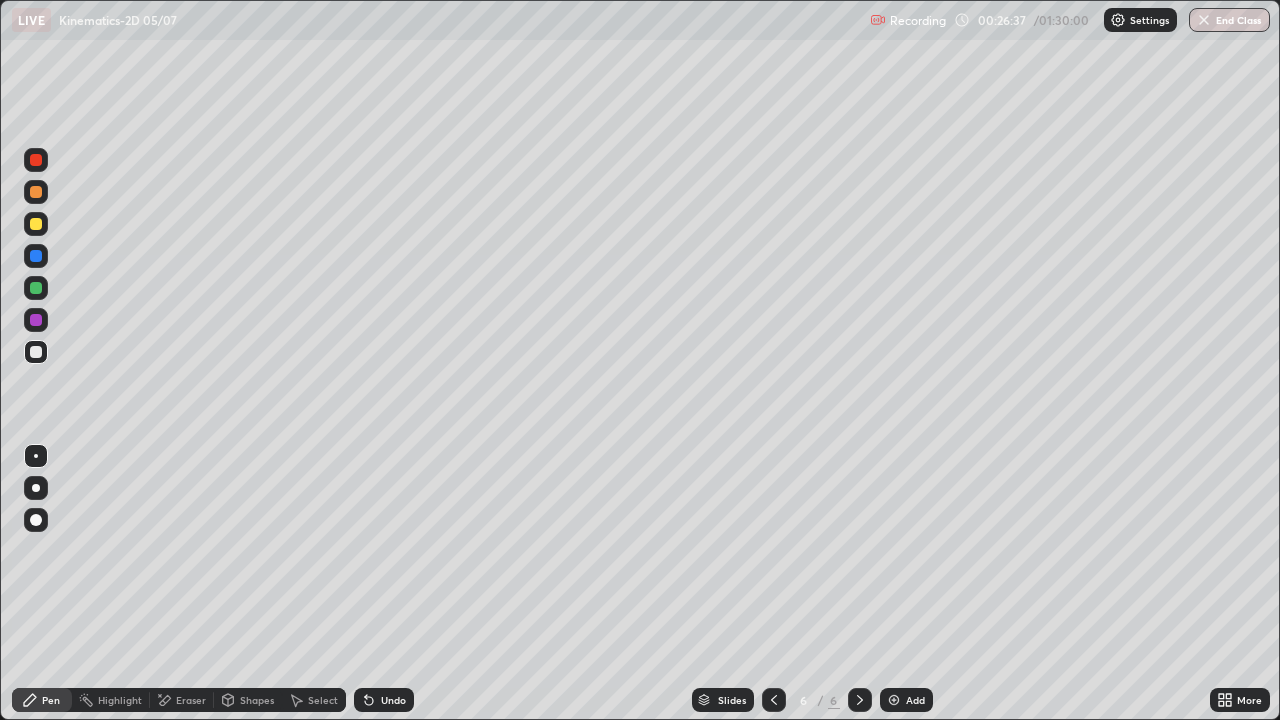 click at bounding box center [36, 224] 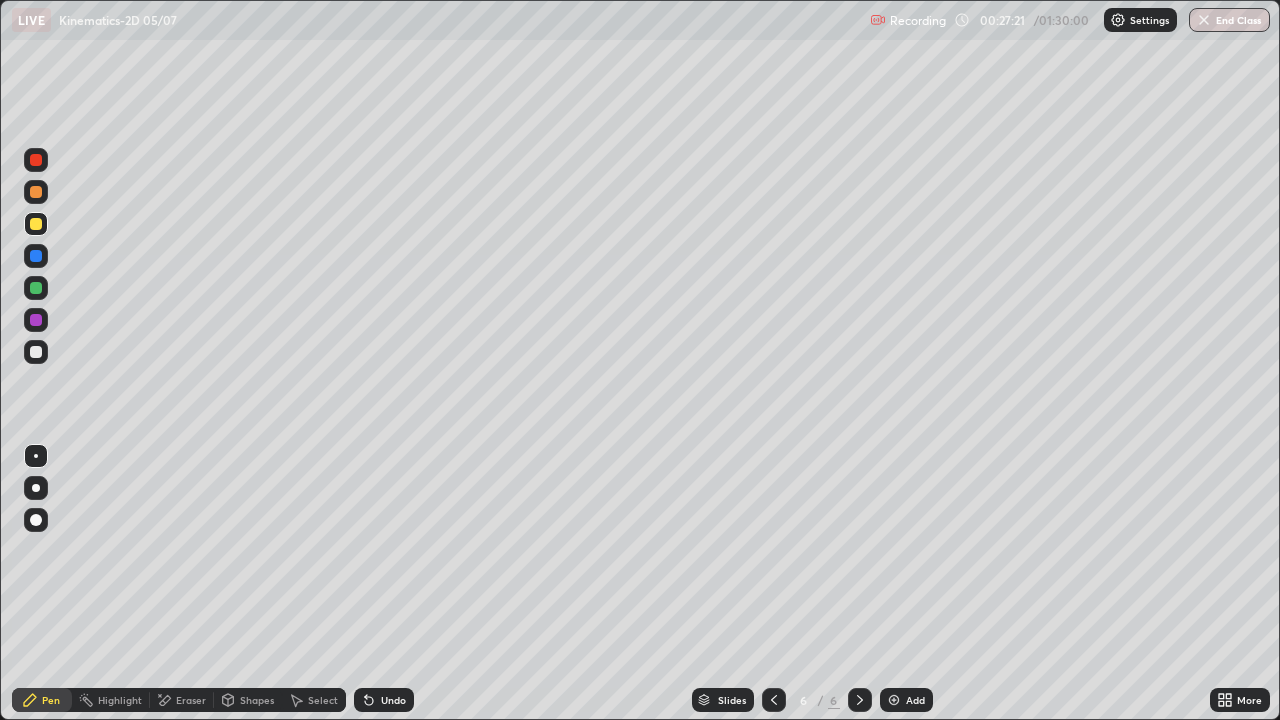 click at bounding box center (36, 352) 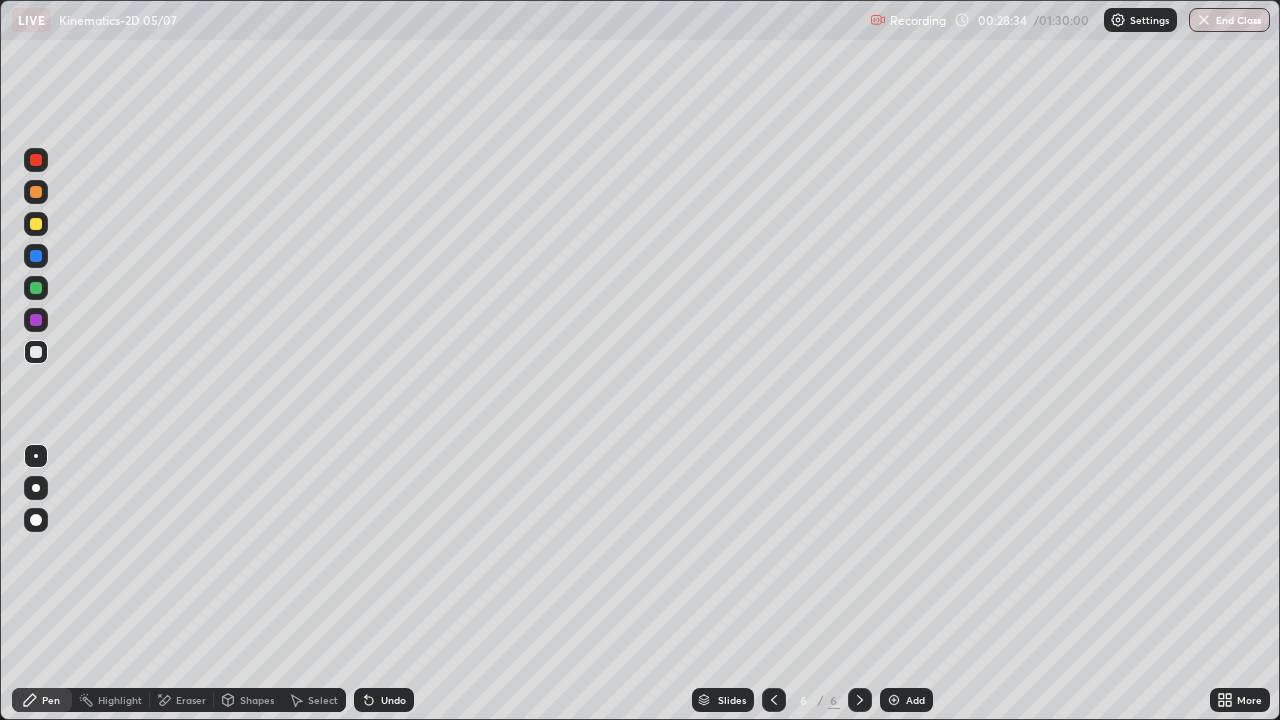 click 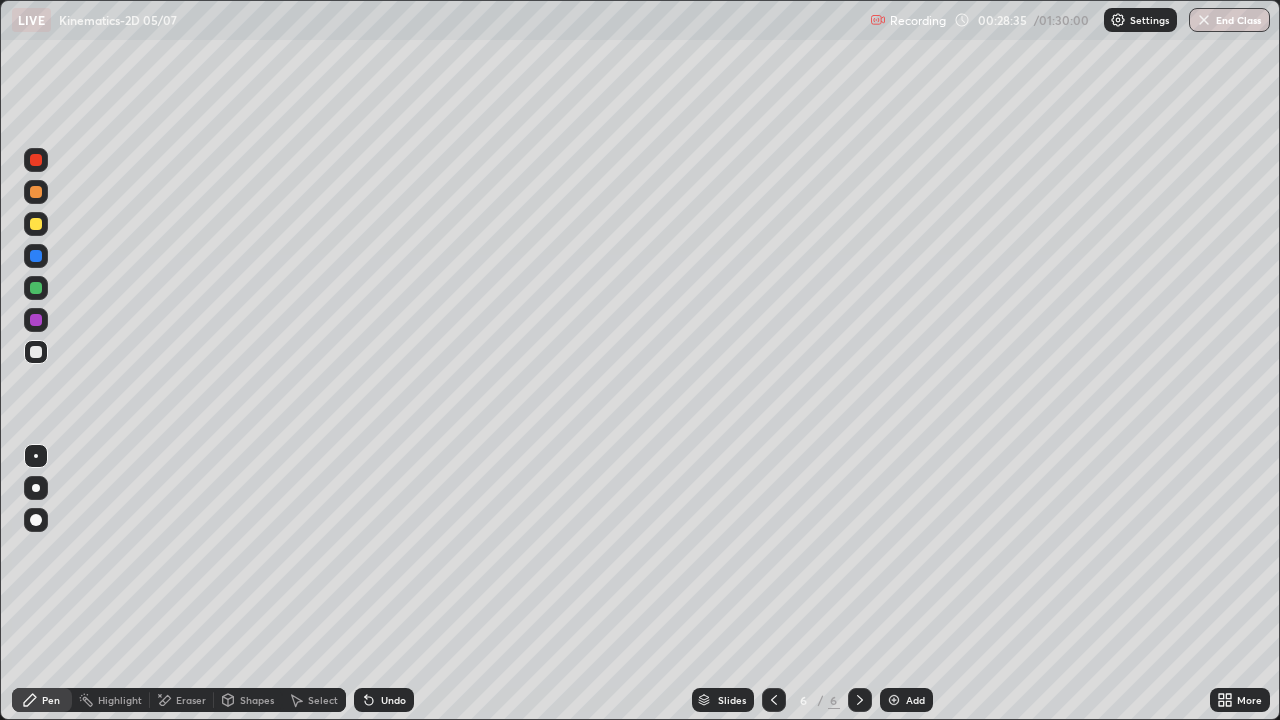 click at bounding box center (894, 700) 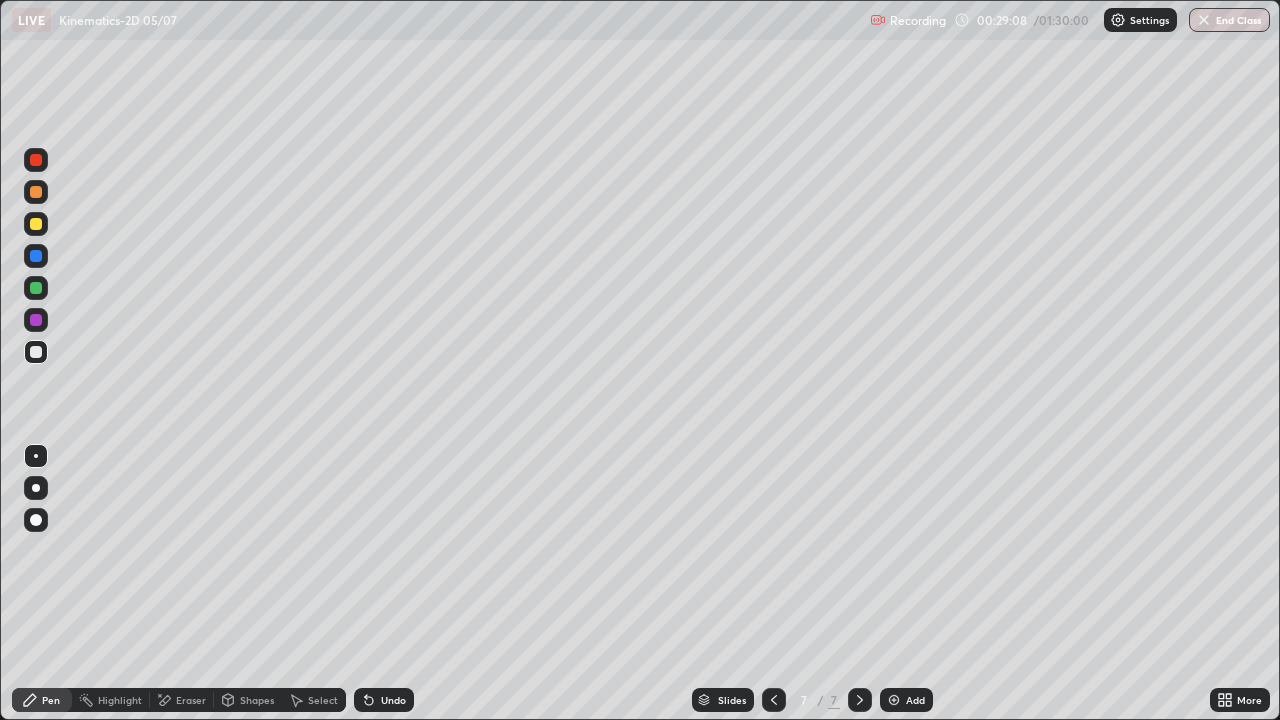 click 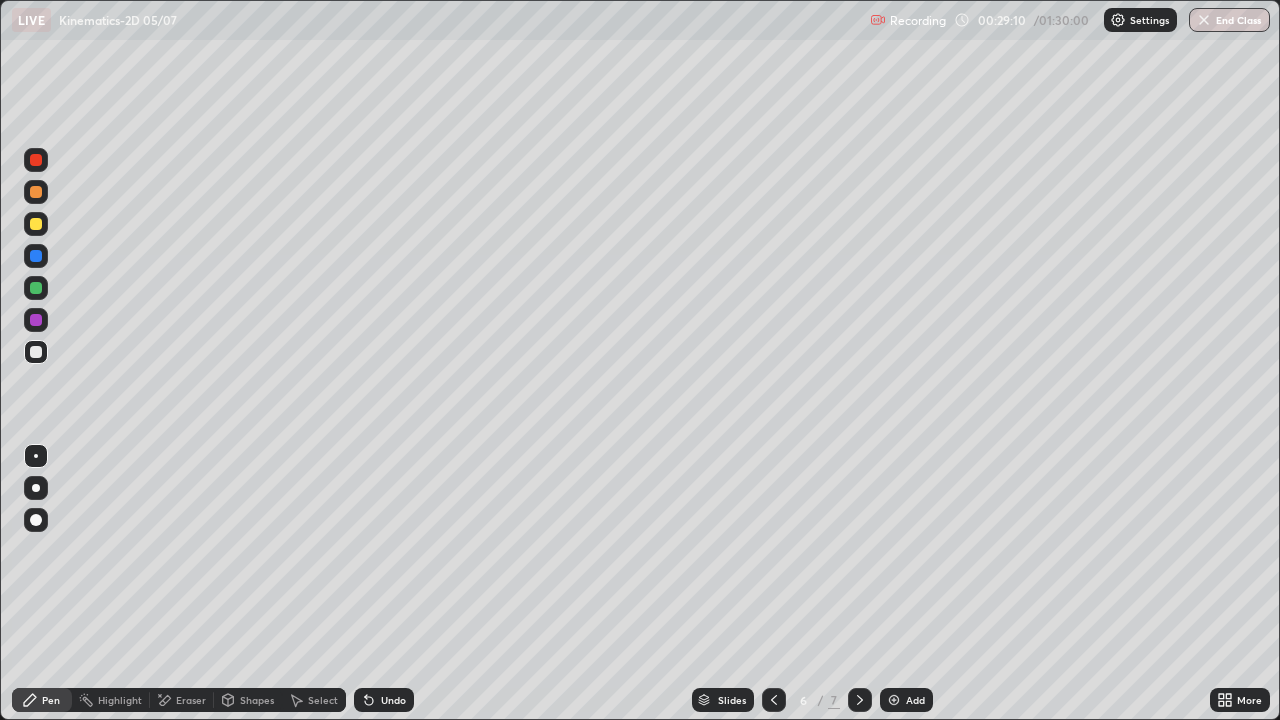 click on "Eraser" at bounding box center (191, 700) 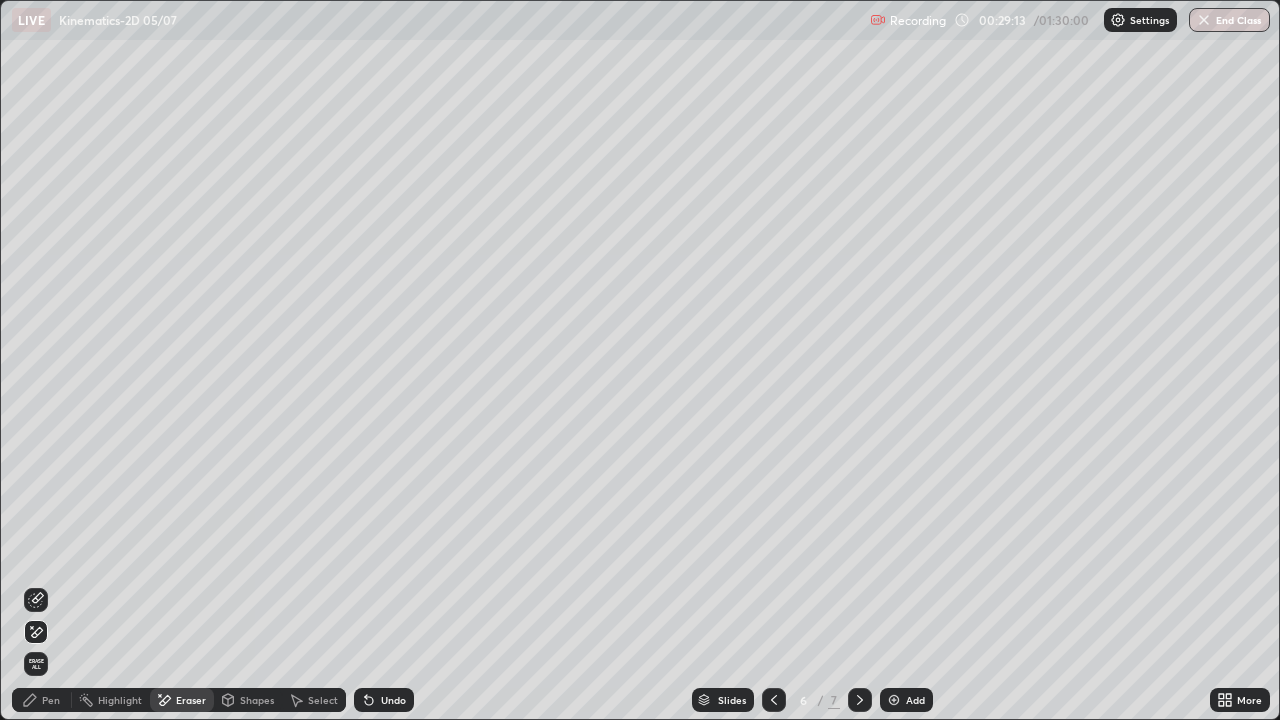 click on "Undo" at bounding box center [384, 700] 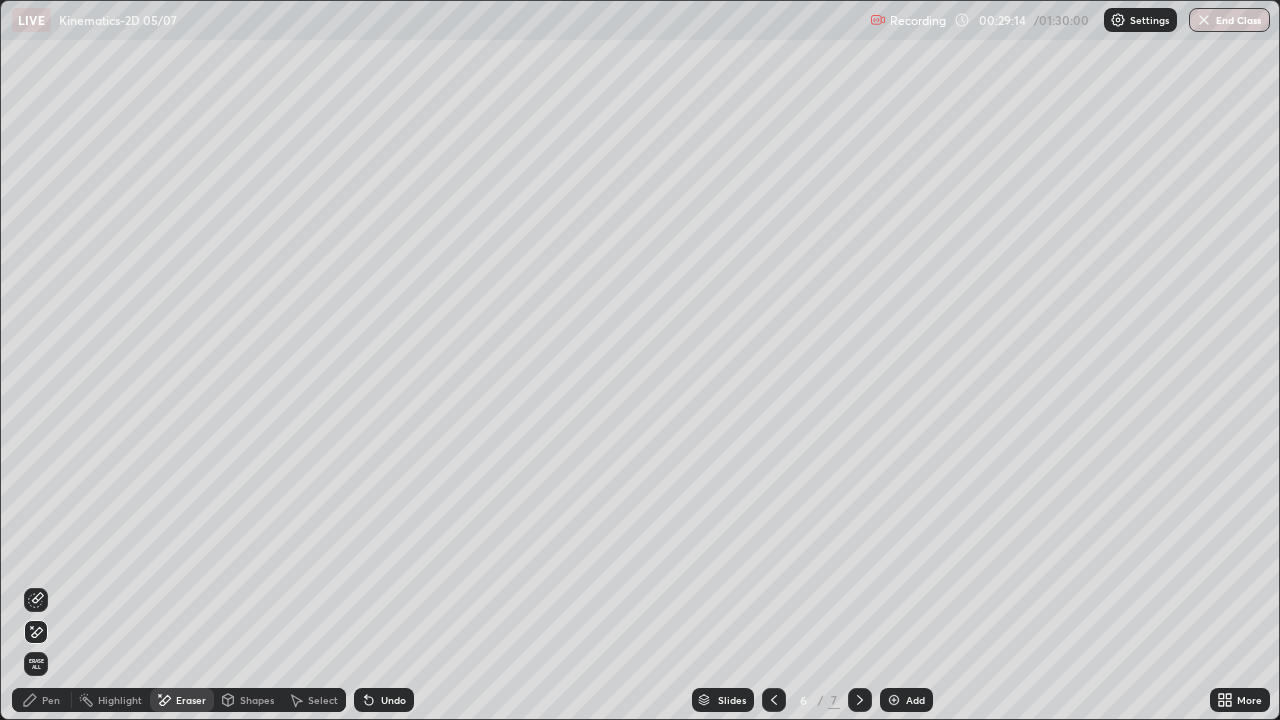 click on "Undo" at bounding box center [393, 700] 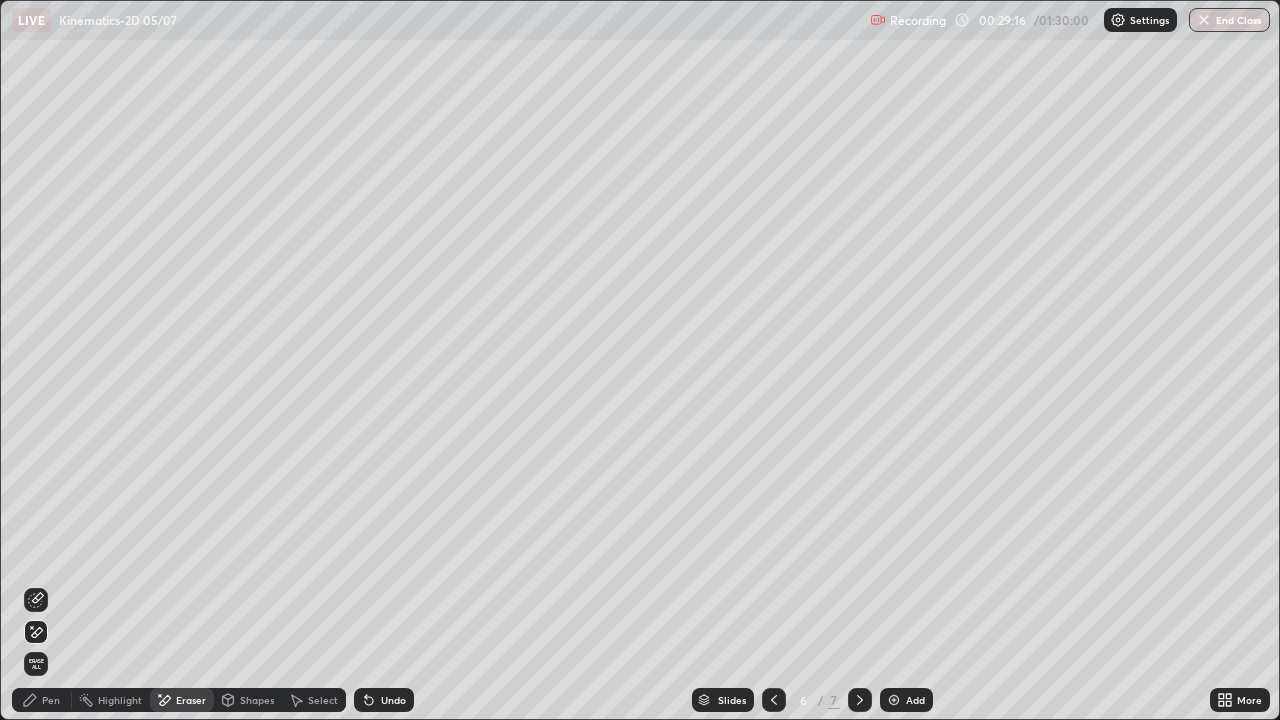 click on "Pen" at bounding box center [42, 700] 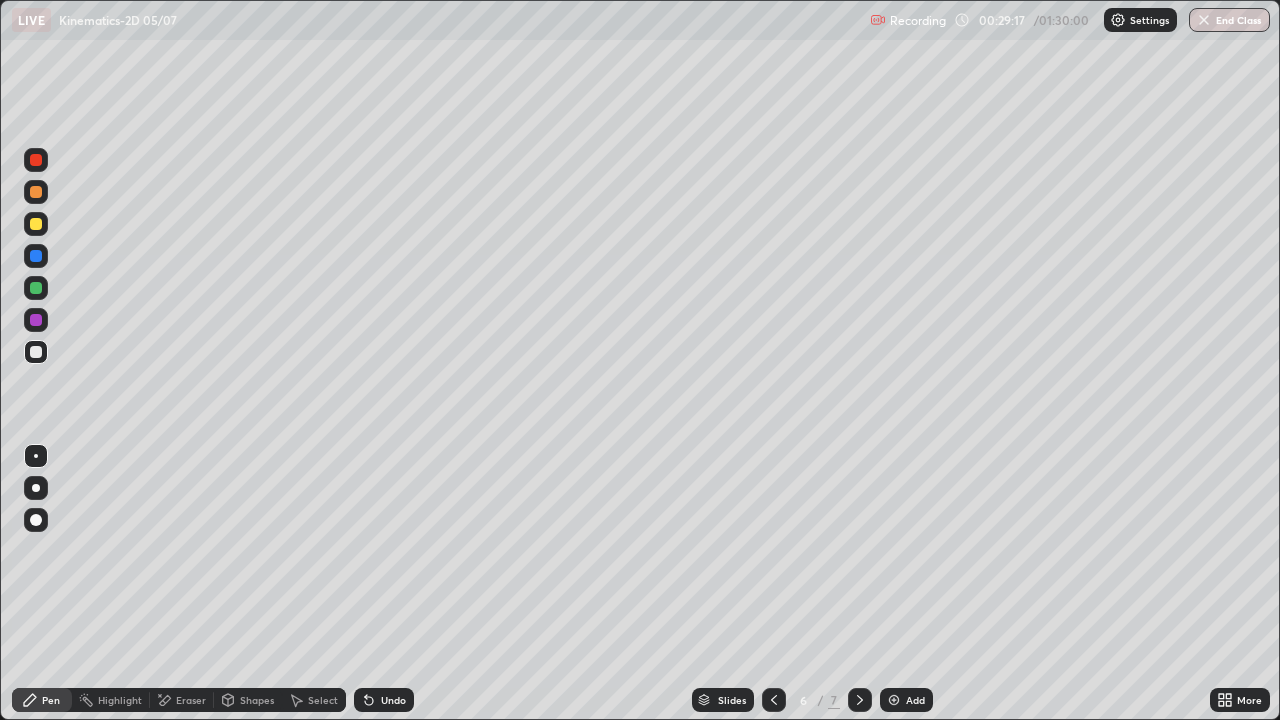 click 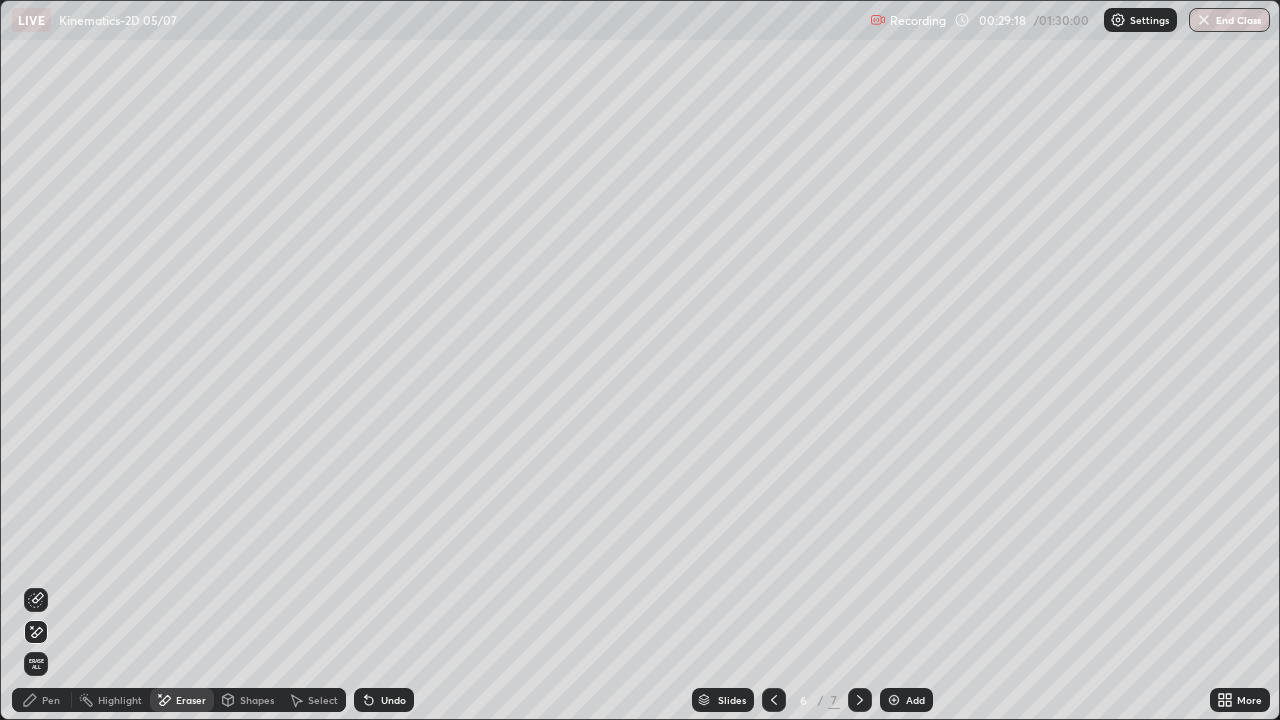 click 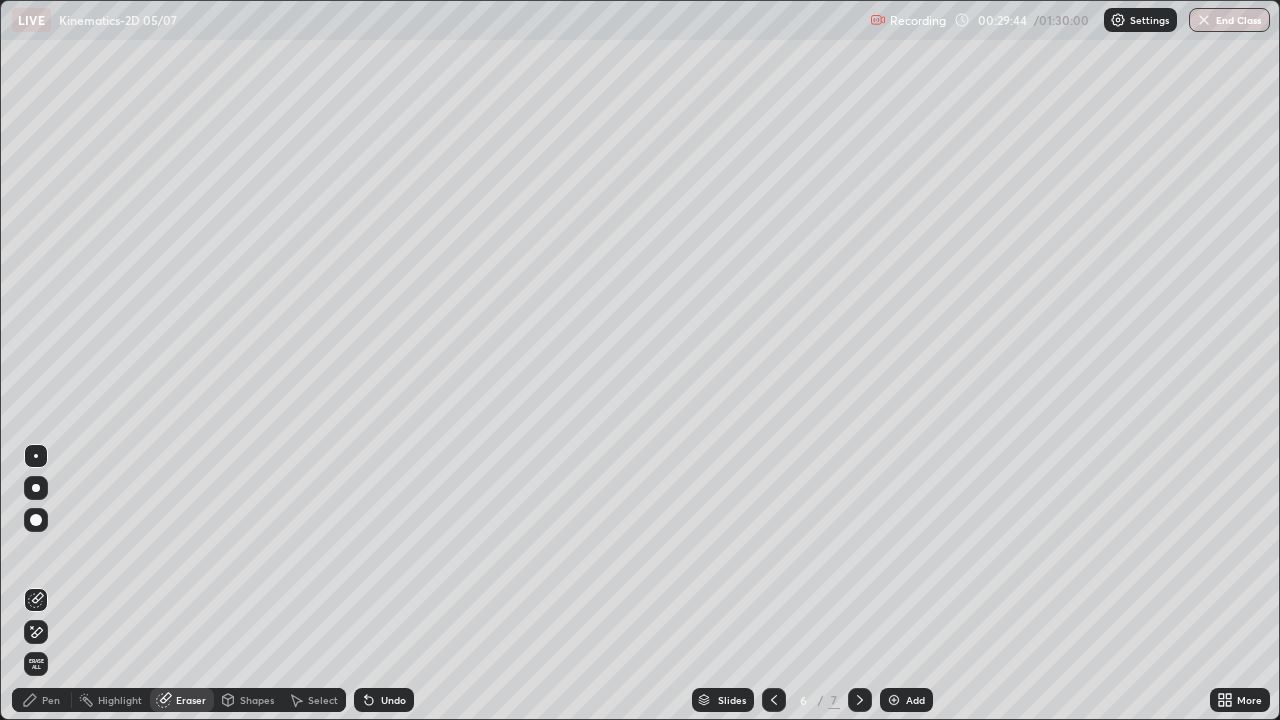 click 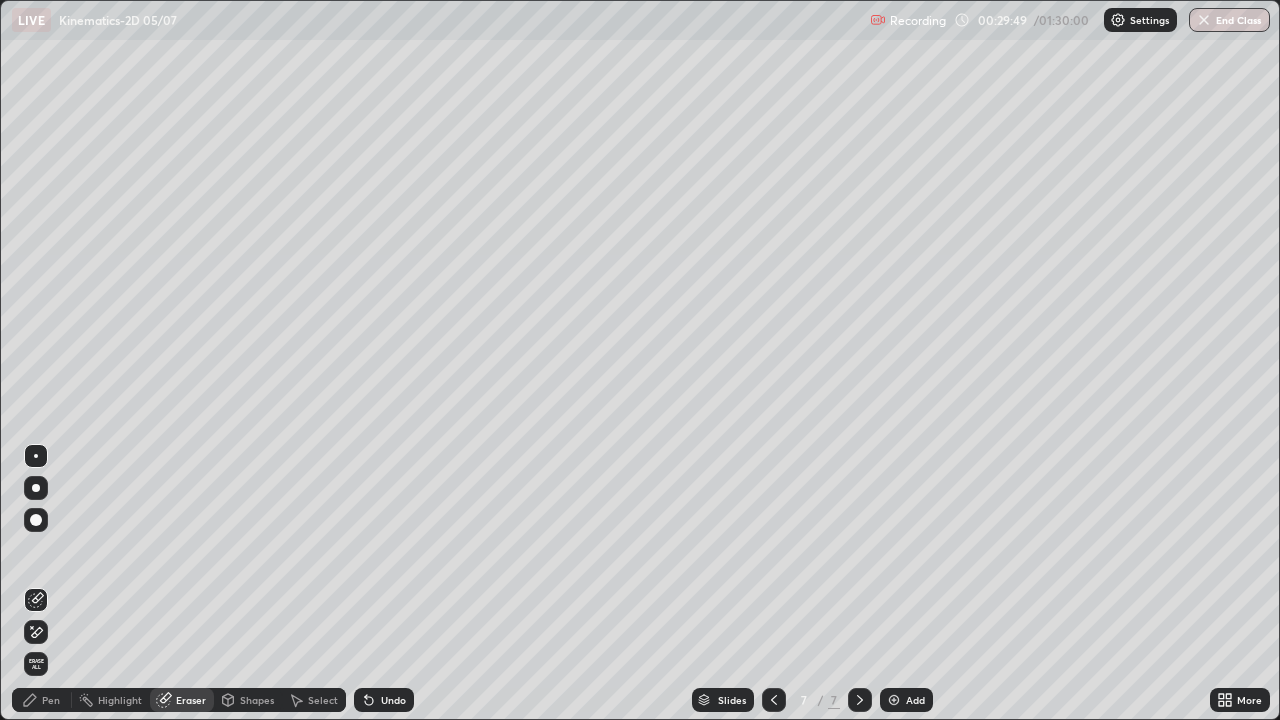 click on "Pen" at bounding box center (42, 700) 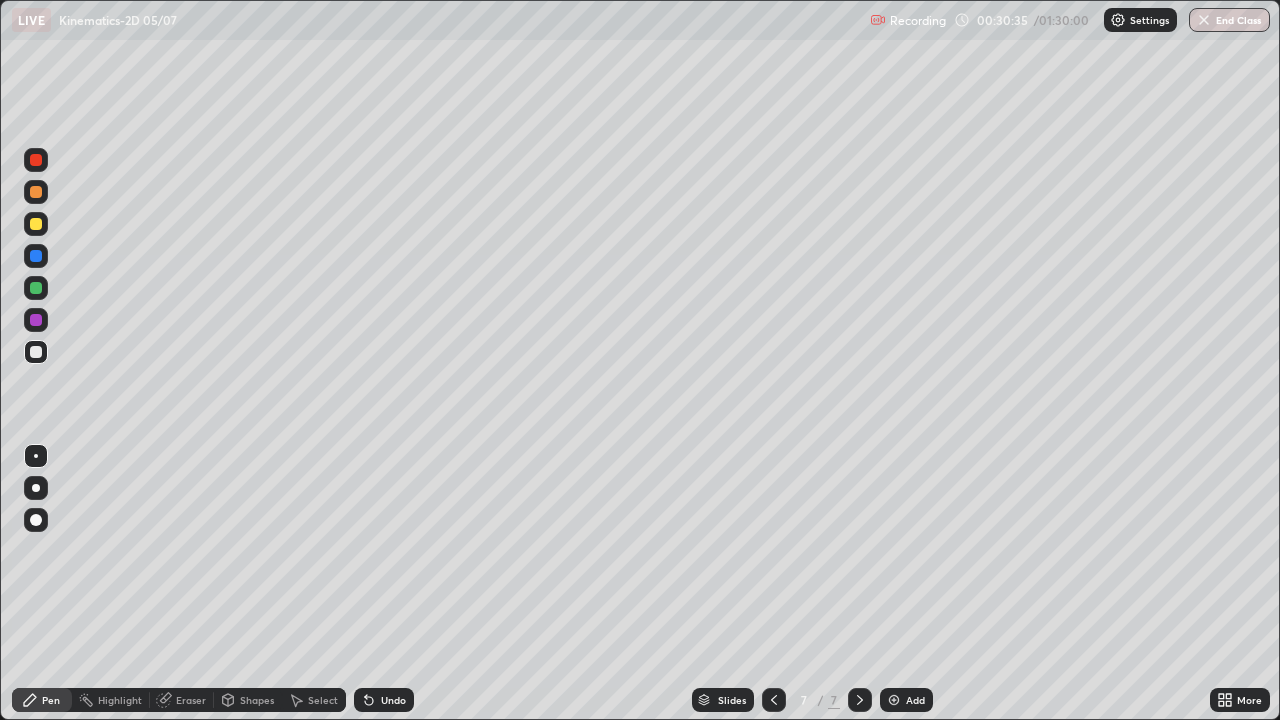 click on "Eraser" at bounding box center (191, 700) 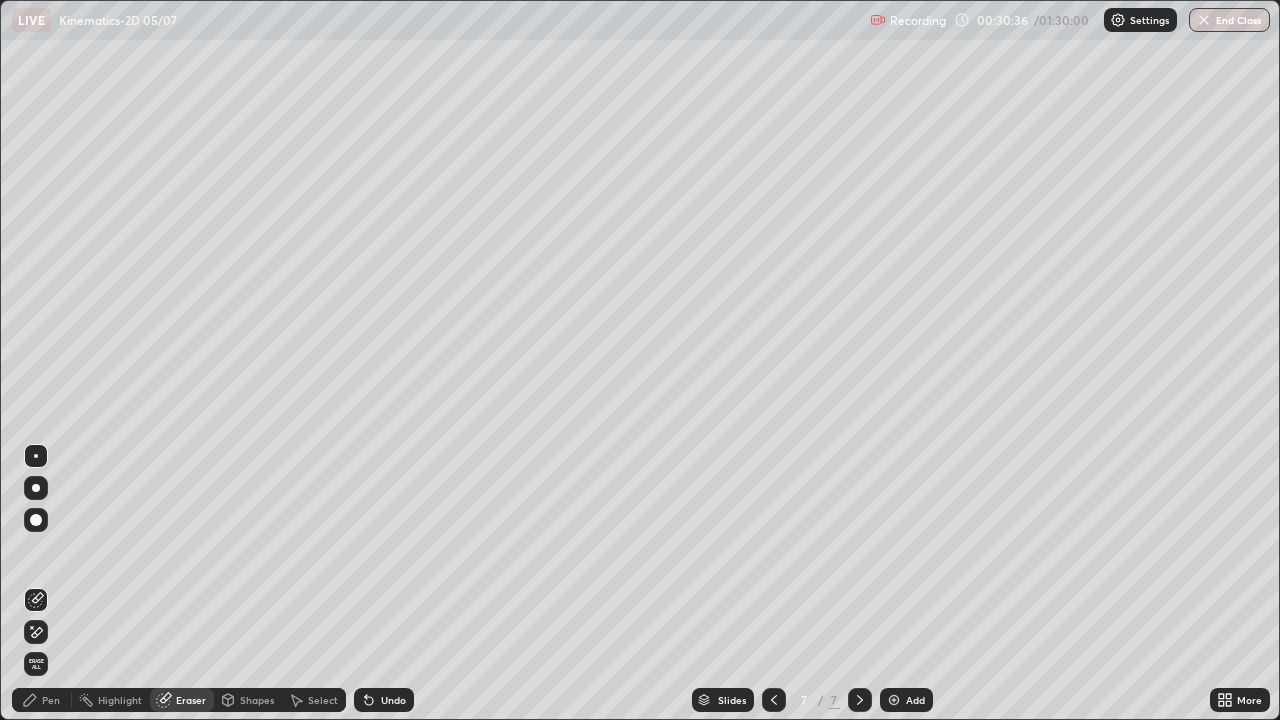 click 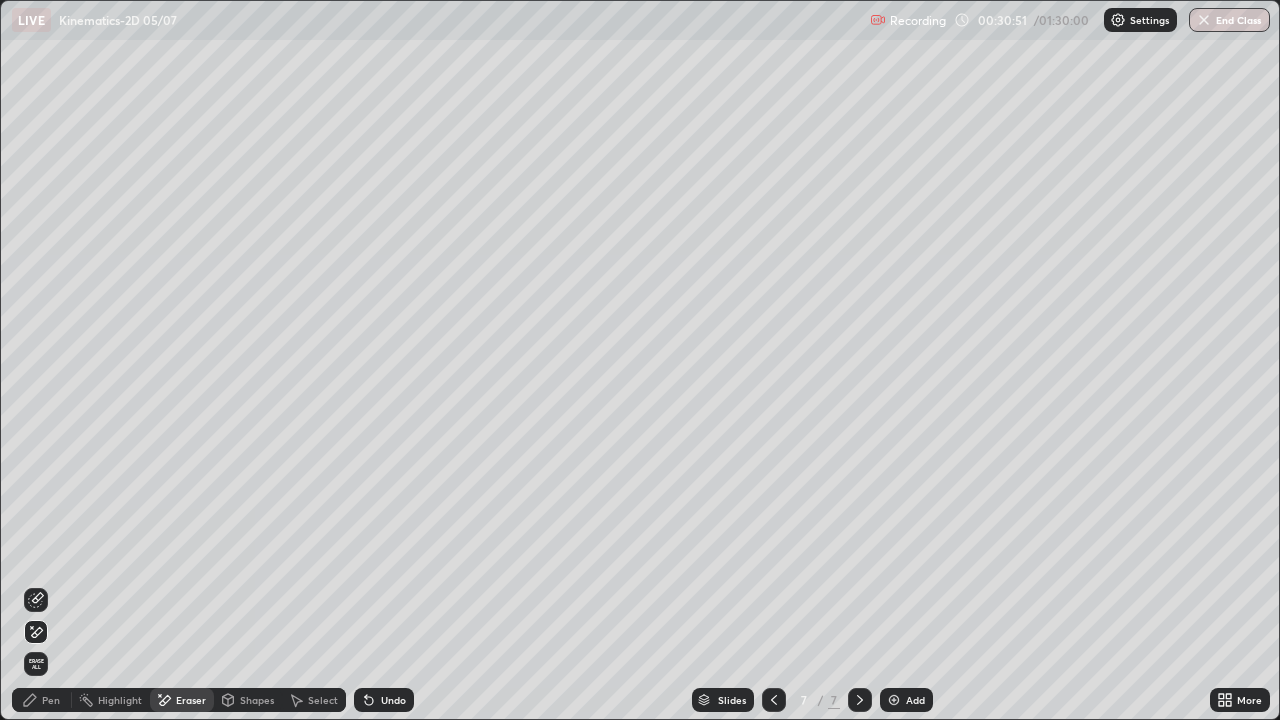 click 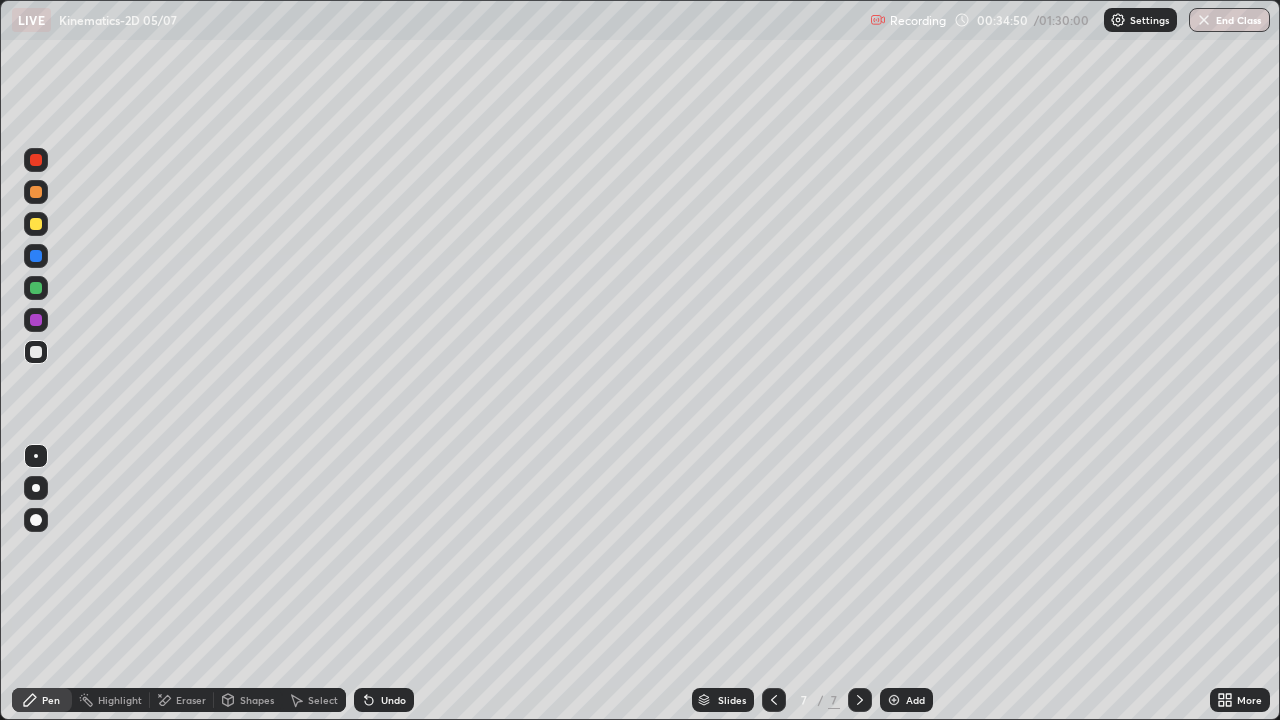 click on "Undo" at bounding box center [393, 700] 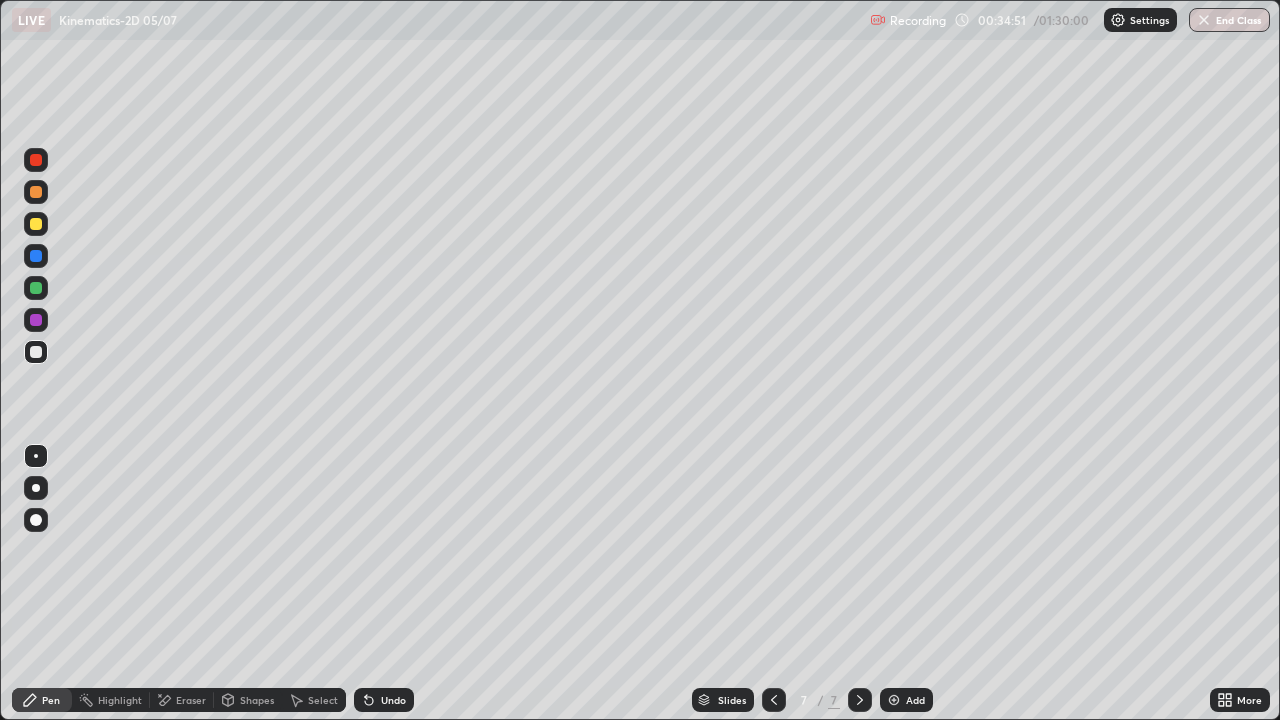 click on "Undo" at bounding box center [393, 700] 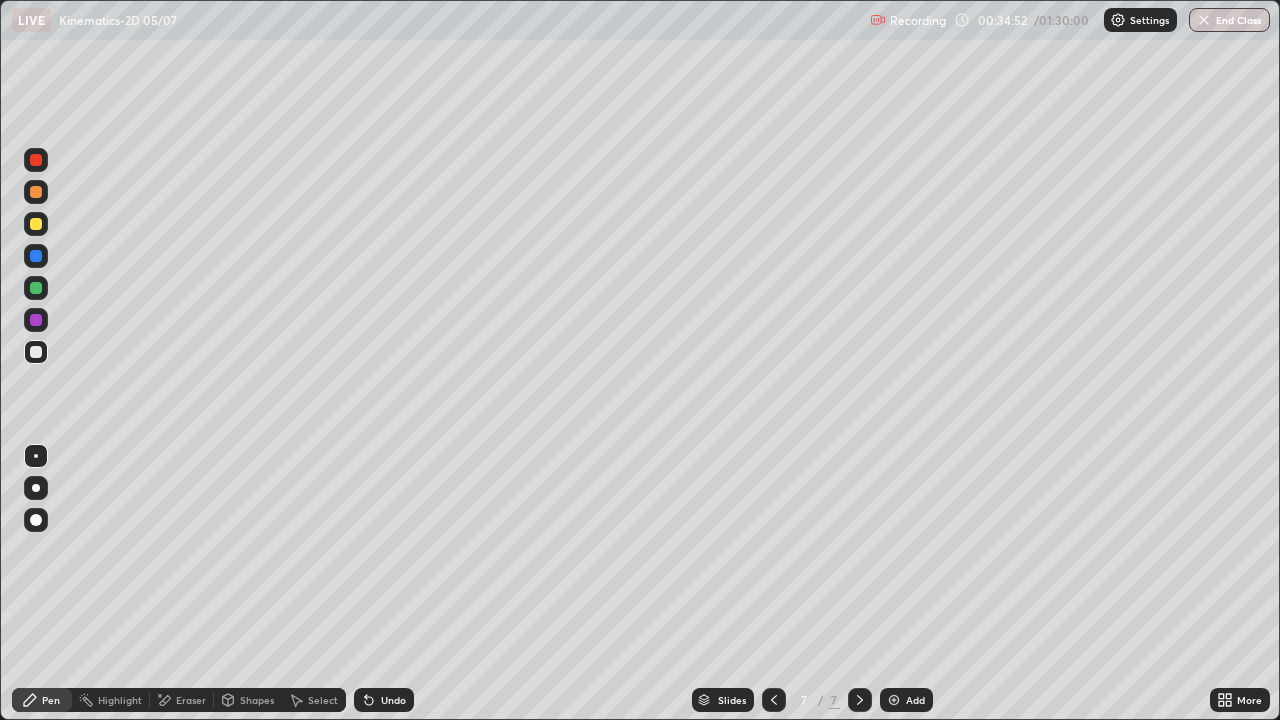 click on "Undo" at bounding box center [393, 700] 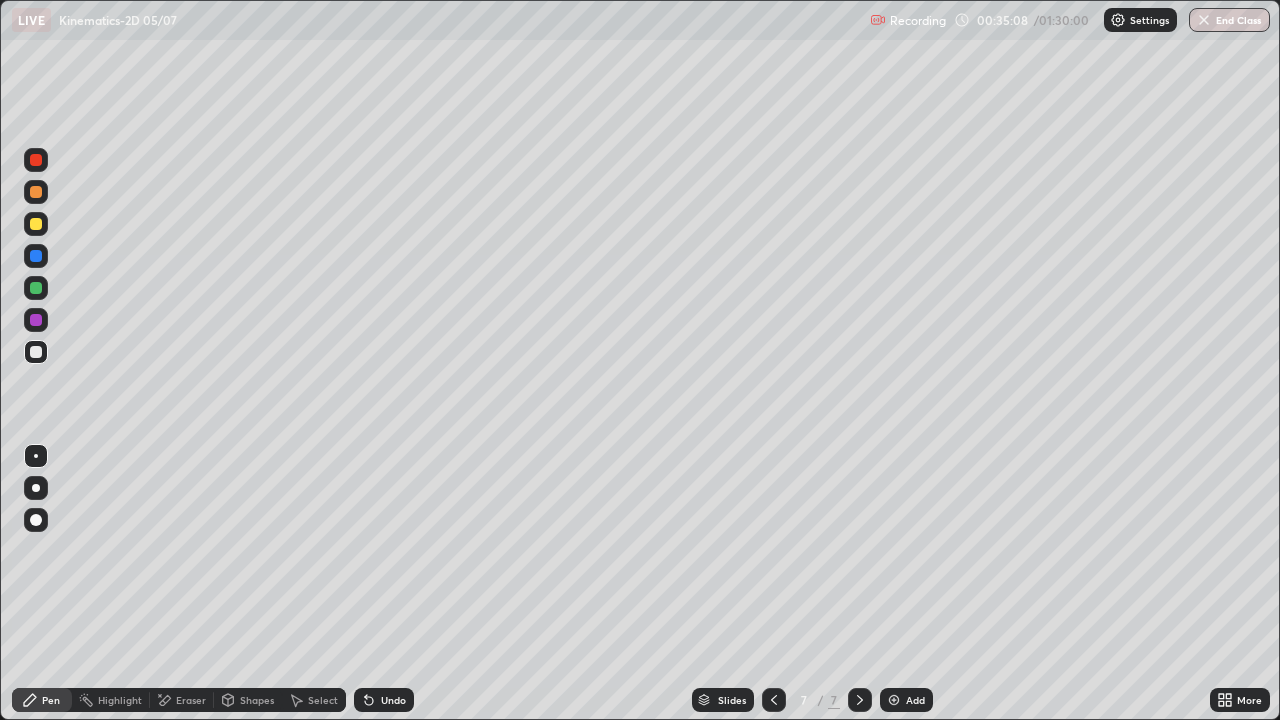 click on "Eraser" at bounding box center [191, 700] 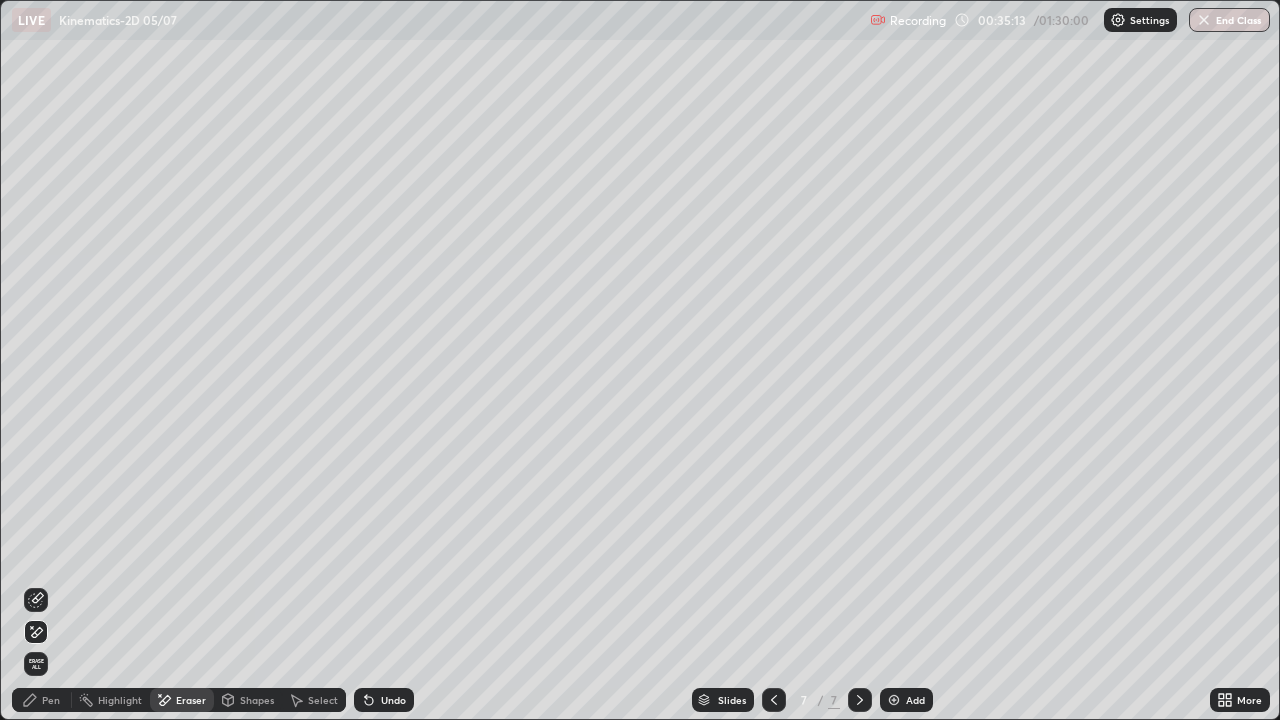 click on "Pen" at bounding box center [42, 700] 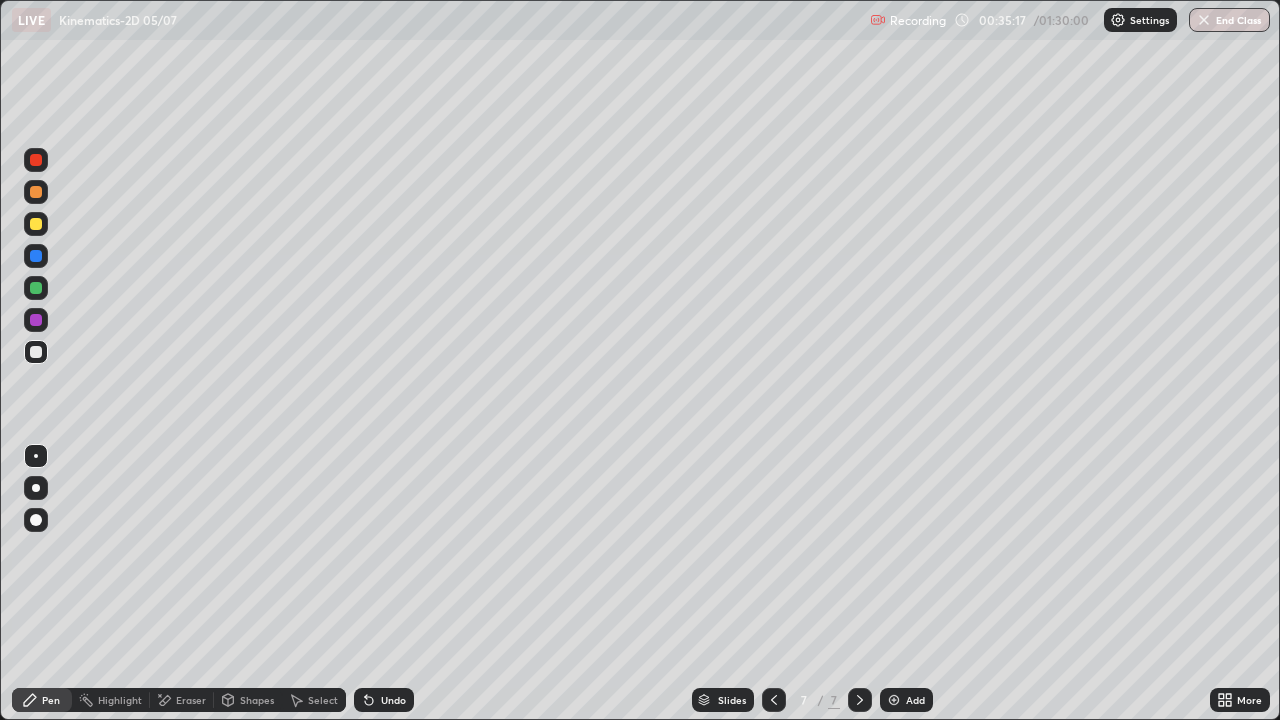 click on "Undo" at bounding box center [393, 700] 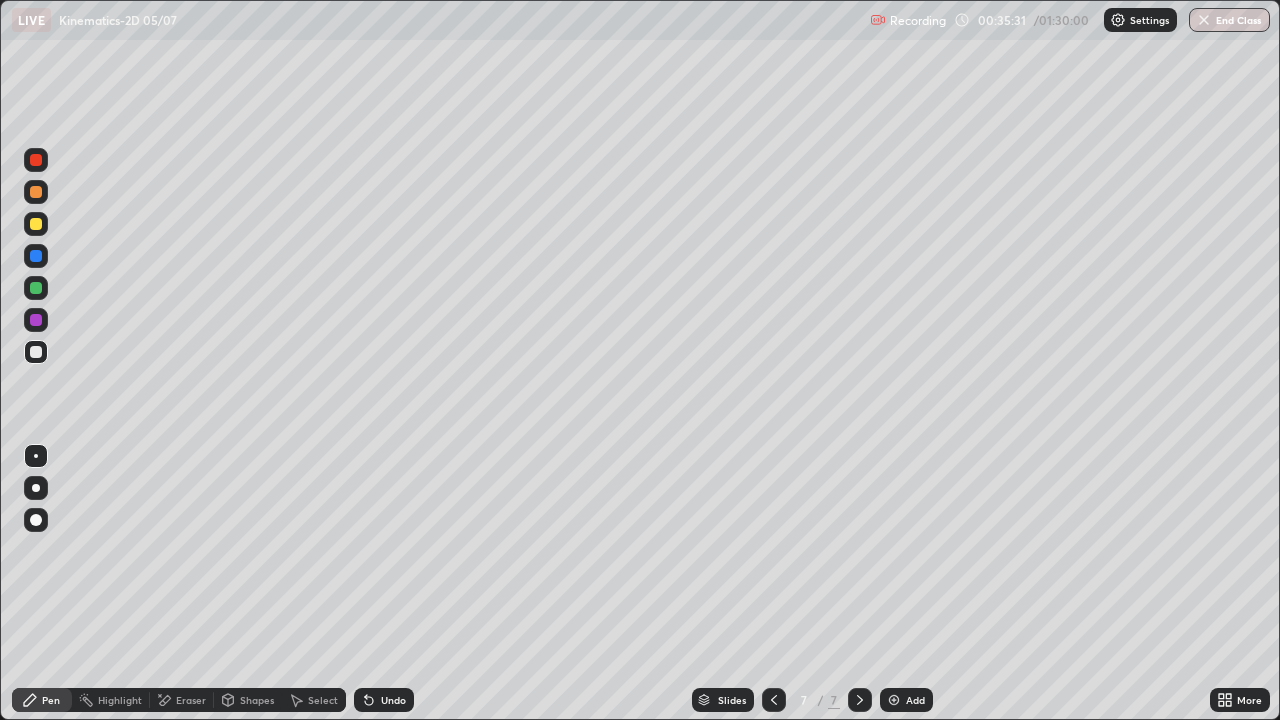 click at bounding box center [36, 224] 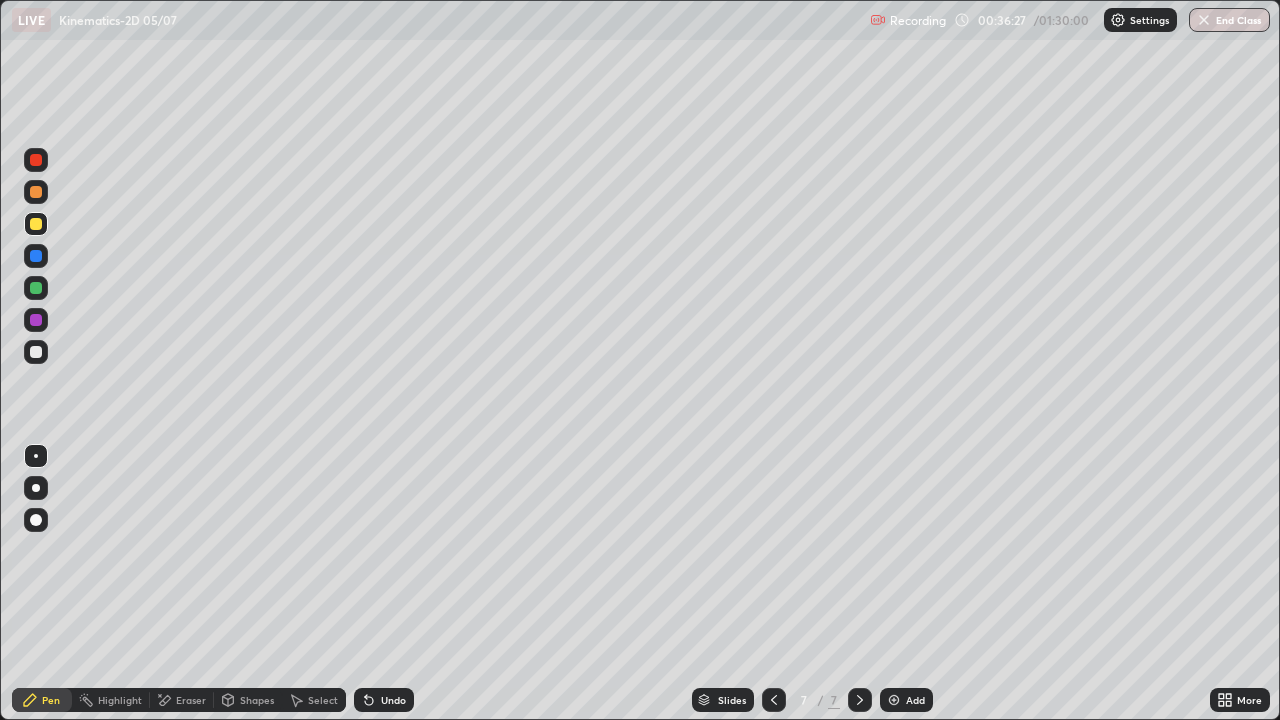 click at bounding box center [36, 160] 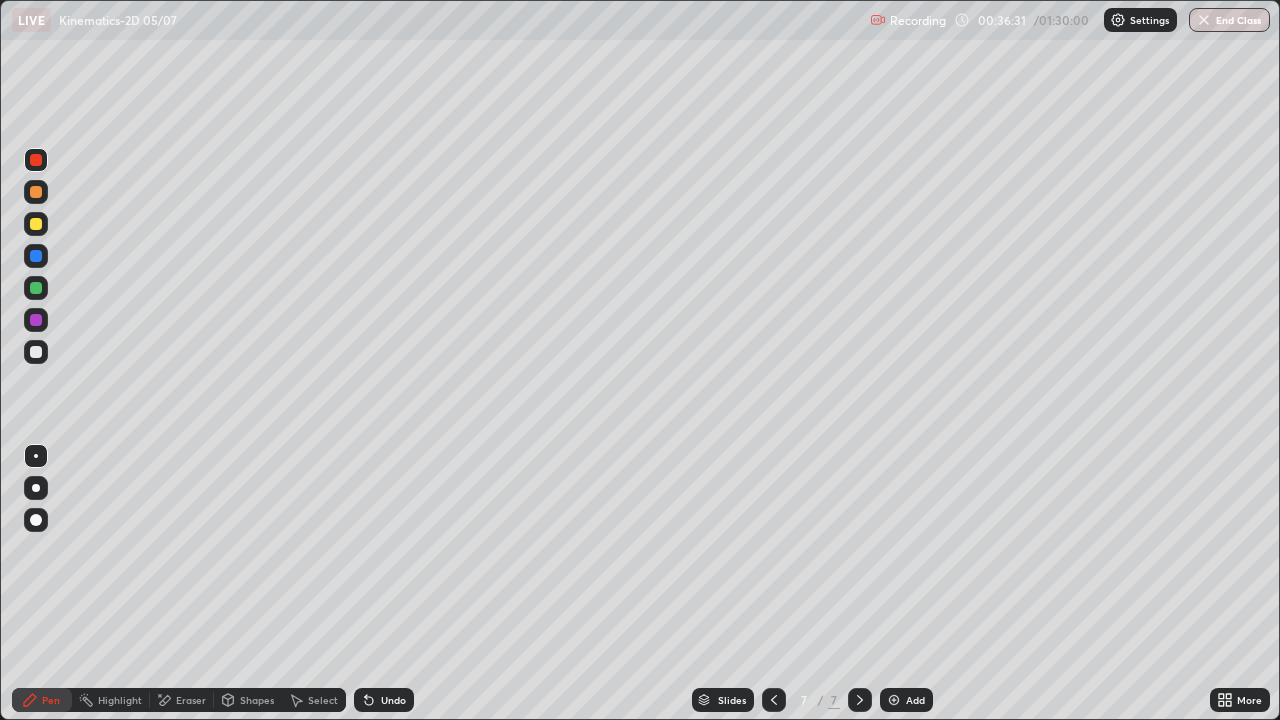 click on "Undo" at bounding box center [384, 700] 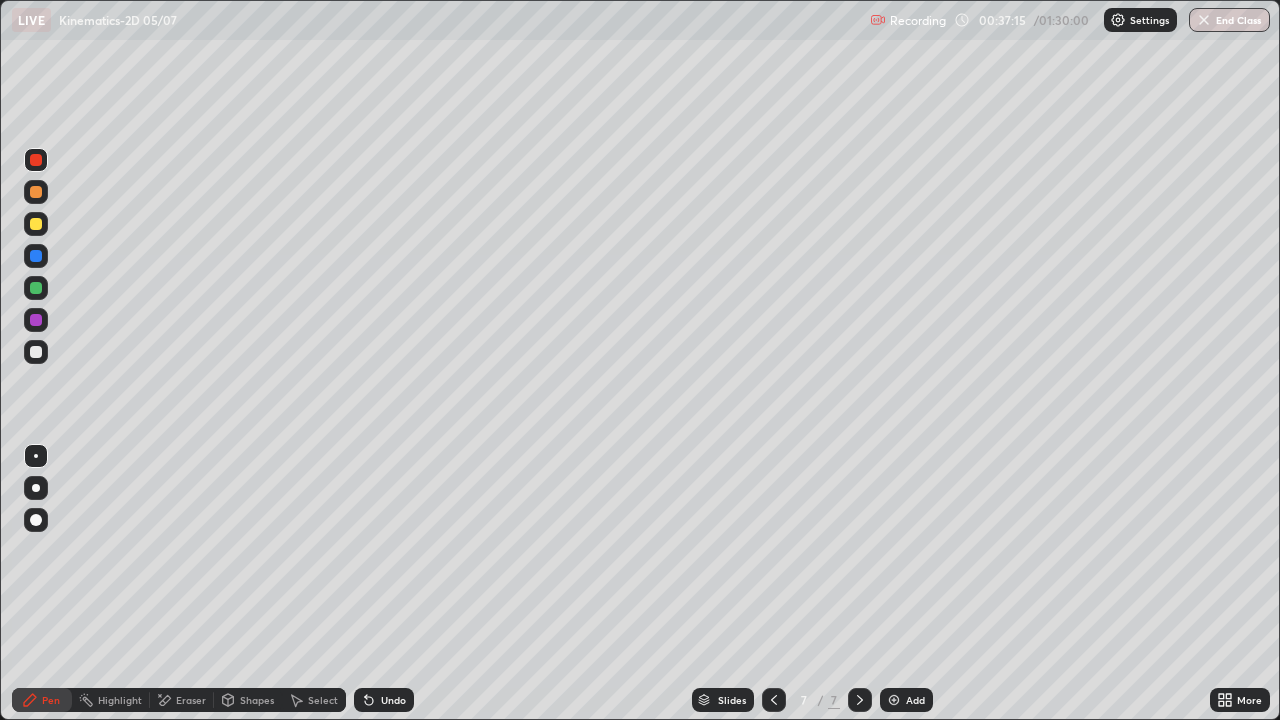 click on "Undo" at bounding box center [393, 700] 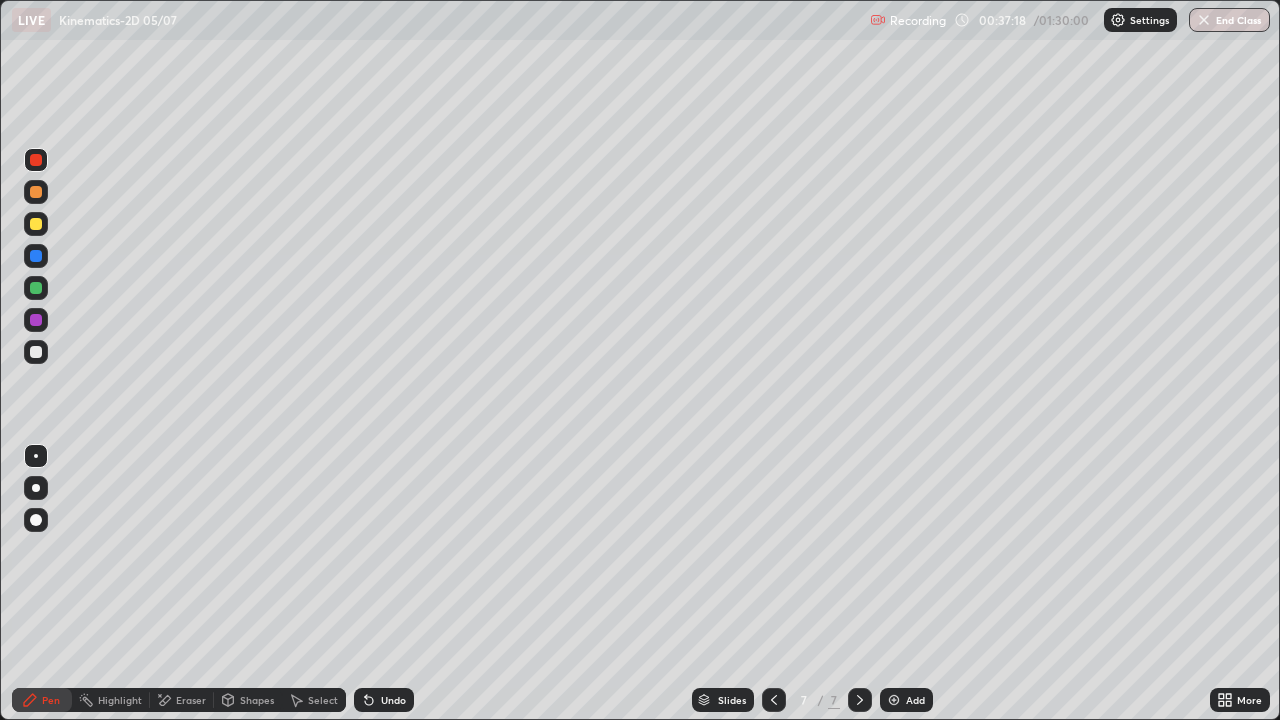 click at bounding box center (36, 224) 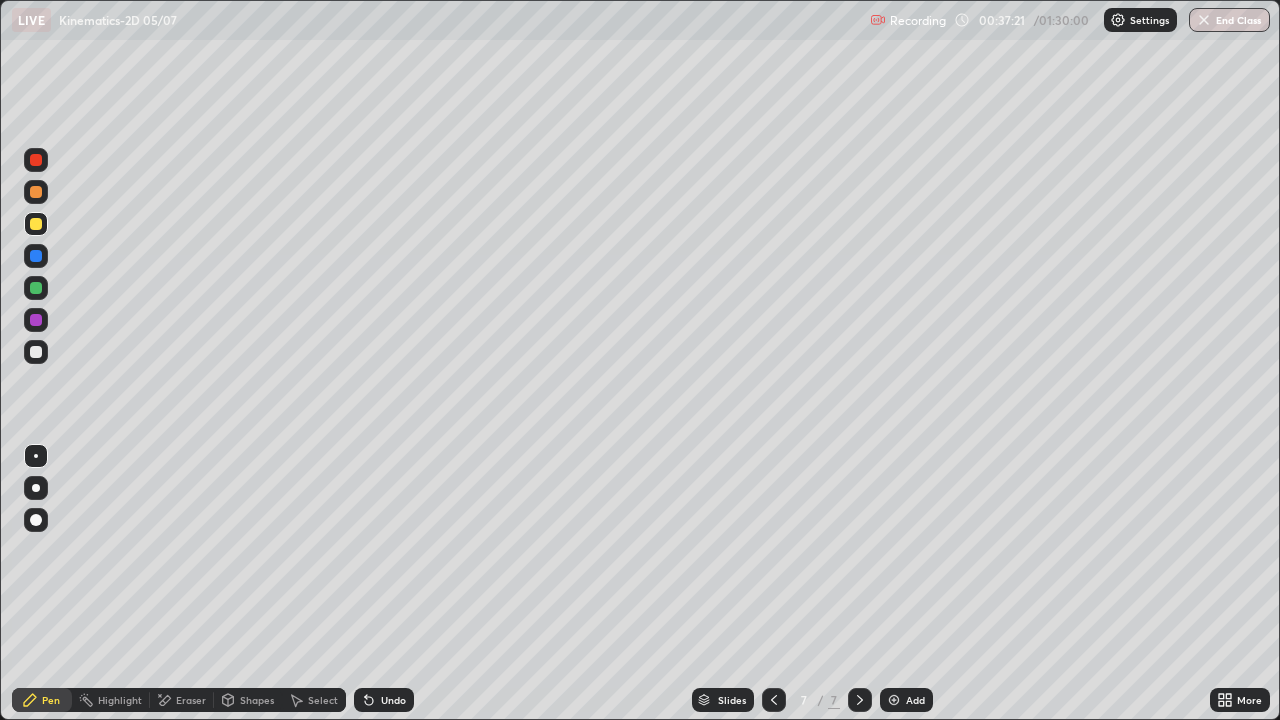 click 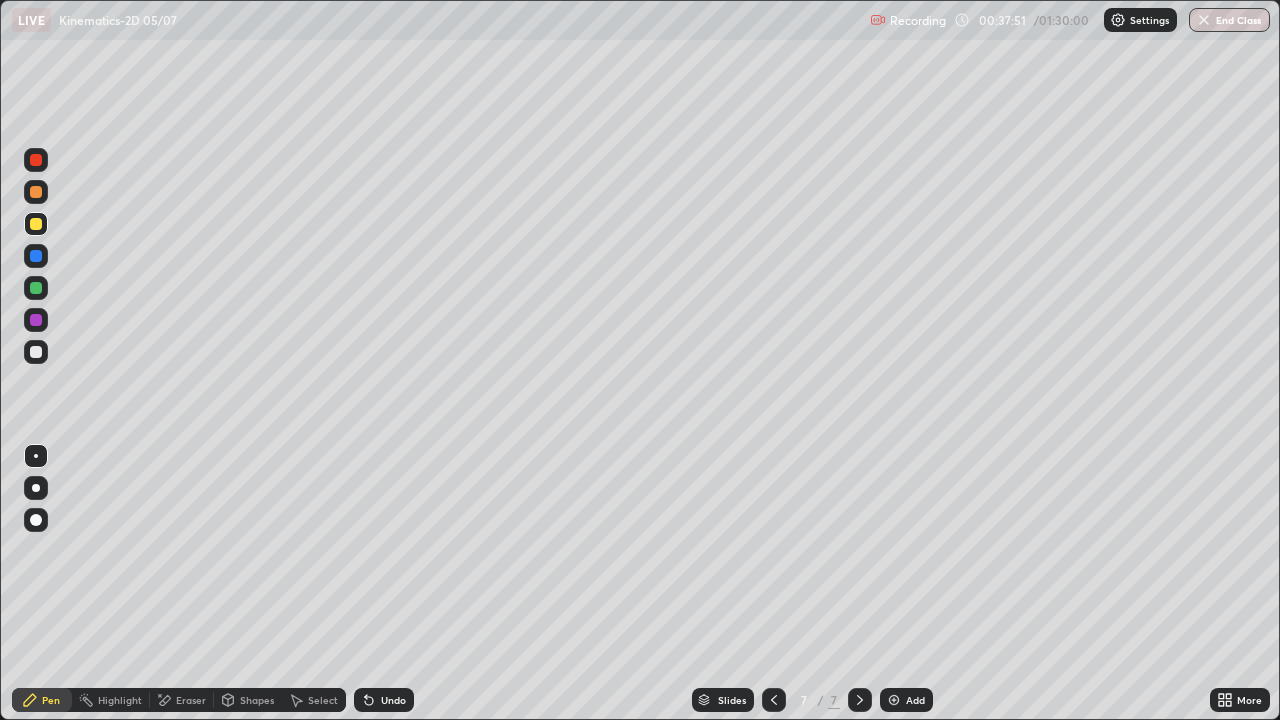 click on "Undo" at bounding box center (384, 700) 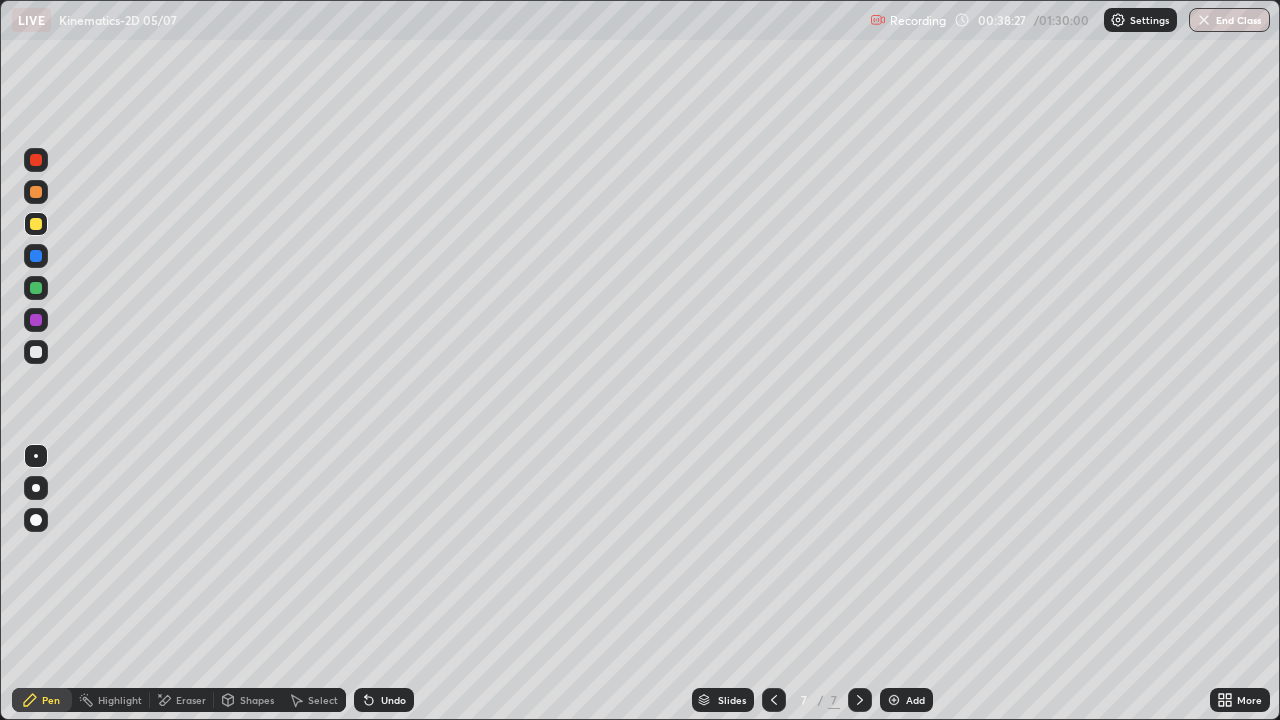 click at bounding box center [36, 352] 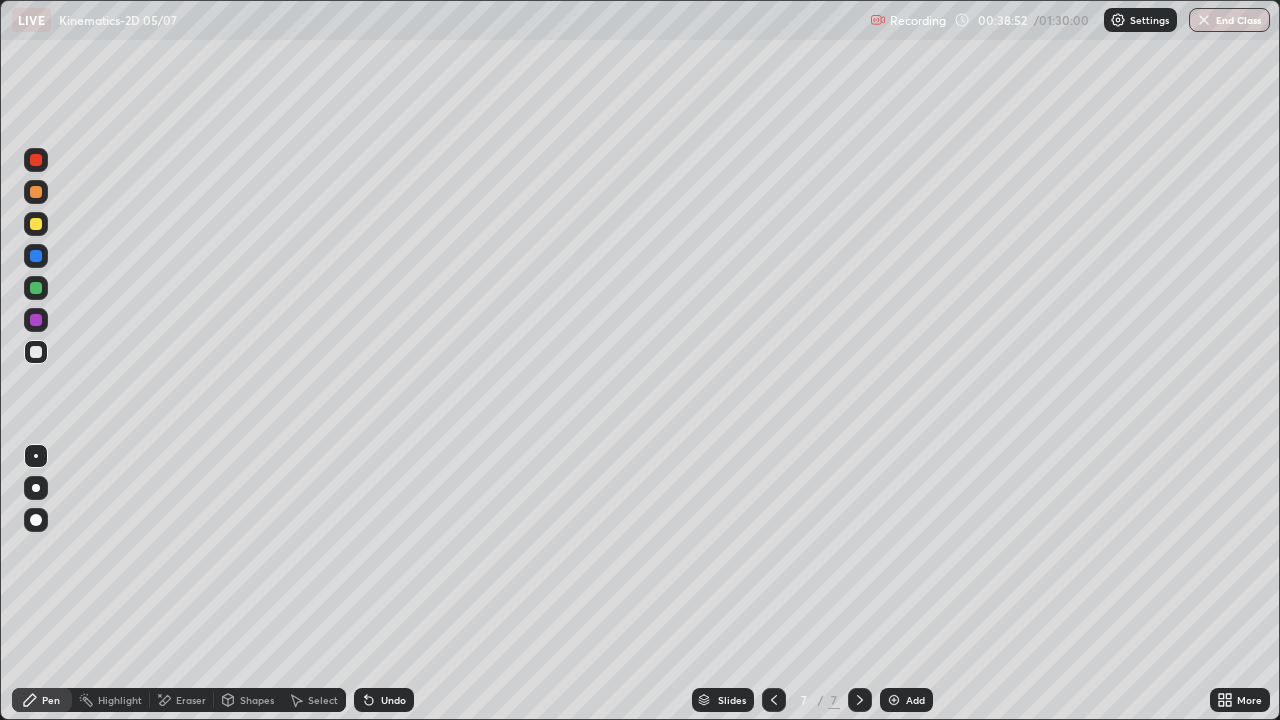 click 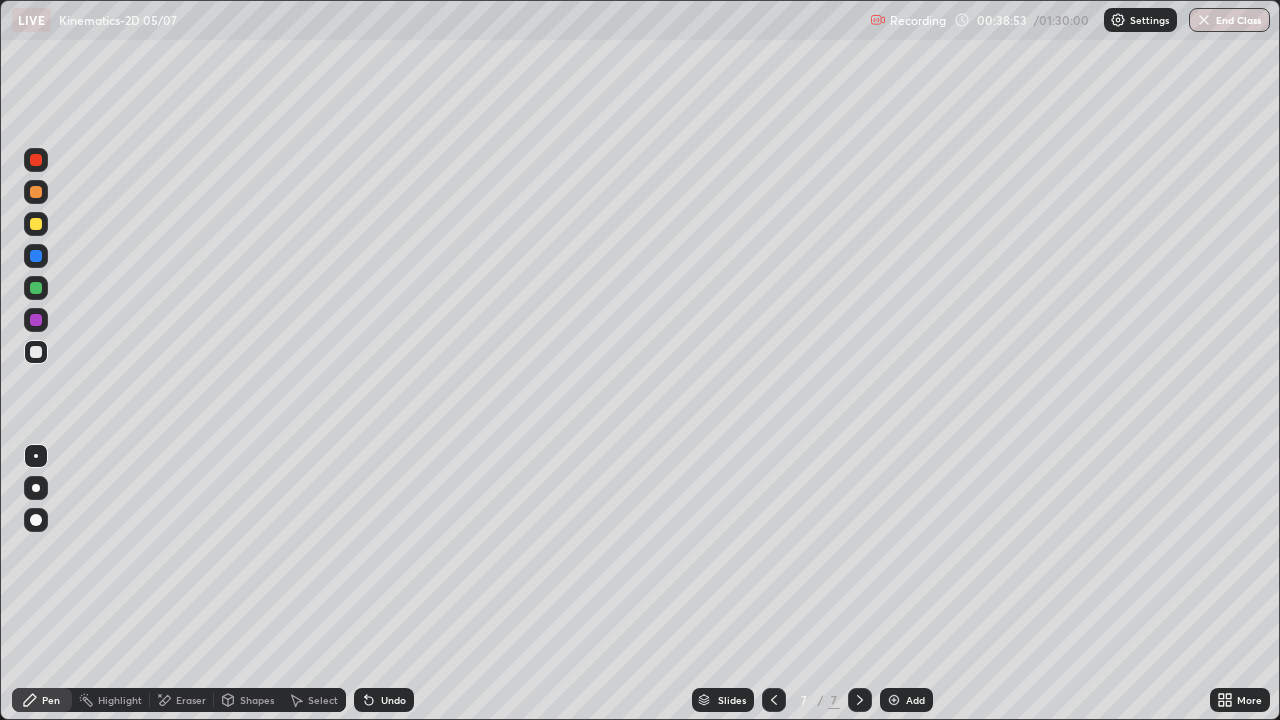 click at bounding box center (36, 288) 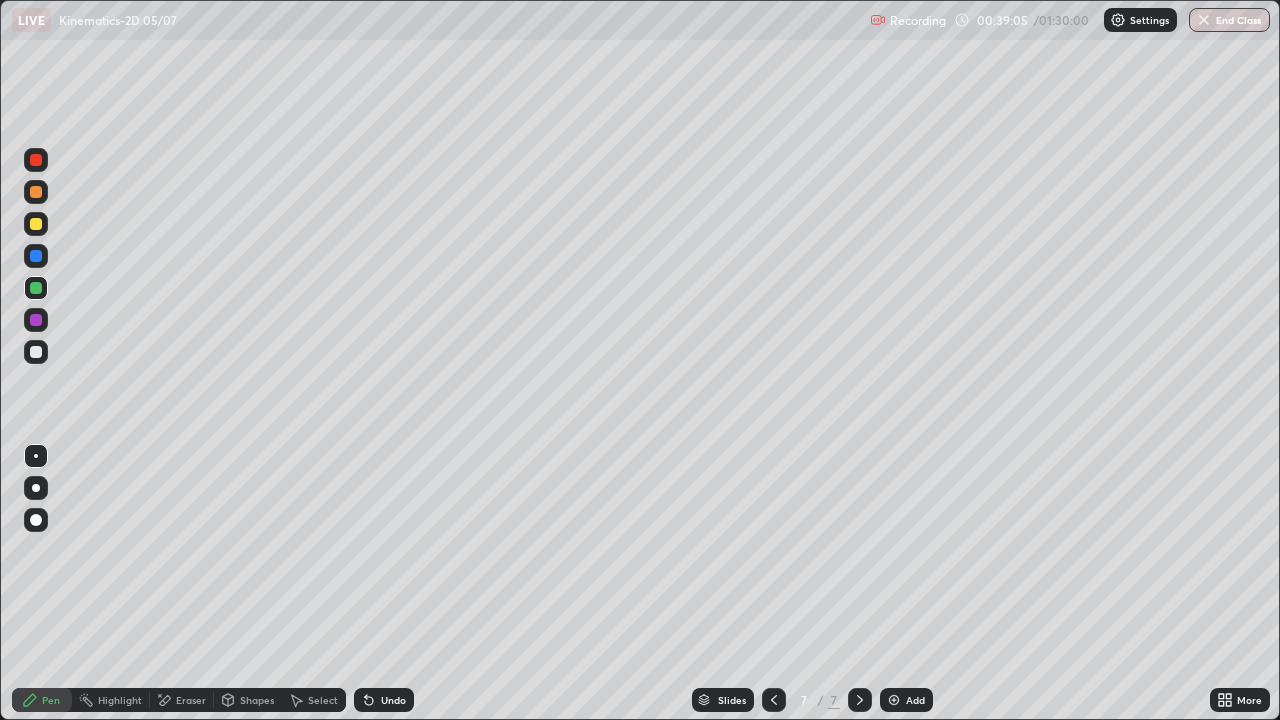 click 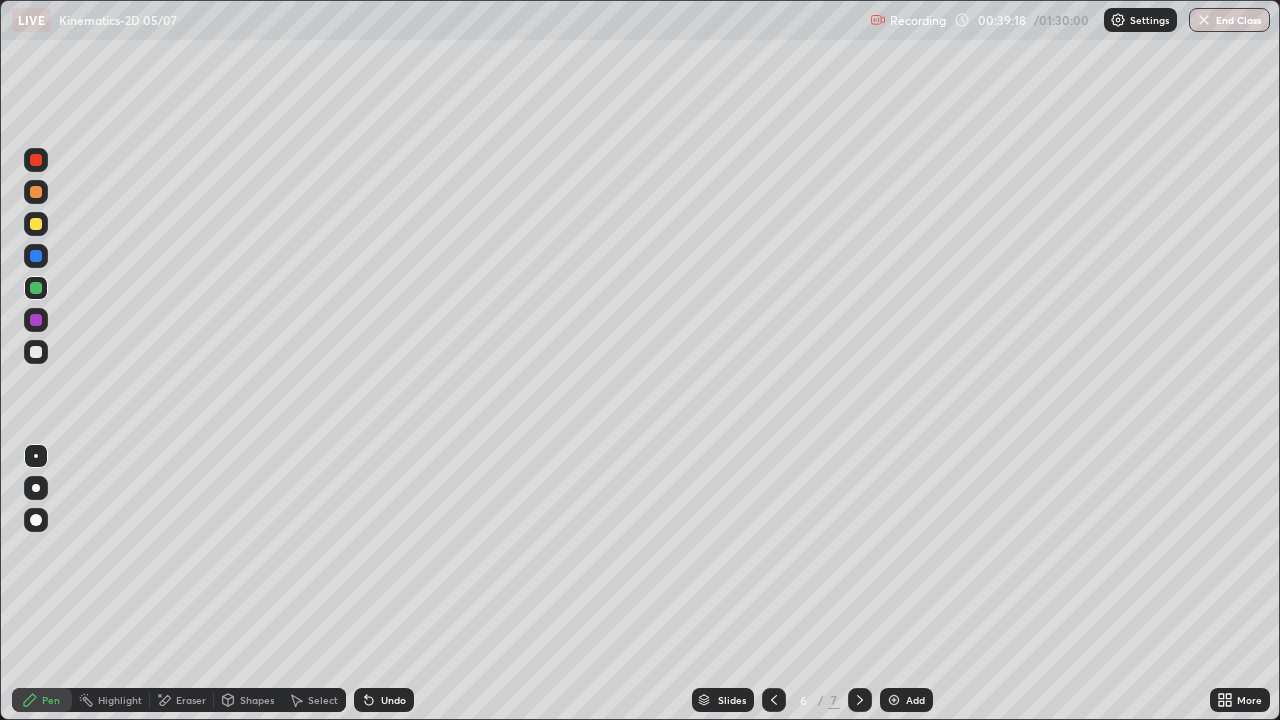 click 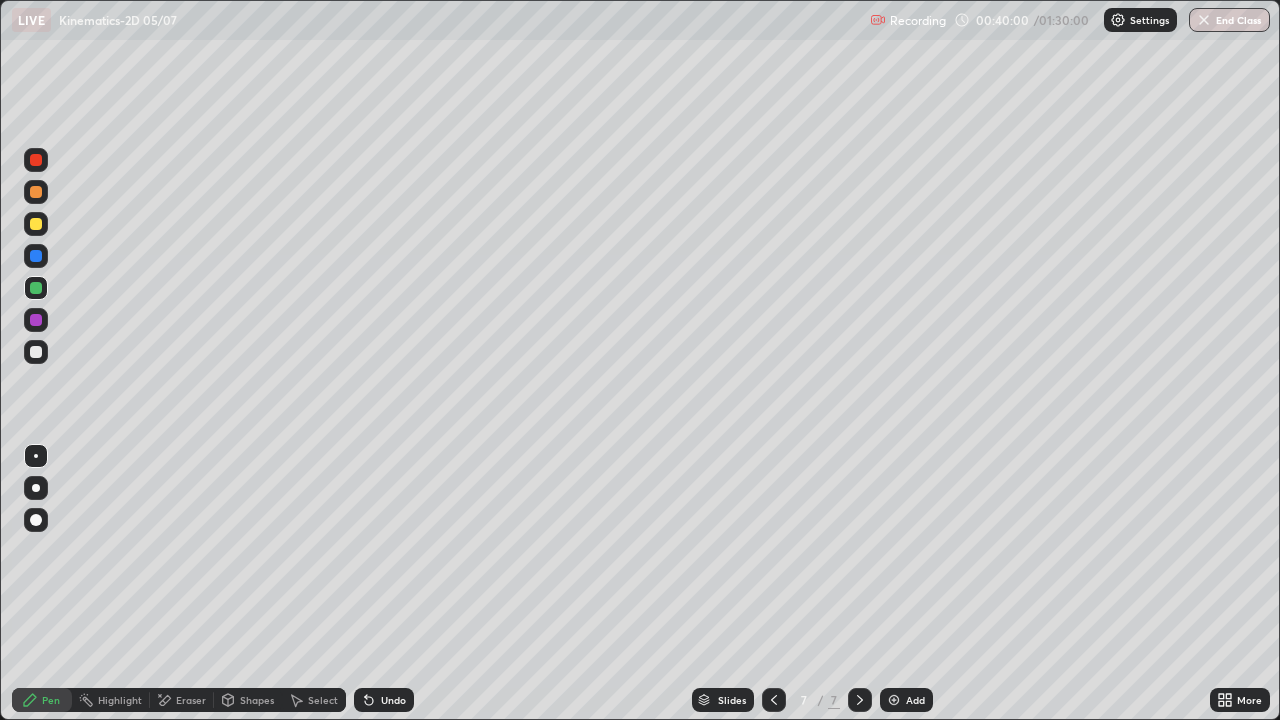 click on "Undo" at bounding box center (384, 700) 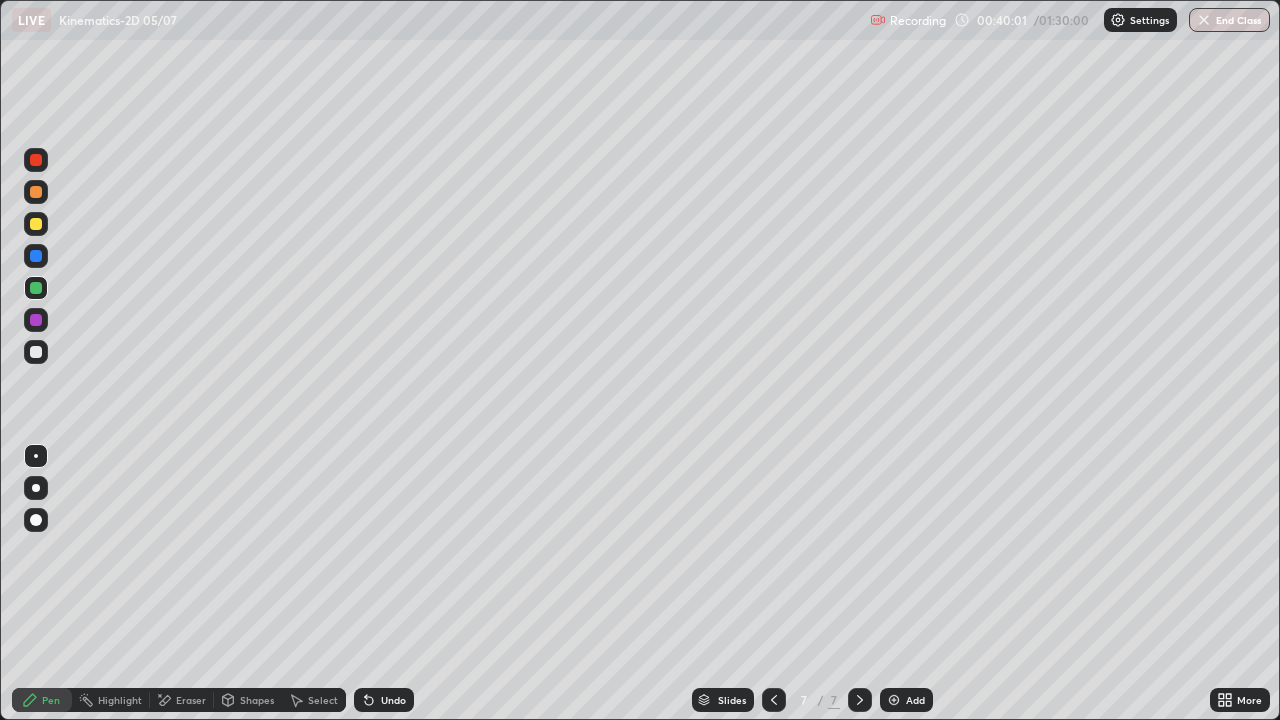 click 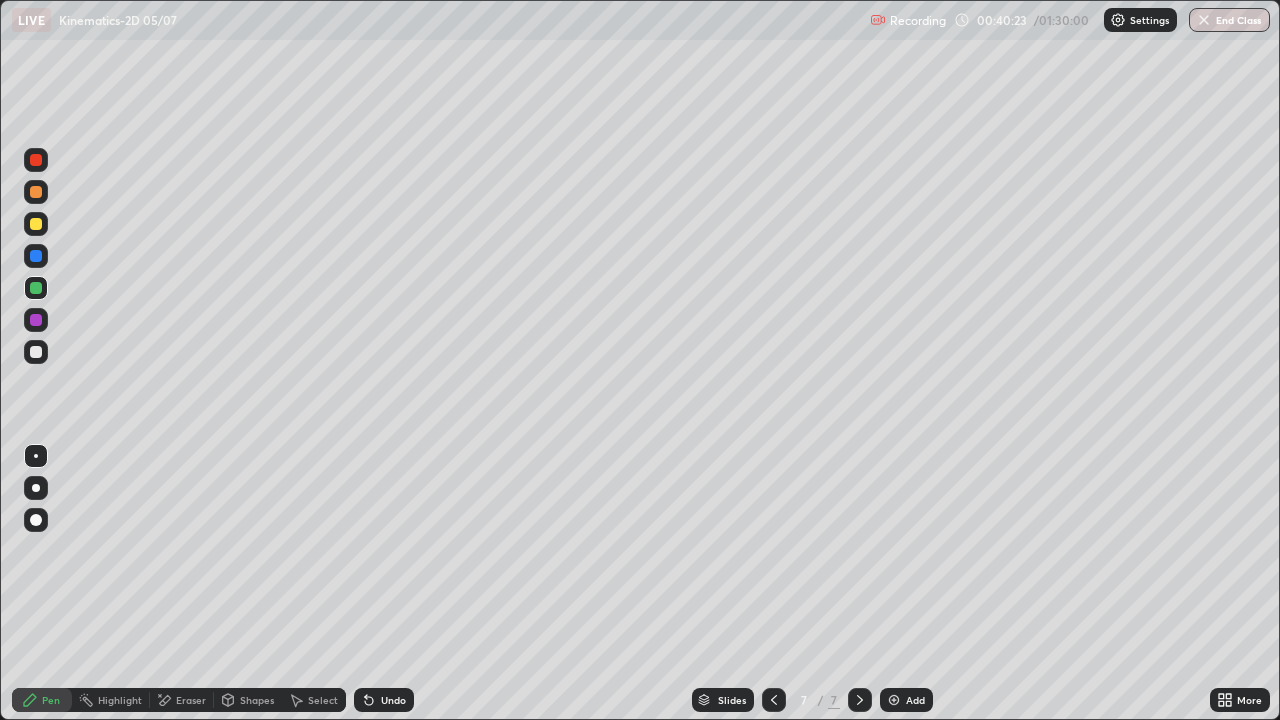 click at bounding box center (36, 352) 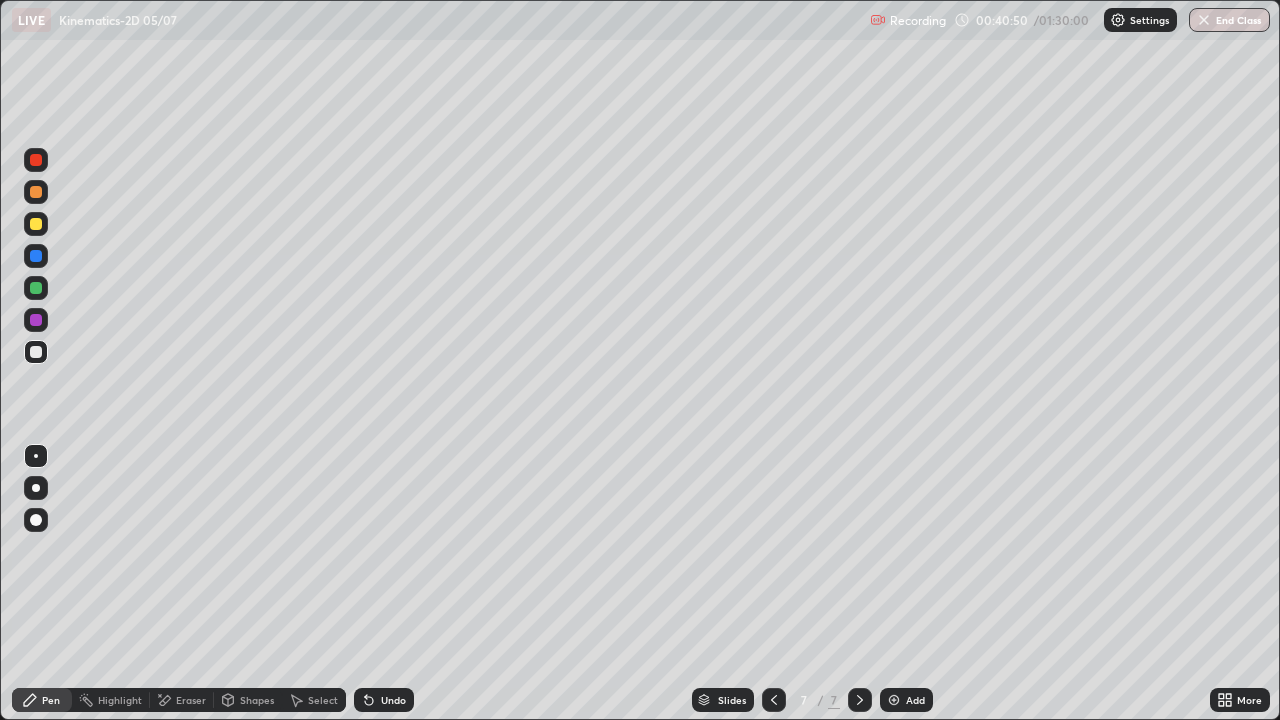 click on "Undo" at bounding box center [384, 700] 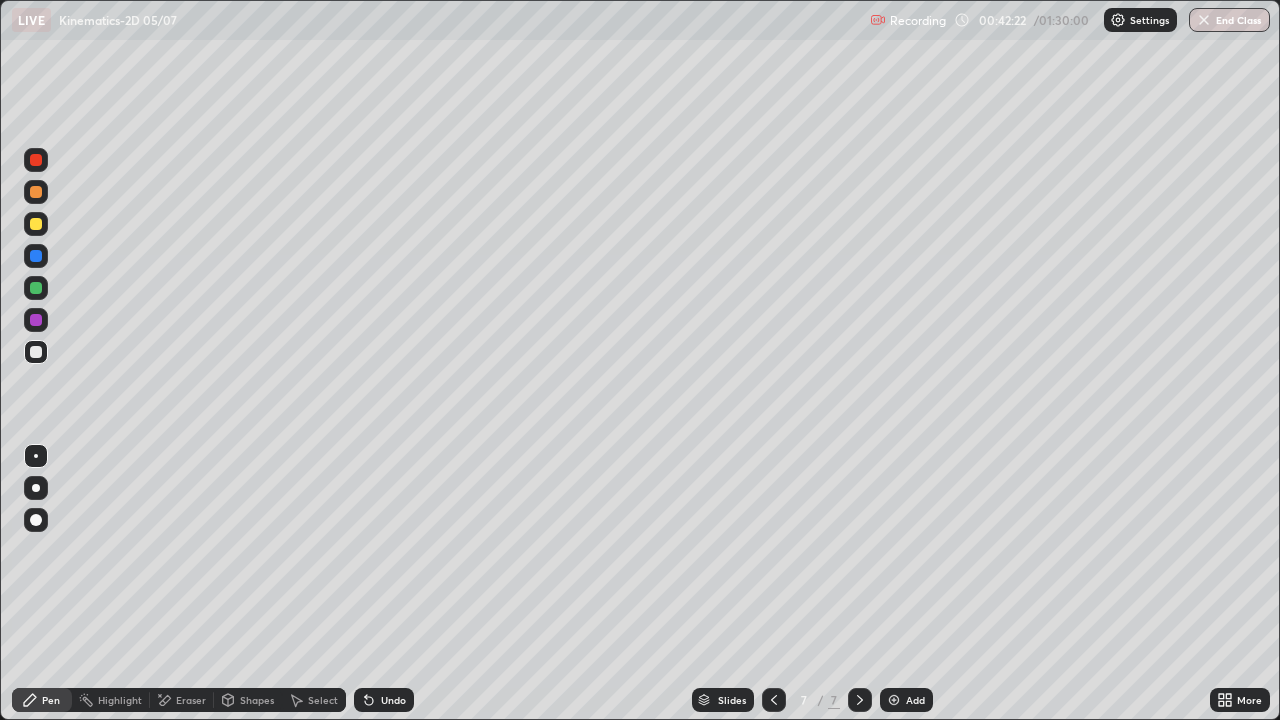 click on "Select" at bounding box center (314, 700) 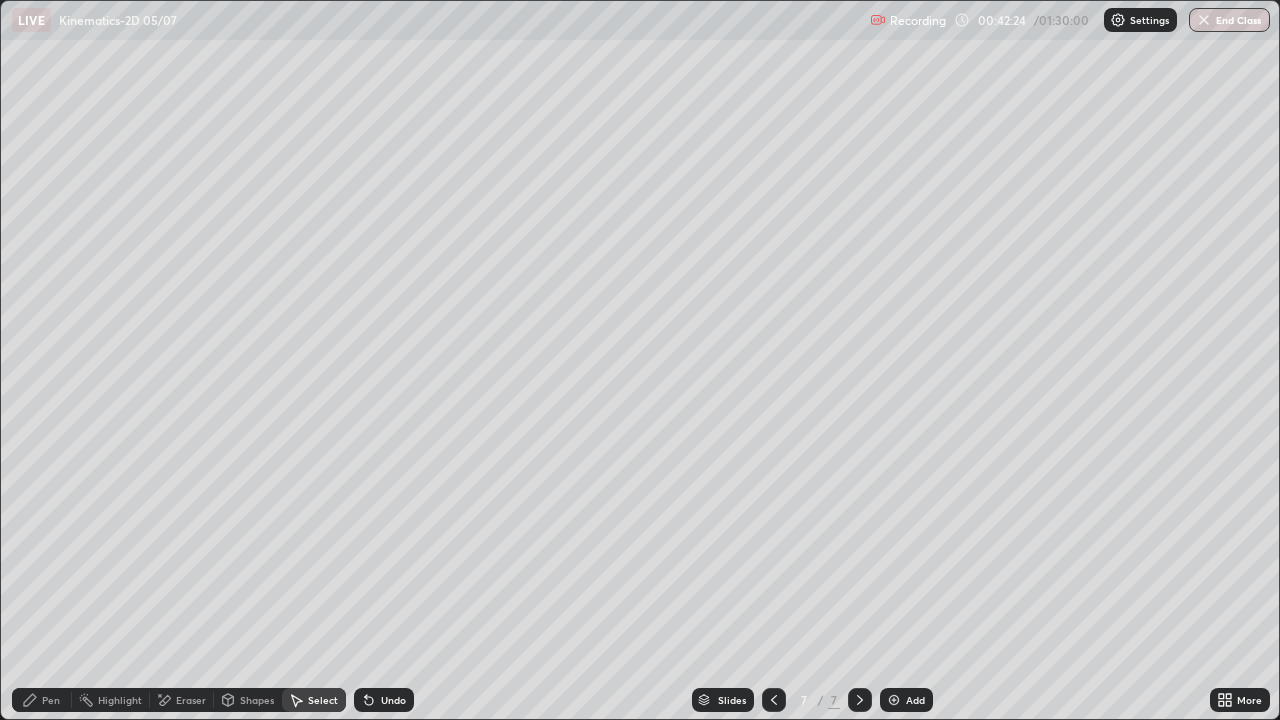 click 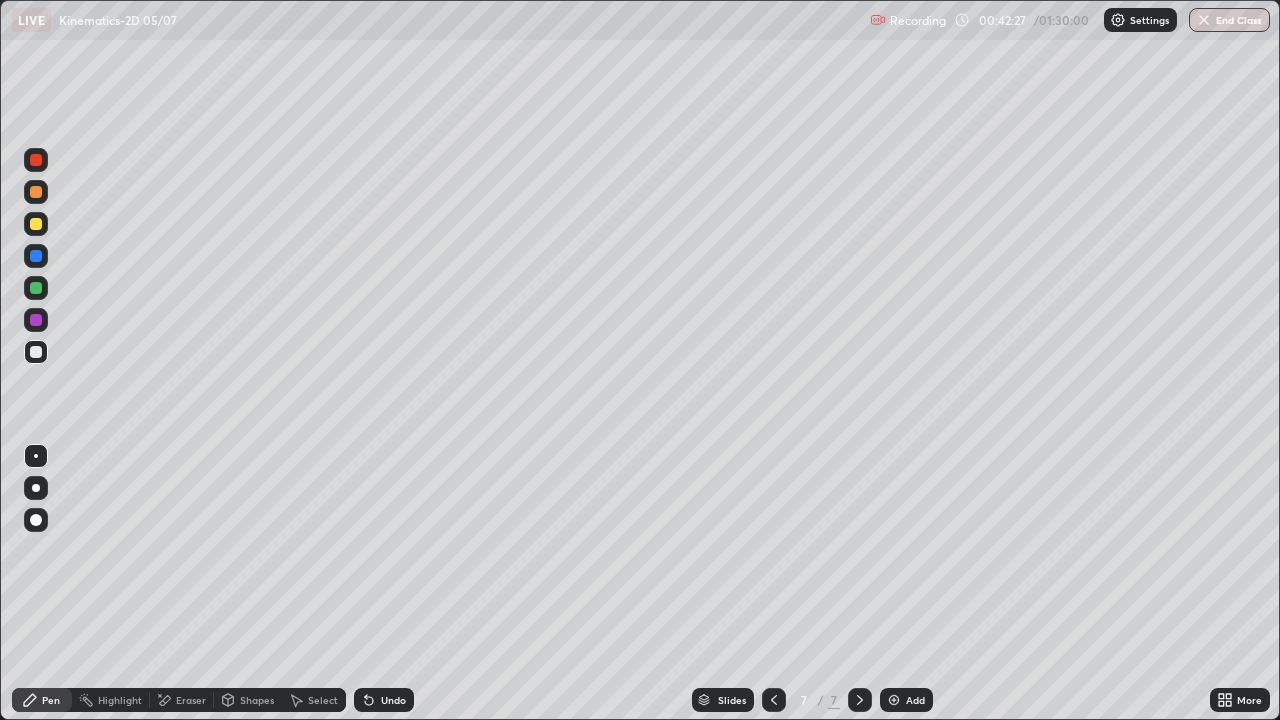 click on "Select" at bounding box center (323, 700) 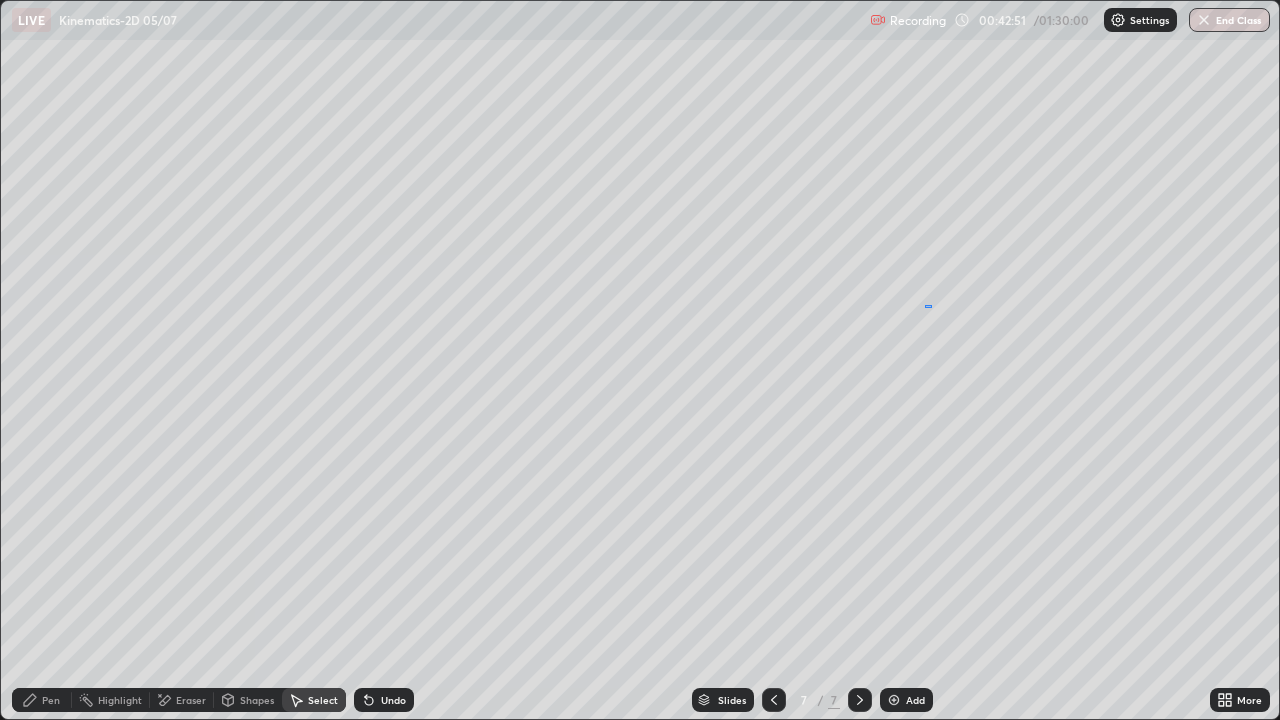 click on "0 ° Undo Copy Duplicate Duplicate to new slide Delete" at bounding box center (640, 360) 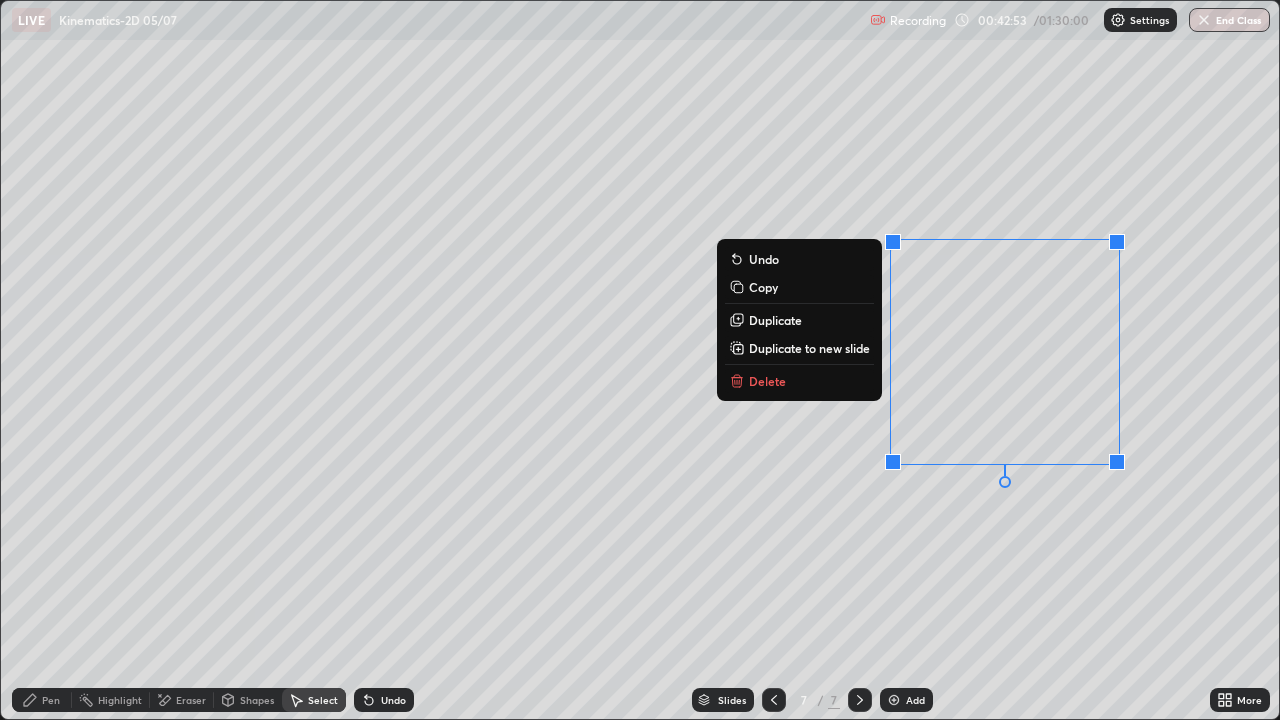 click on "Pen" at bounding box center (42, 700) 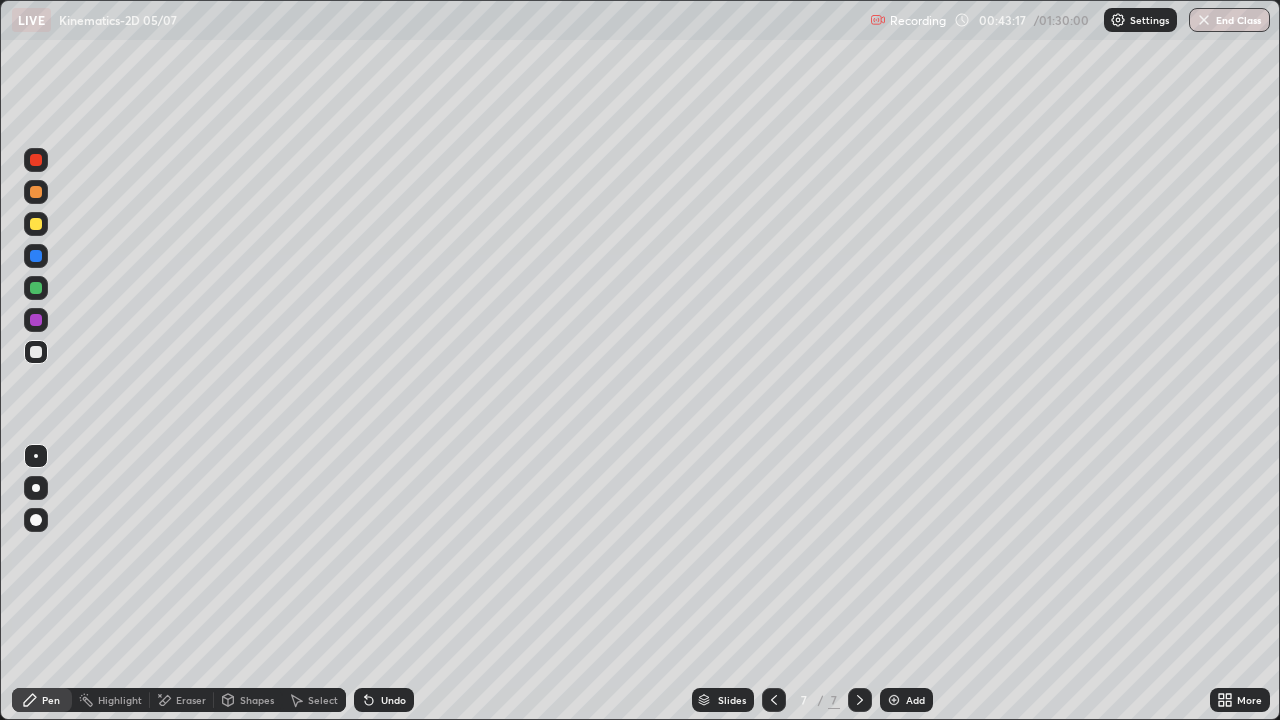 click 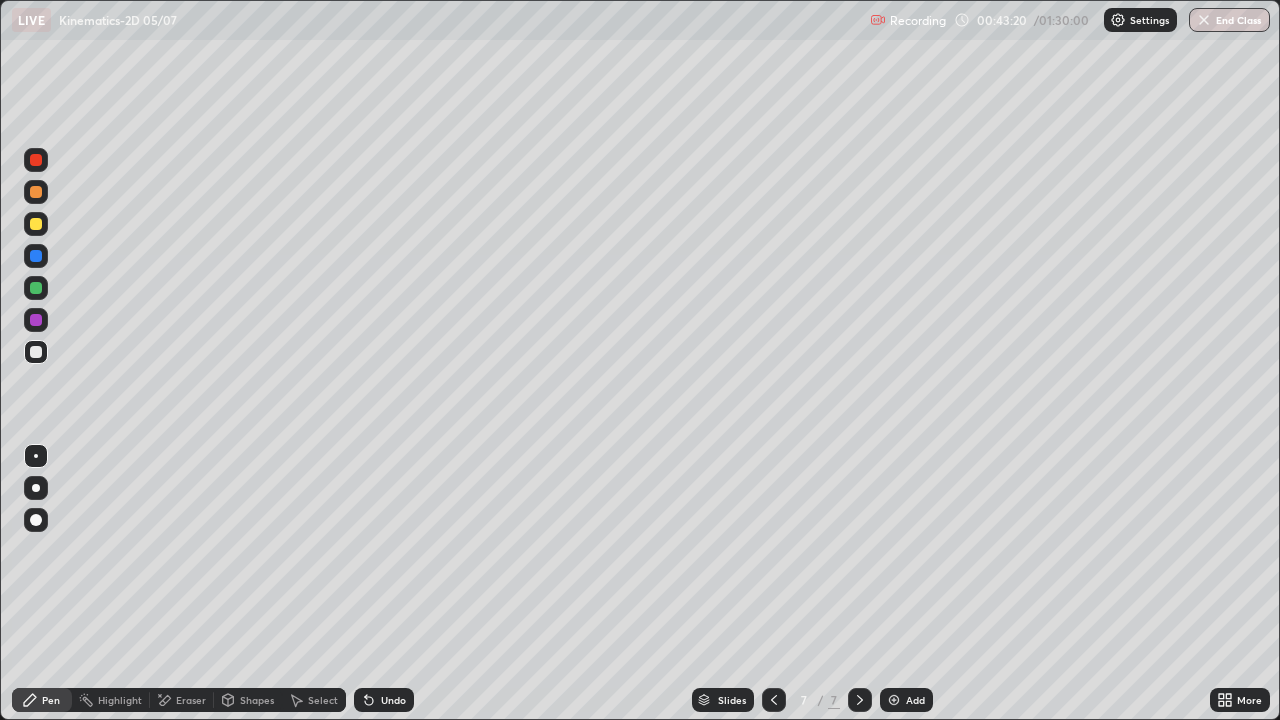 click on "Select" at bounding box center (323, 700) 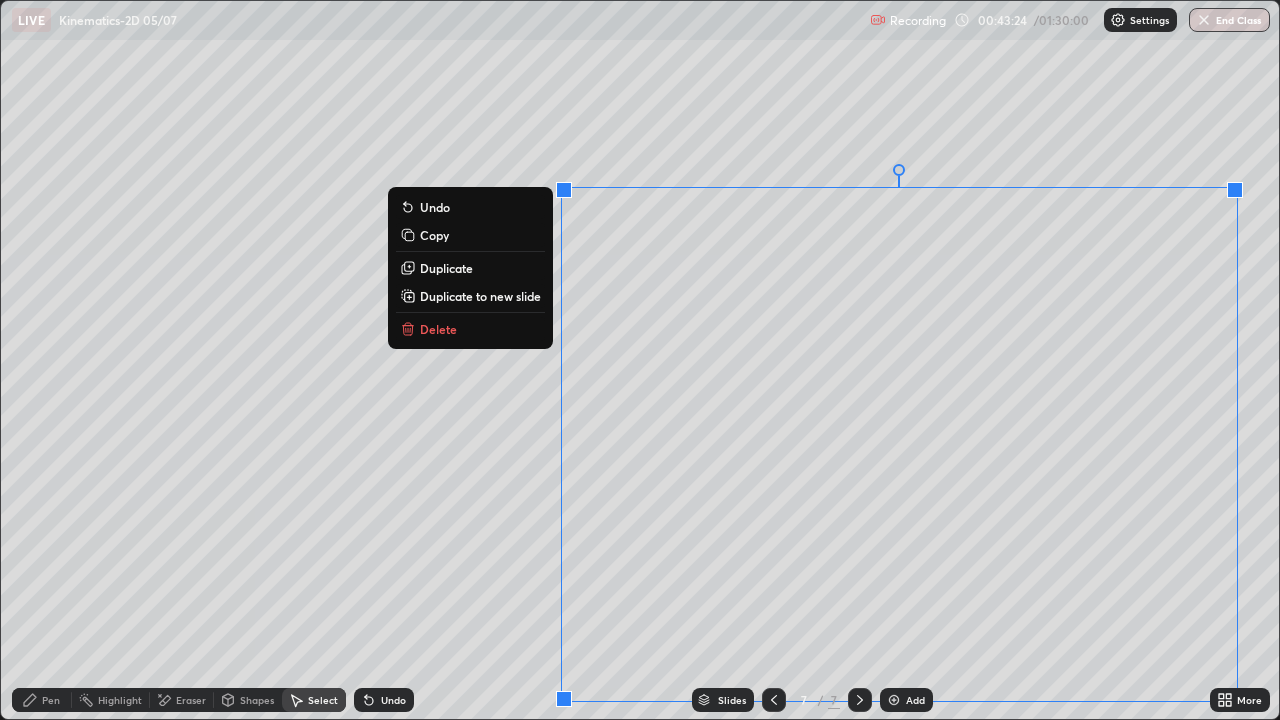 click on "Duplicate to new slide" at bounding box center [480, 296] 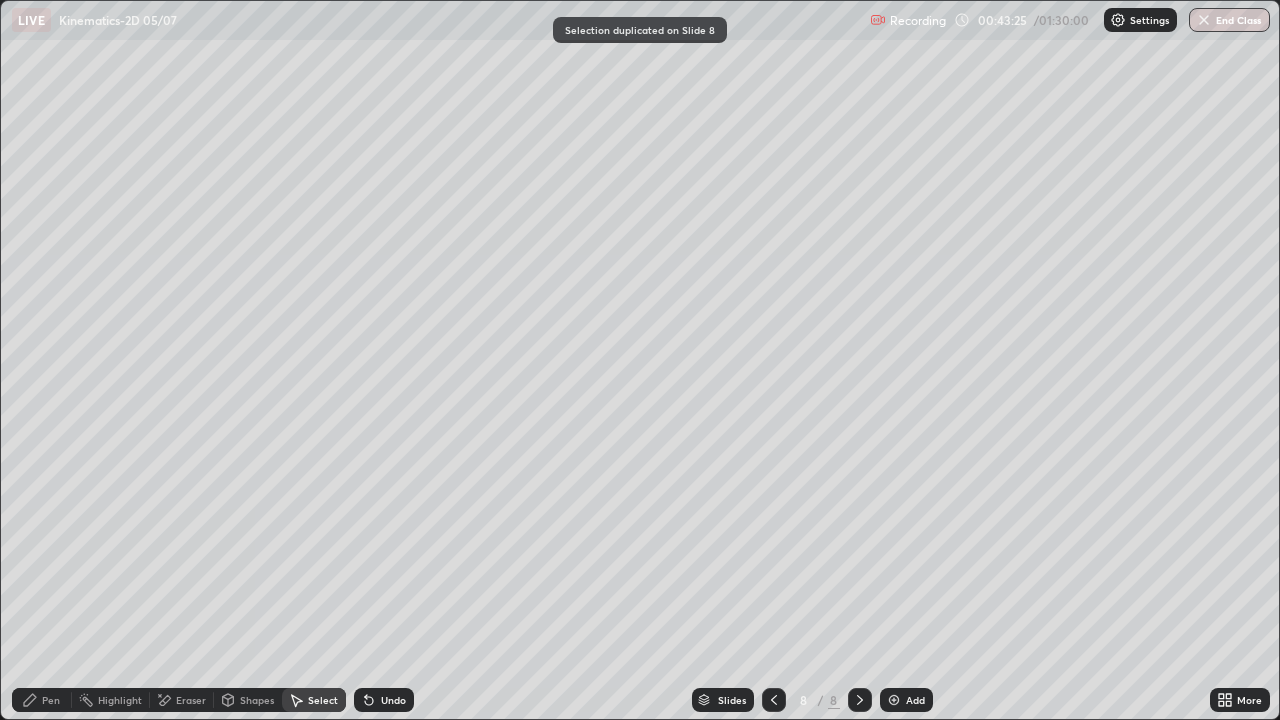 click on "Pen" at bounding box center [42, 700] 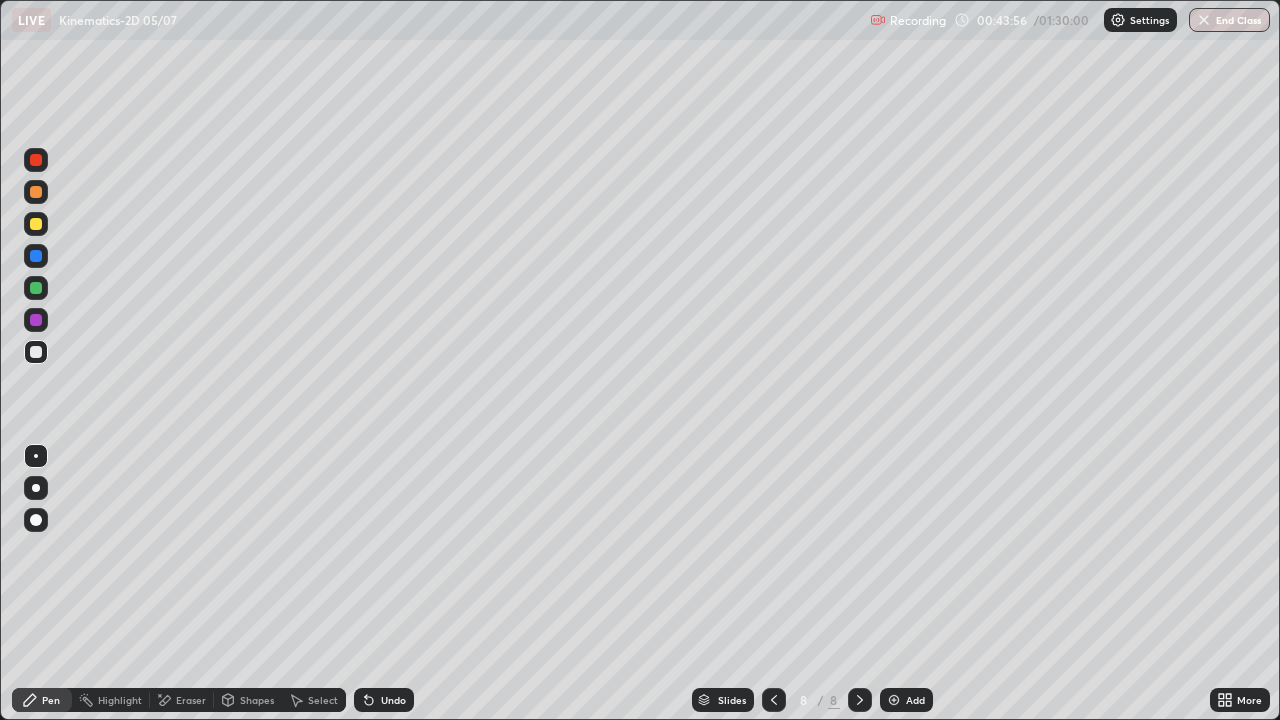 click on "Undo" at bounding box center (384, 700) 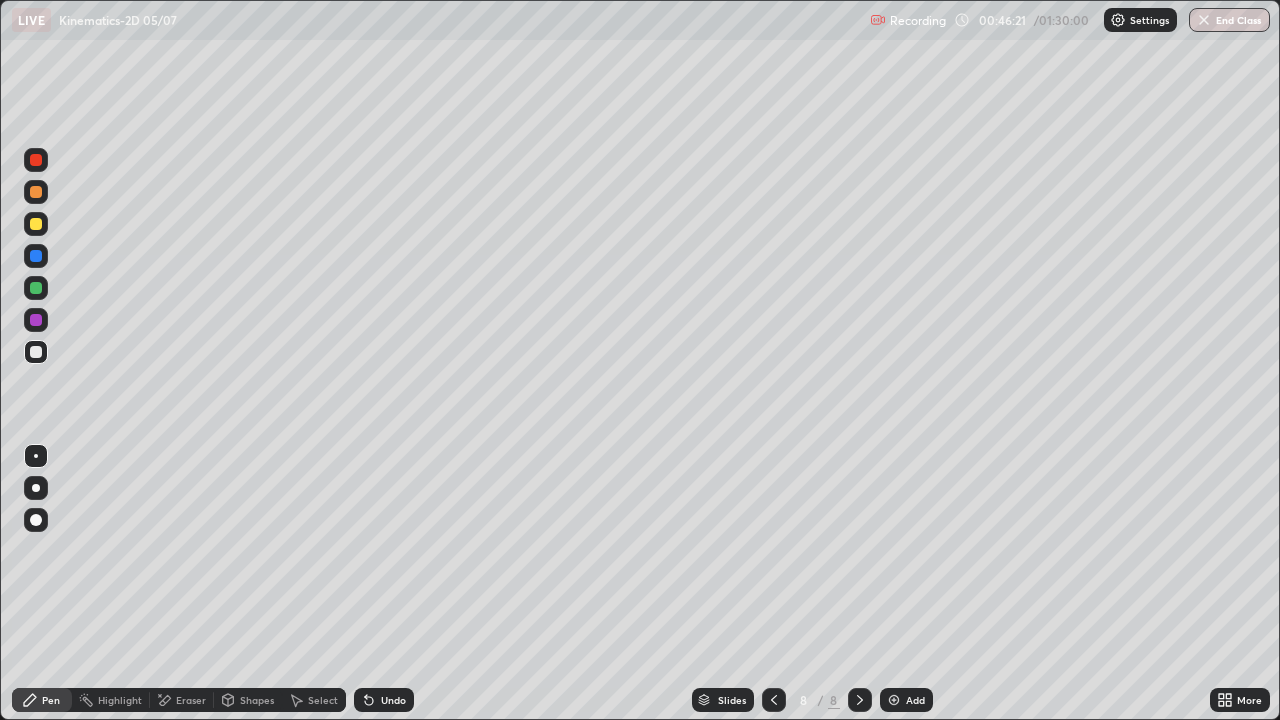 click 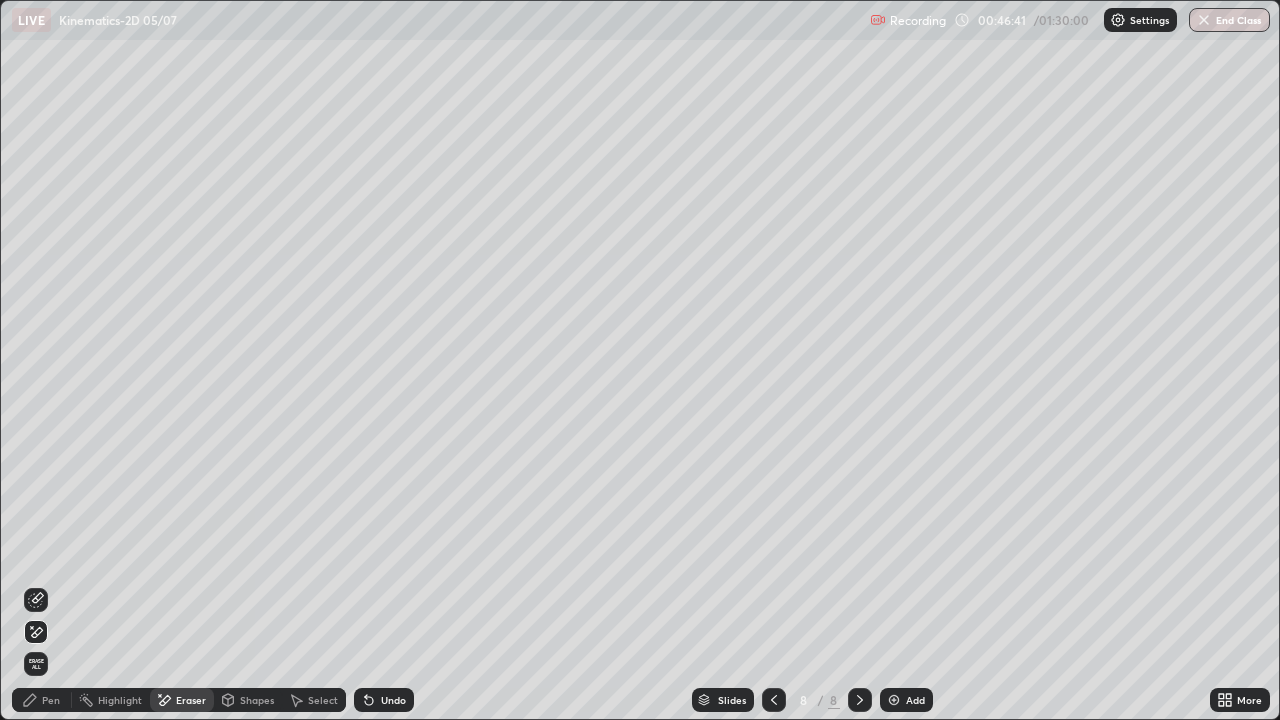 click on "Pen" at bounding box center [51, 700] 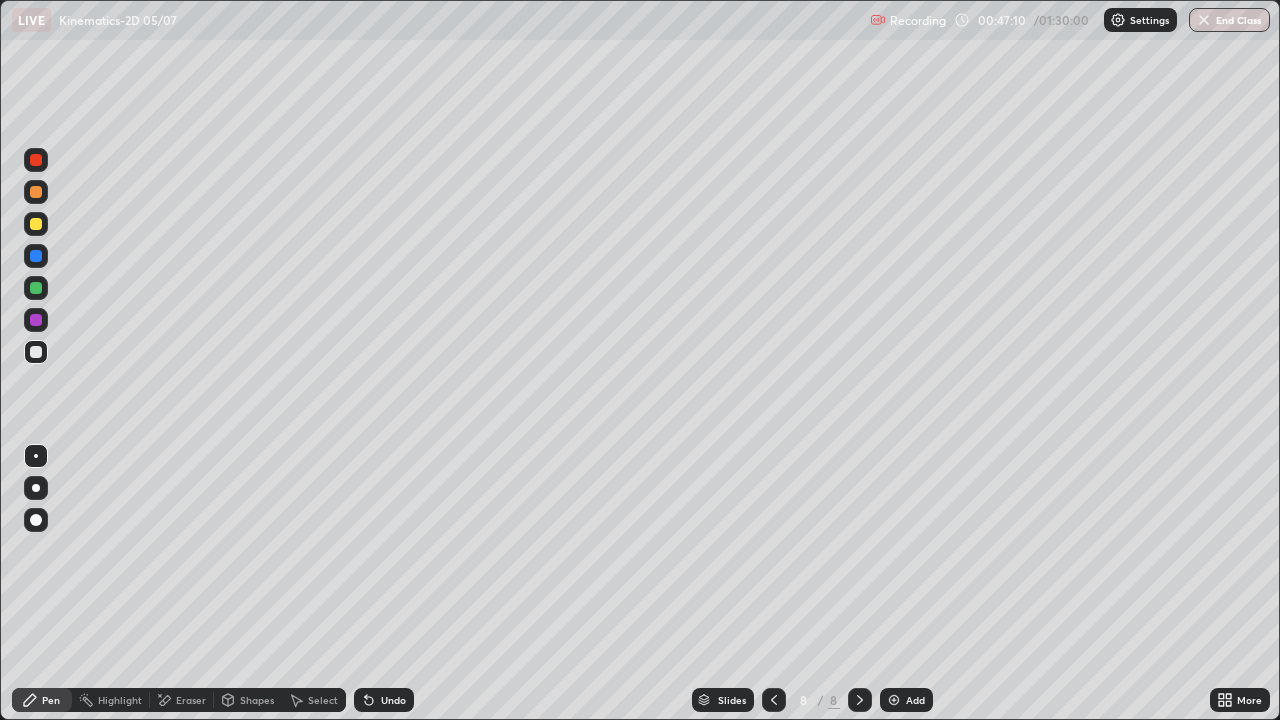 click on "Undo" at bounding box center [393, 700] 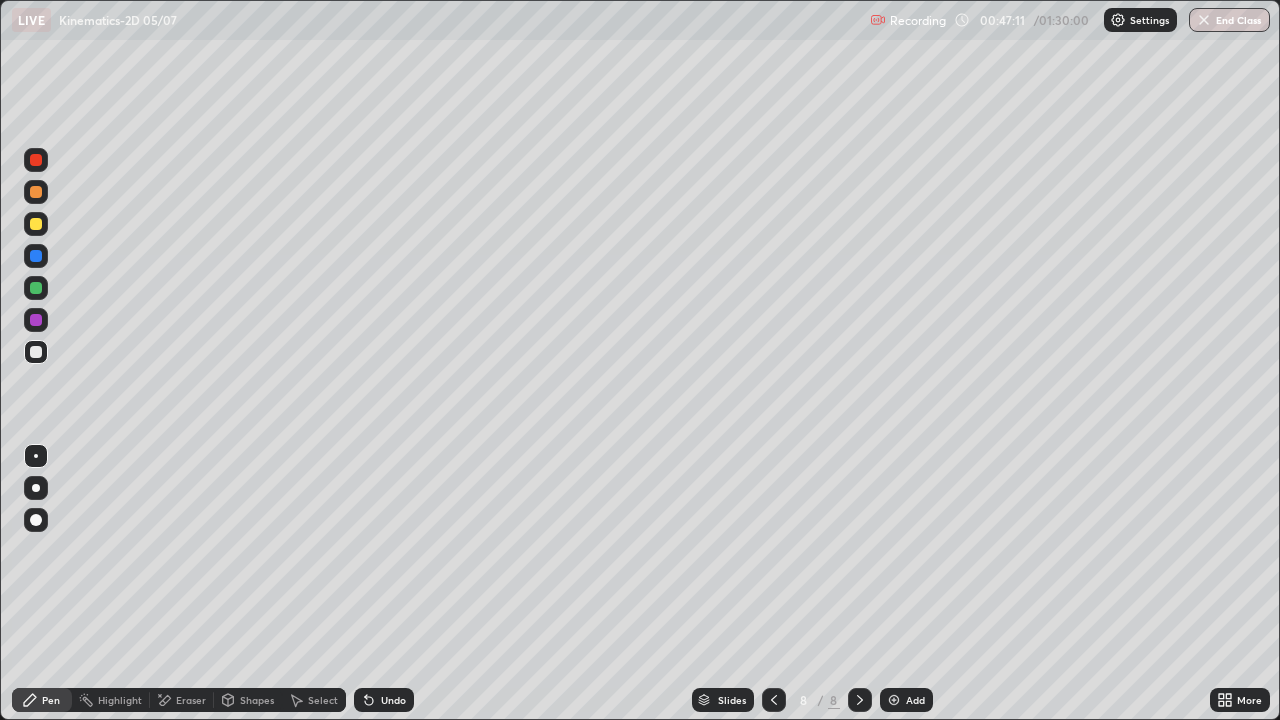 click on "Undo" at bounding box center [393, 700] 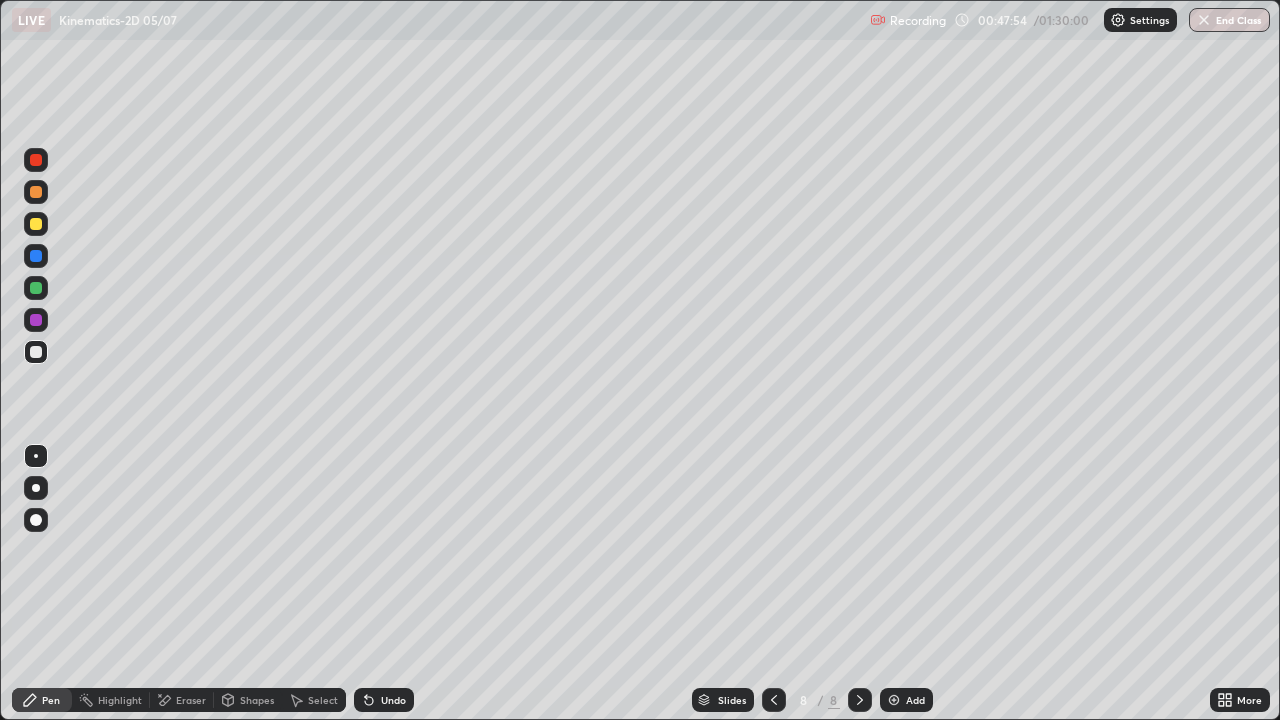 click on "Undo" at bounding box center [393, 700] 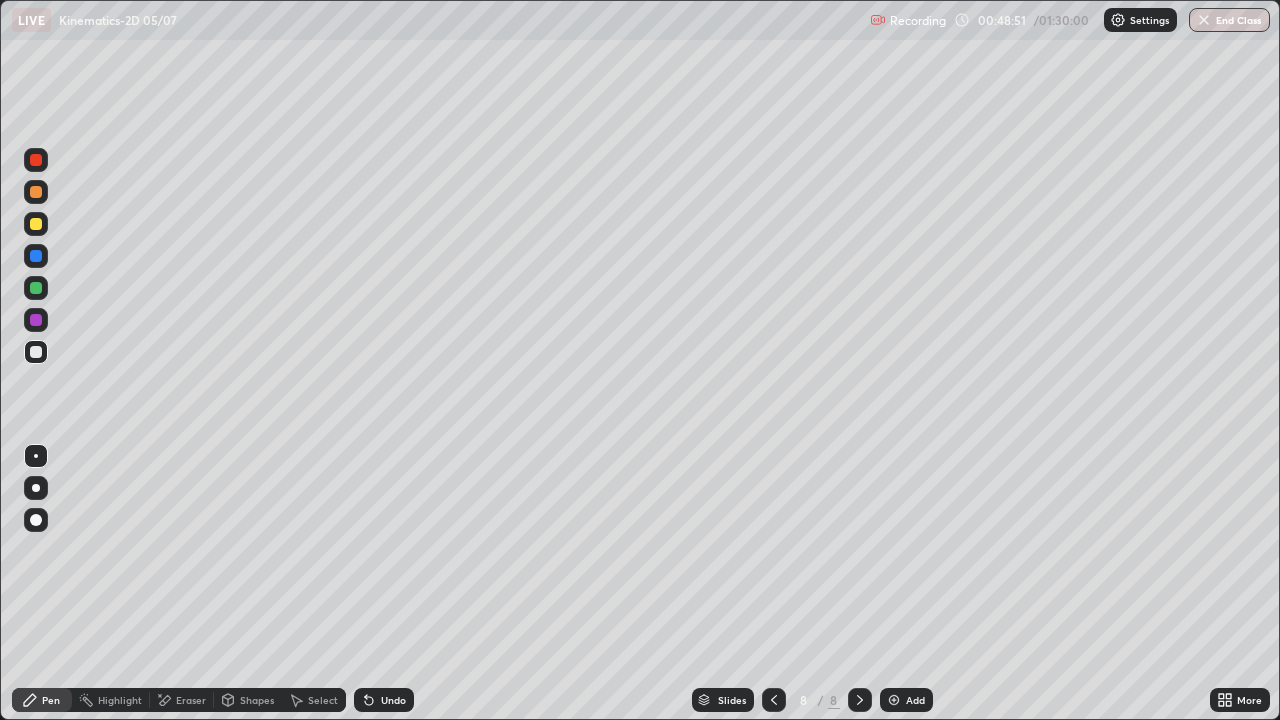 click on "Select" at bounding box center (314, 700) 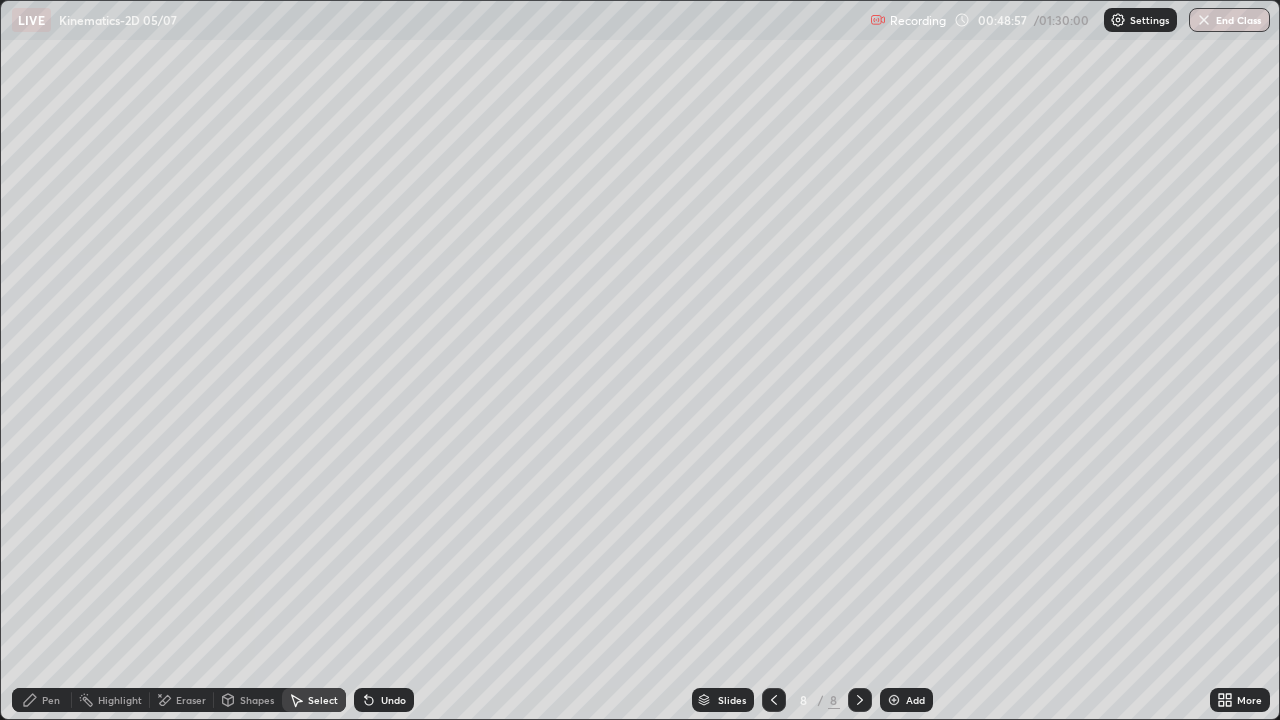 click 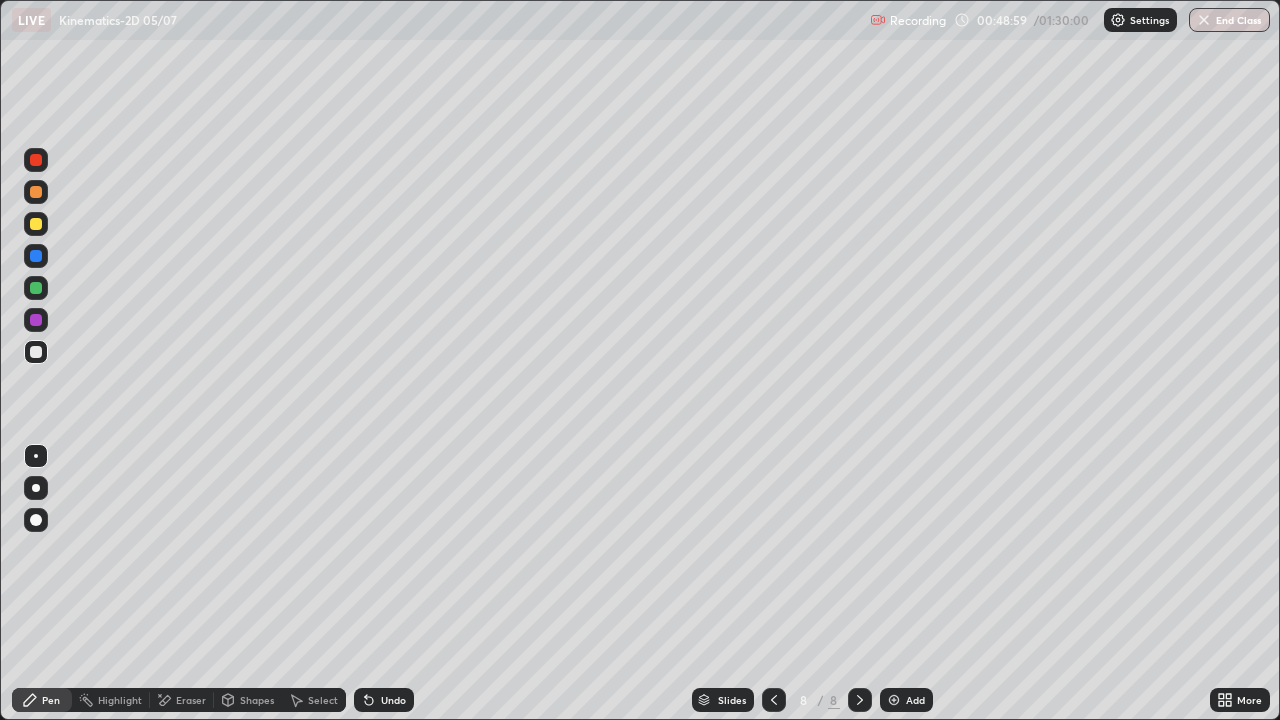 click at bounding box center [36, 224] 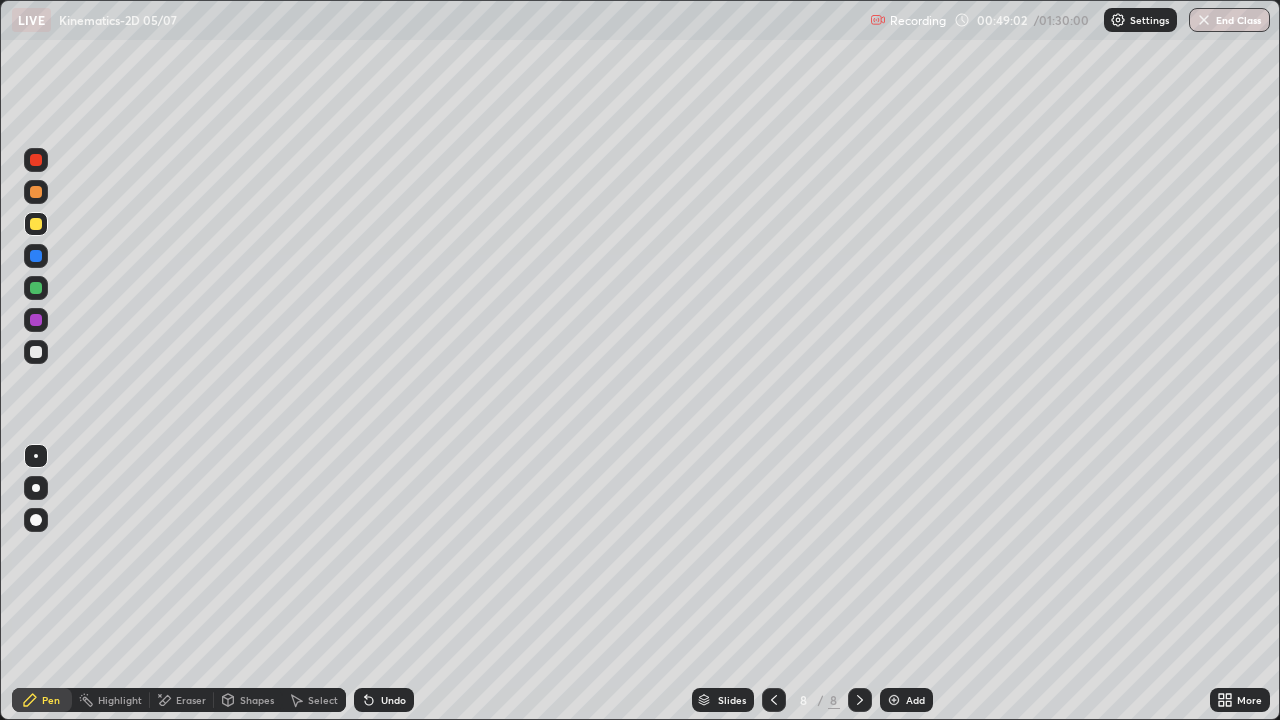 click on "Select" at bounding box center [323, 700] 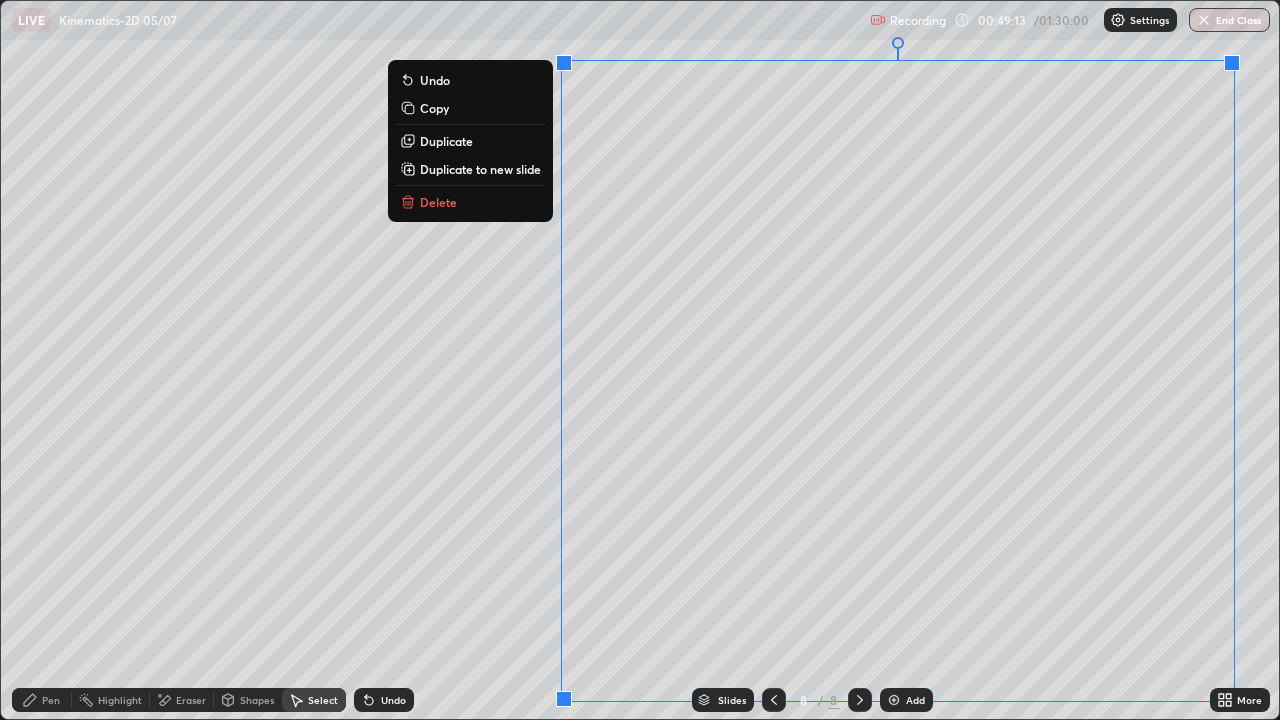 click on "Duplicate to new slide" at bounding box center (480, 169) 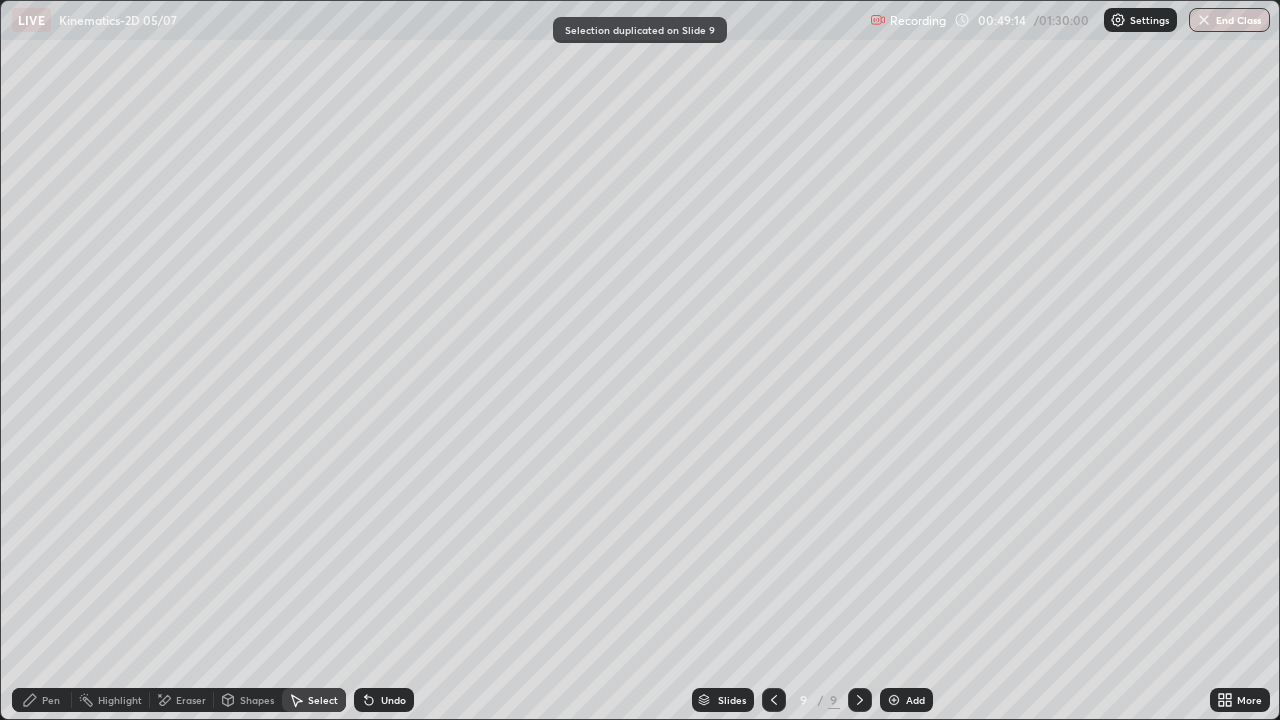 click on "Pen" at bounding box center (51, 700) 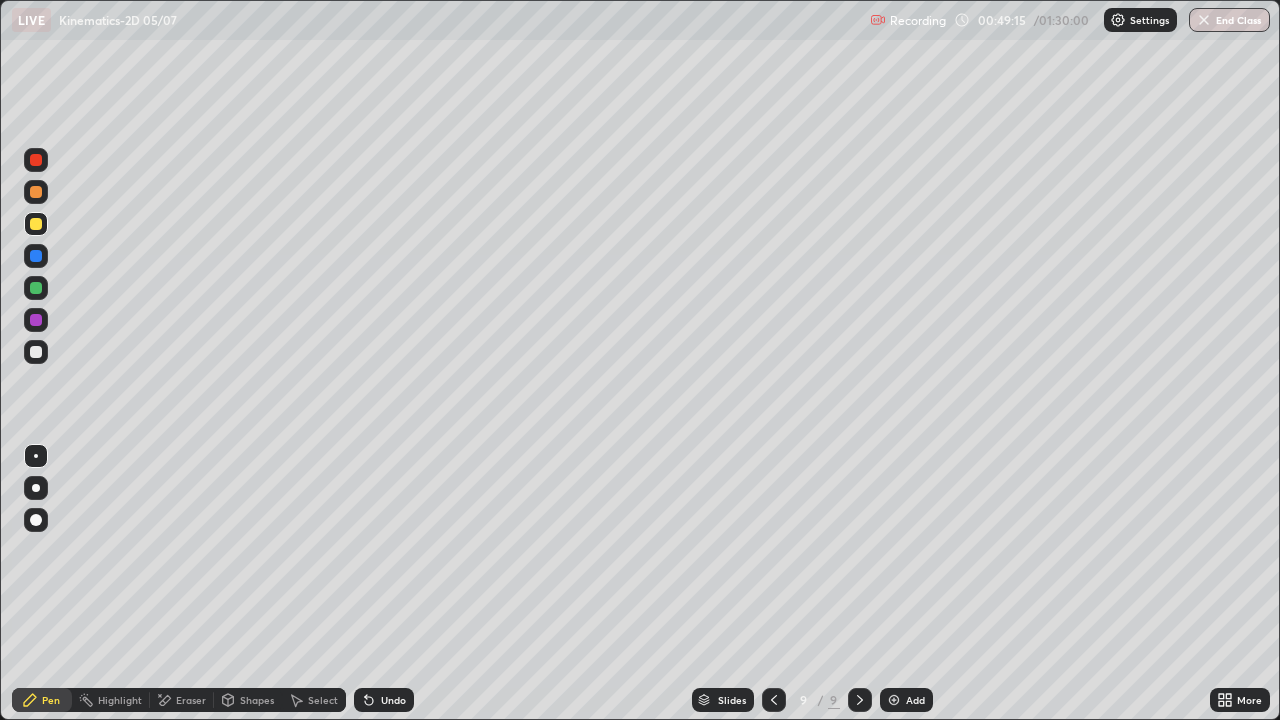 click on "Eraser" at bounding box center [182, 700] 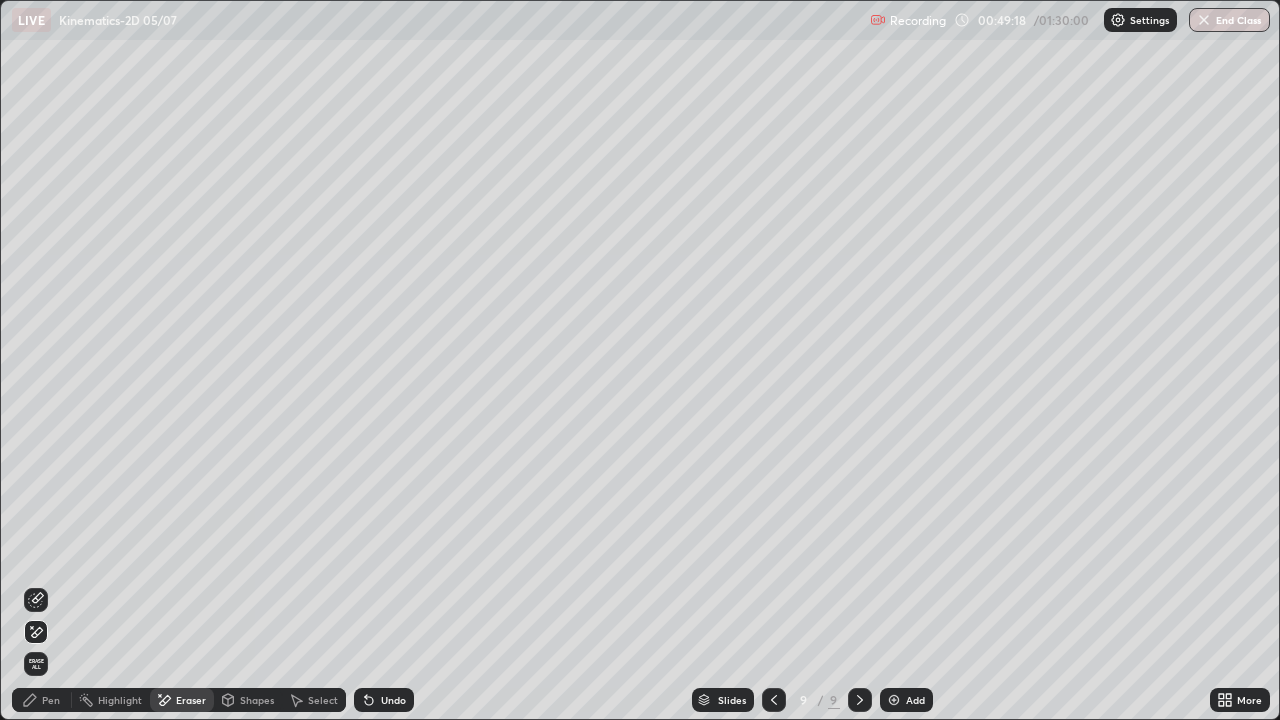 click 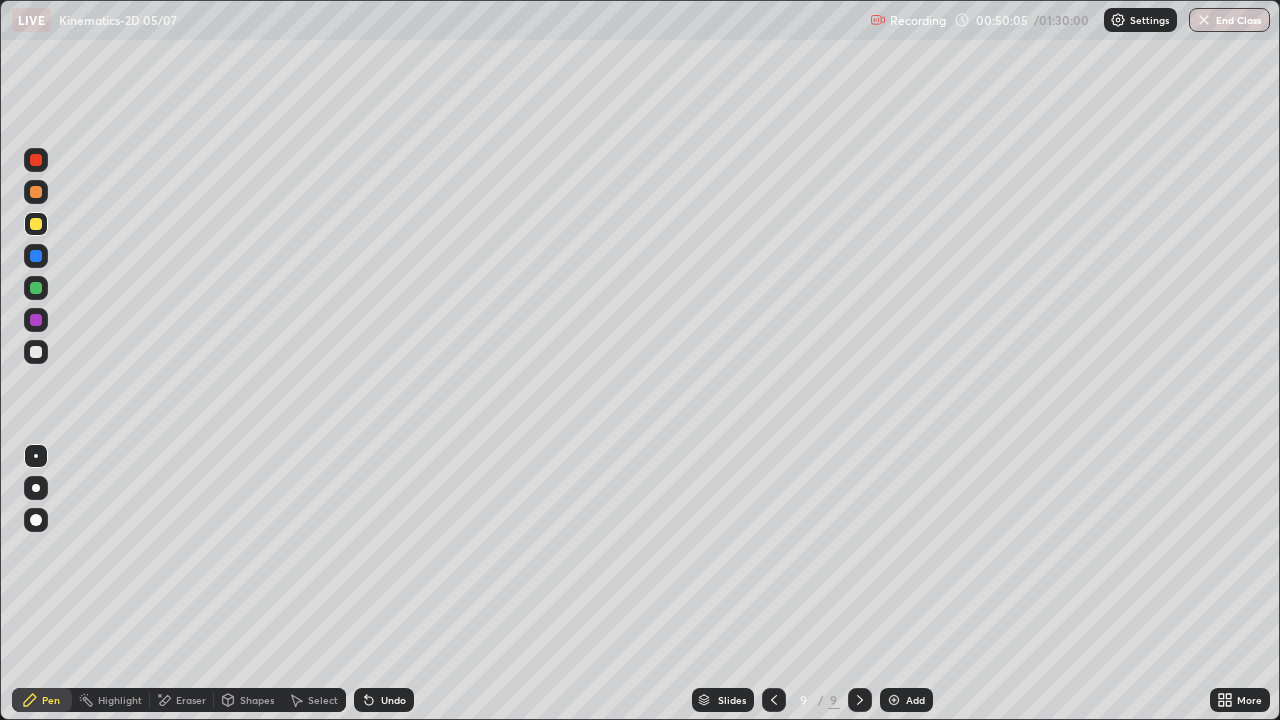 click on "Undo" at bounding box center (393, 700) 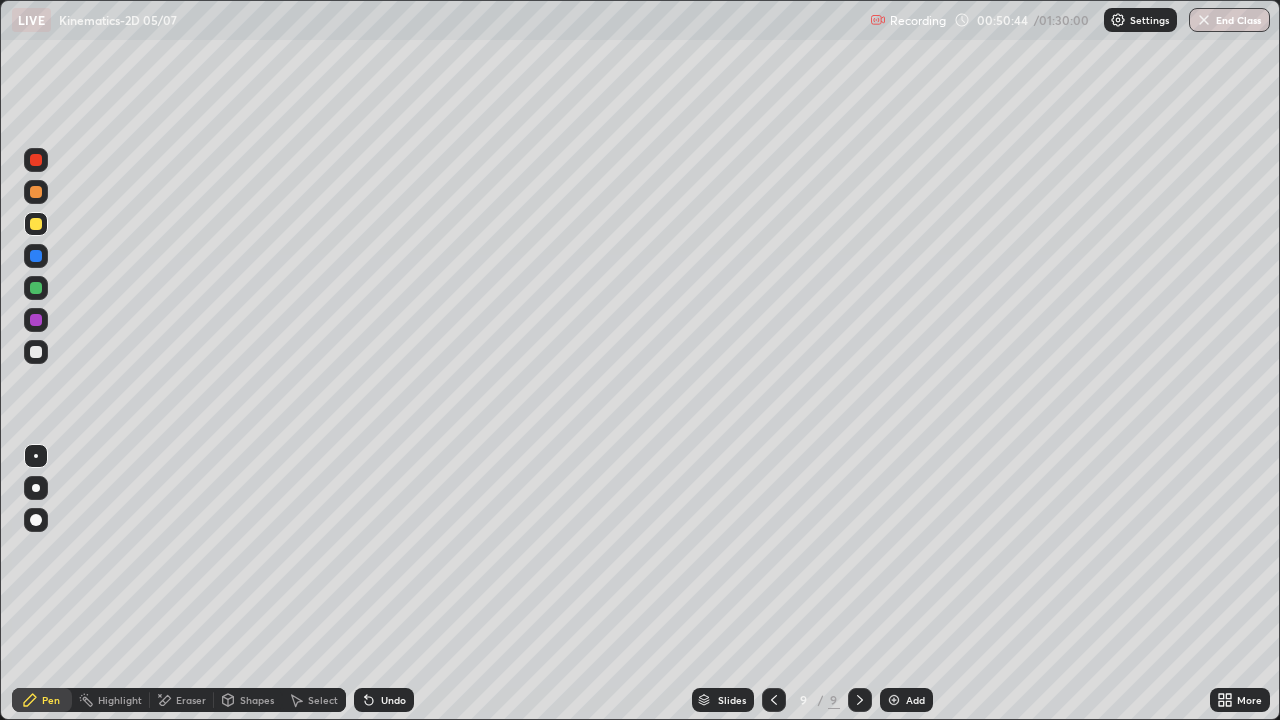 click 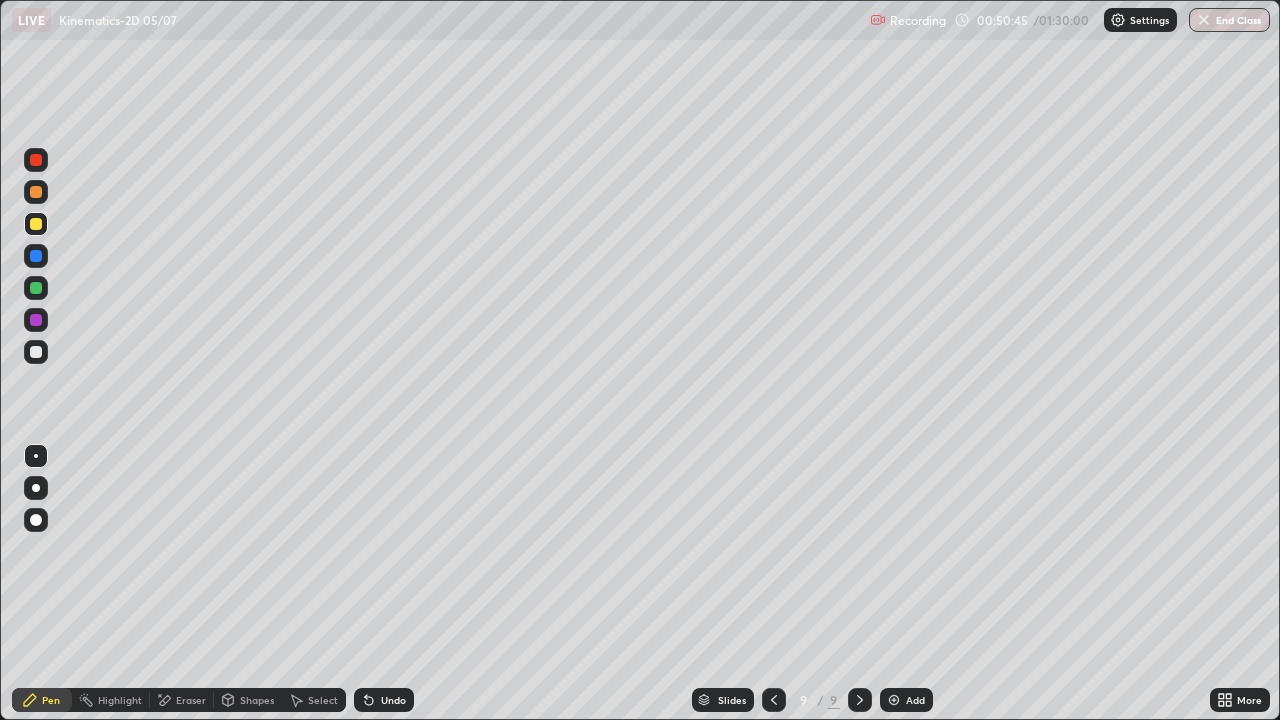click 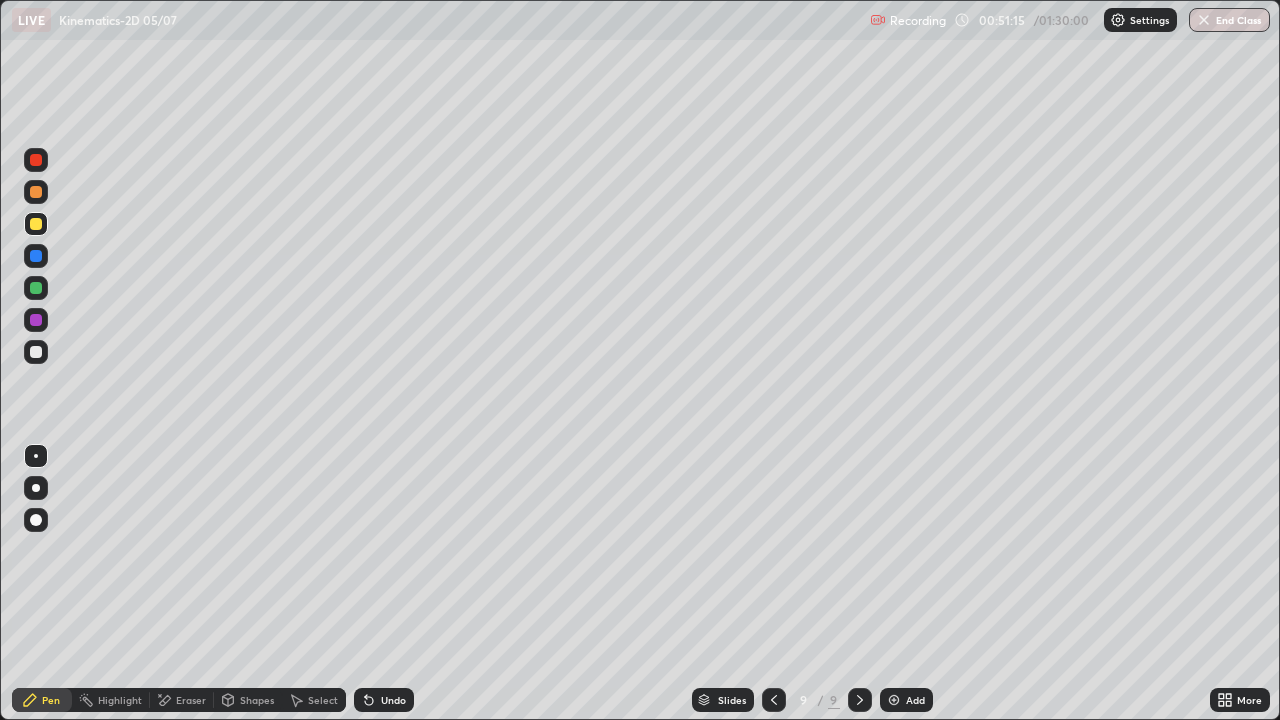 click on "Eraser" at bounding box center [191, 700] 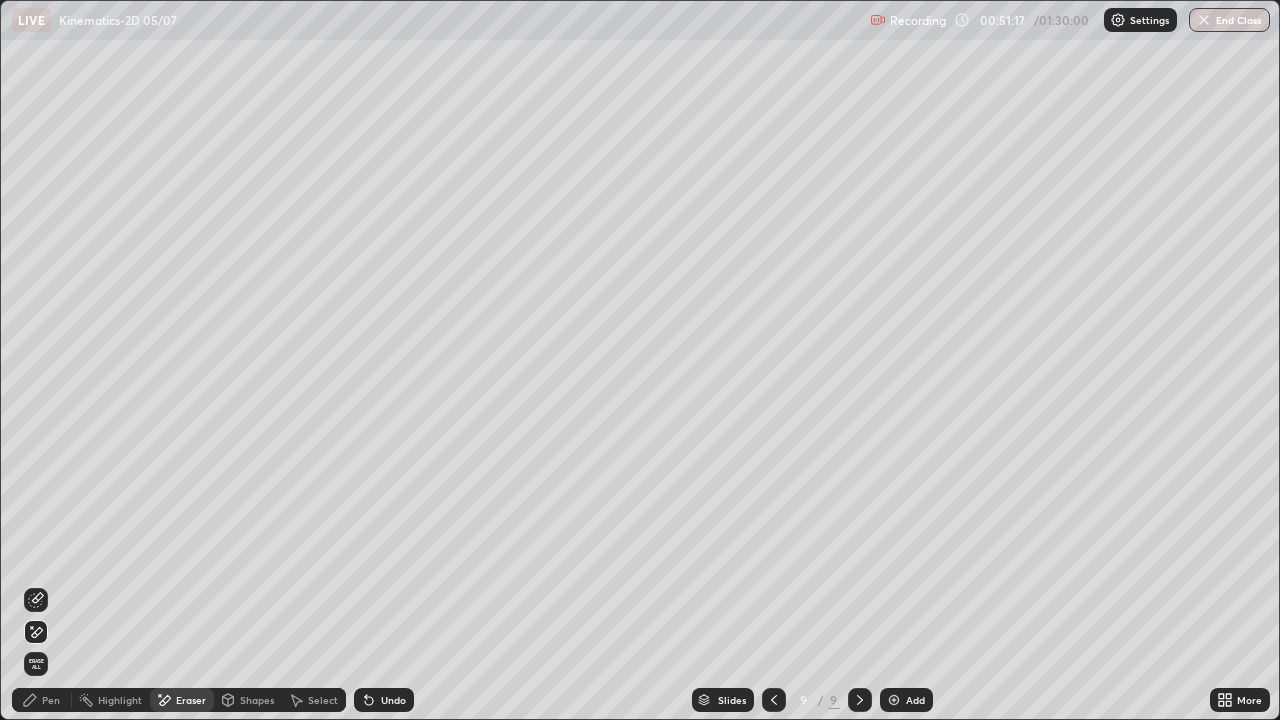 click on "Pen" at bounding box center [42, 700] 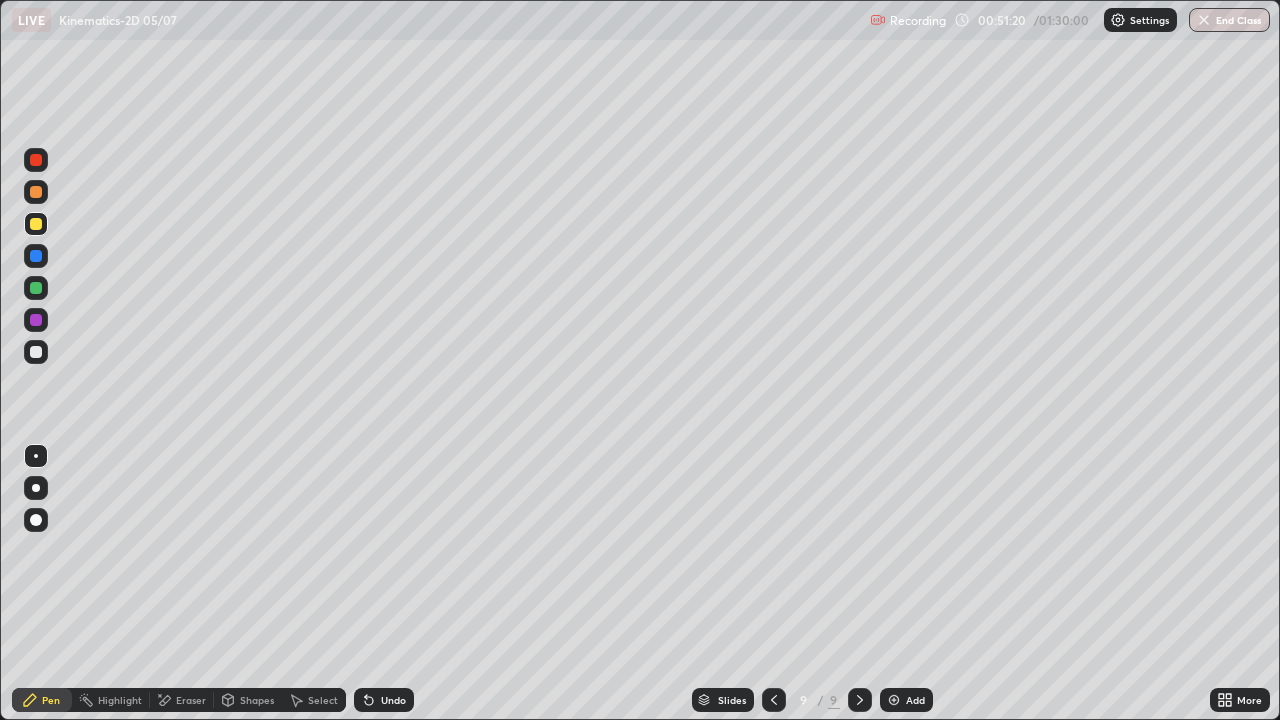 click on "Eraser" at bounding box center (191, 700) 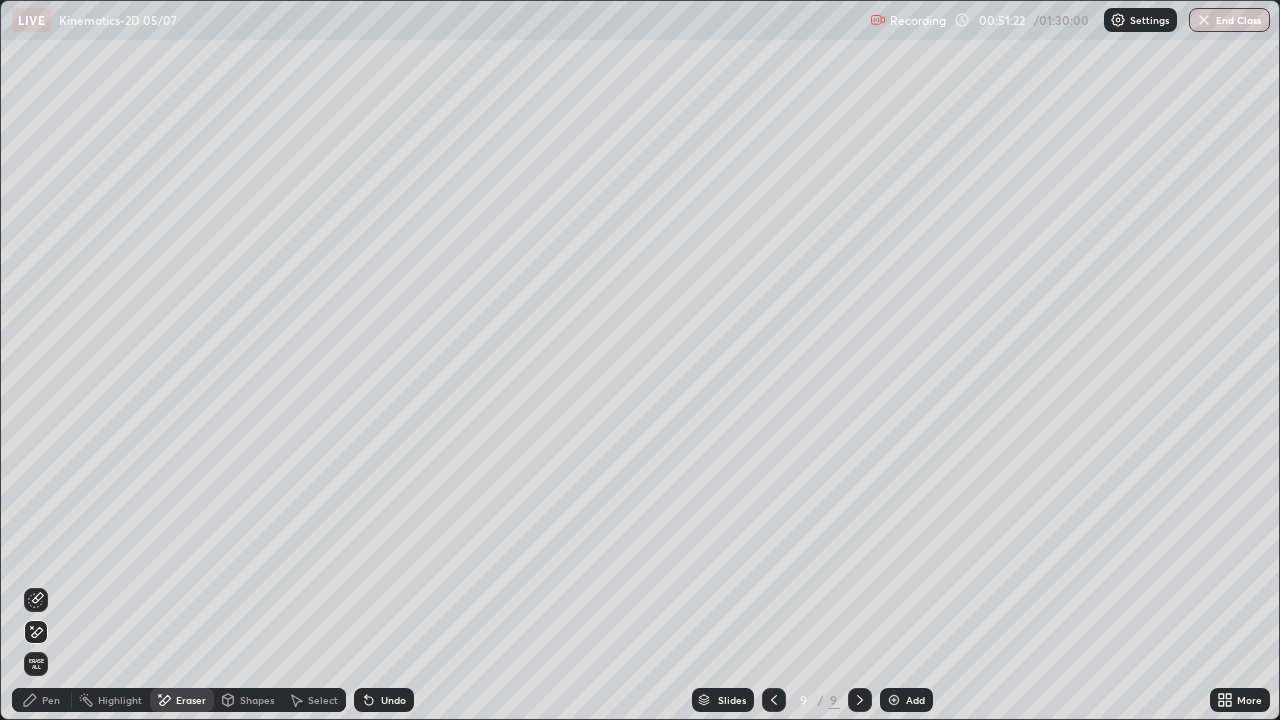 click 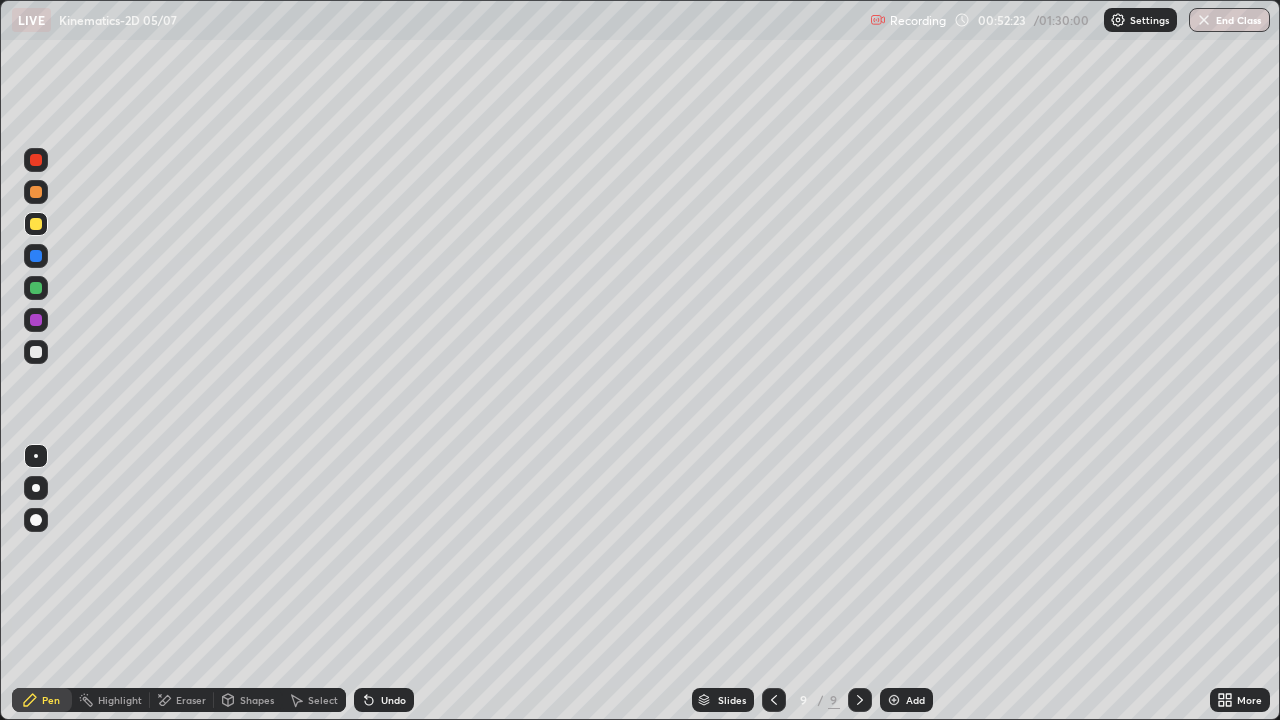 click on "Undo" at bounding box center (393, 700) 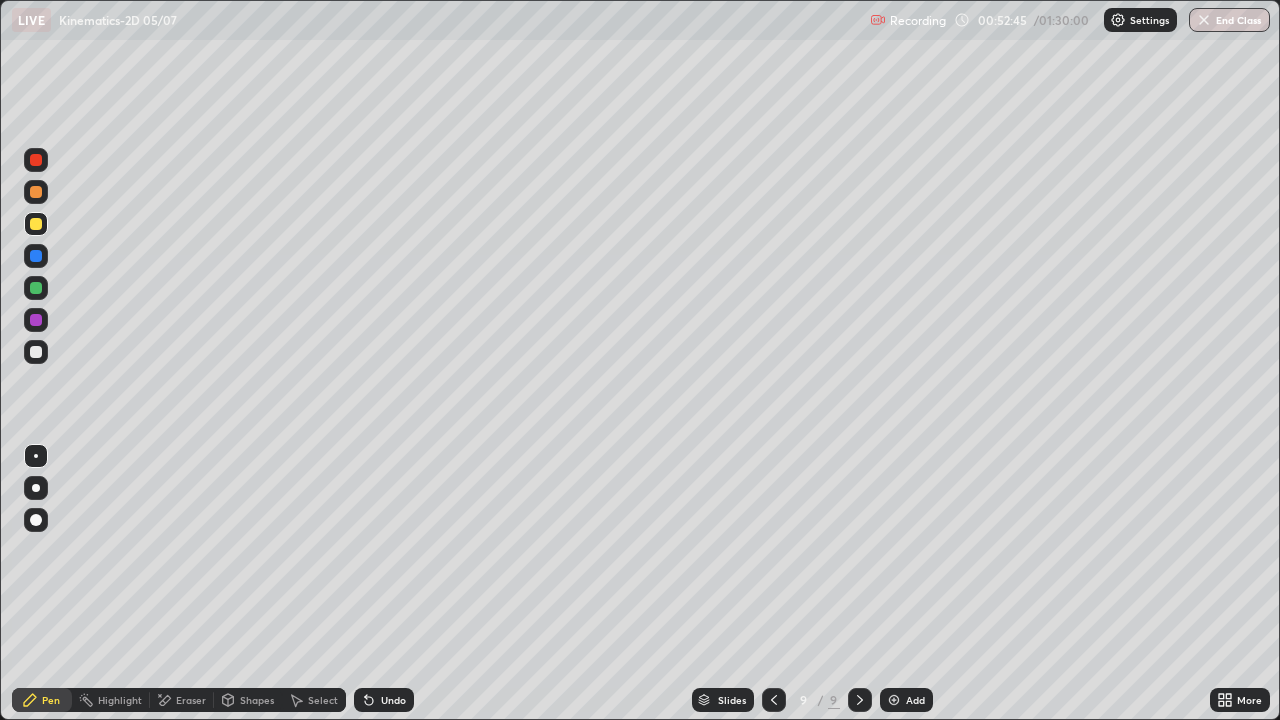 click at bounding box center [36, 352] 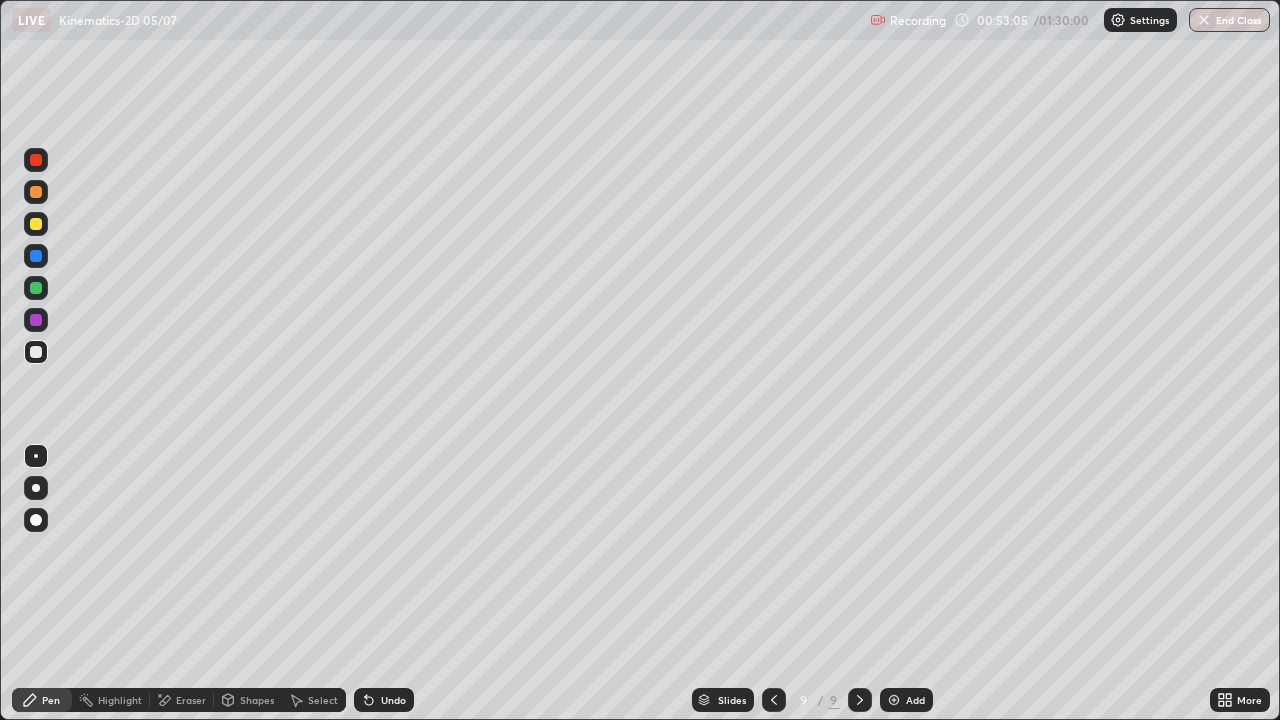 click on "Eraser" at bounding box center [182, 700] 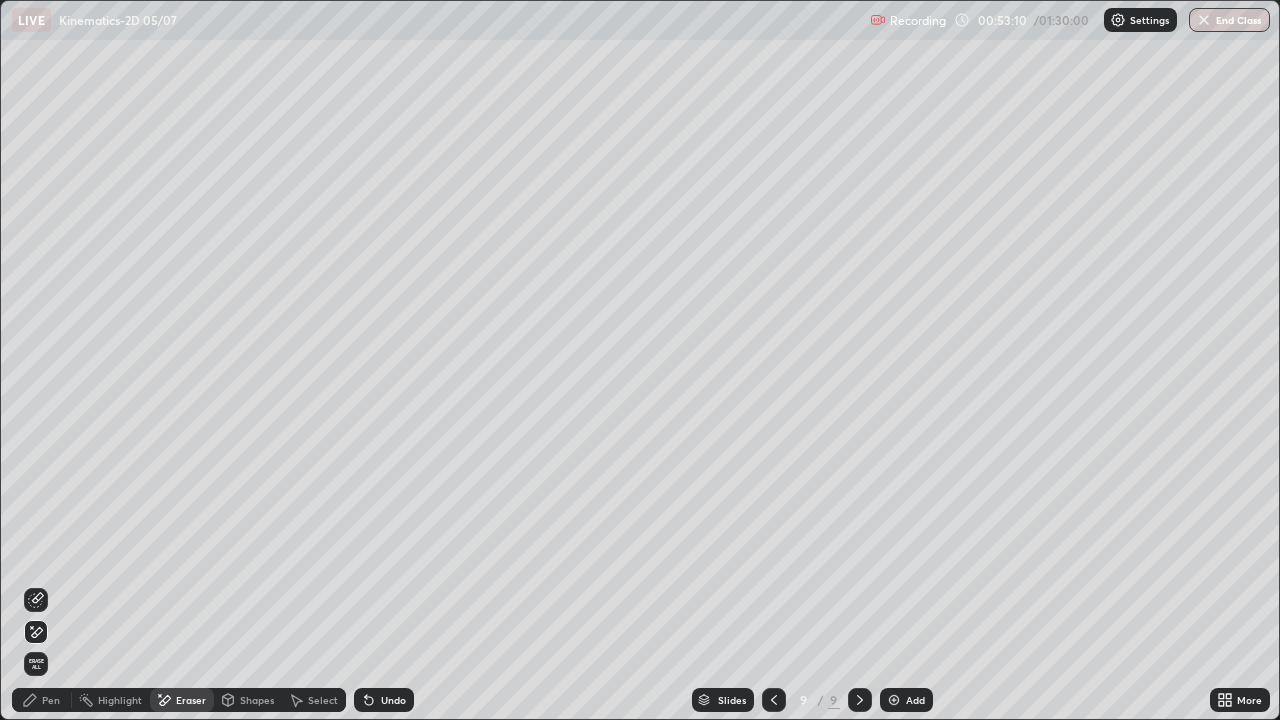 click on "Pen" at bounding box center (42, 700) 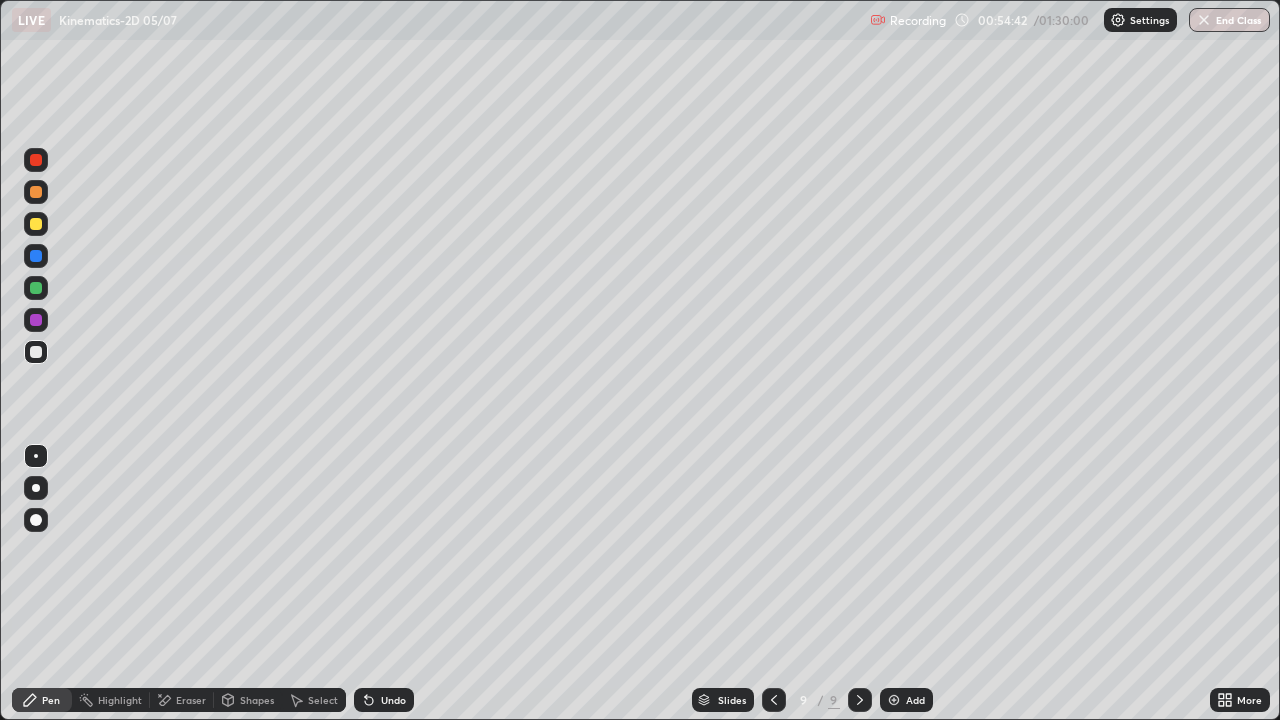 click at bounding box center (36, 224) 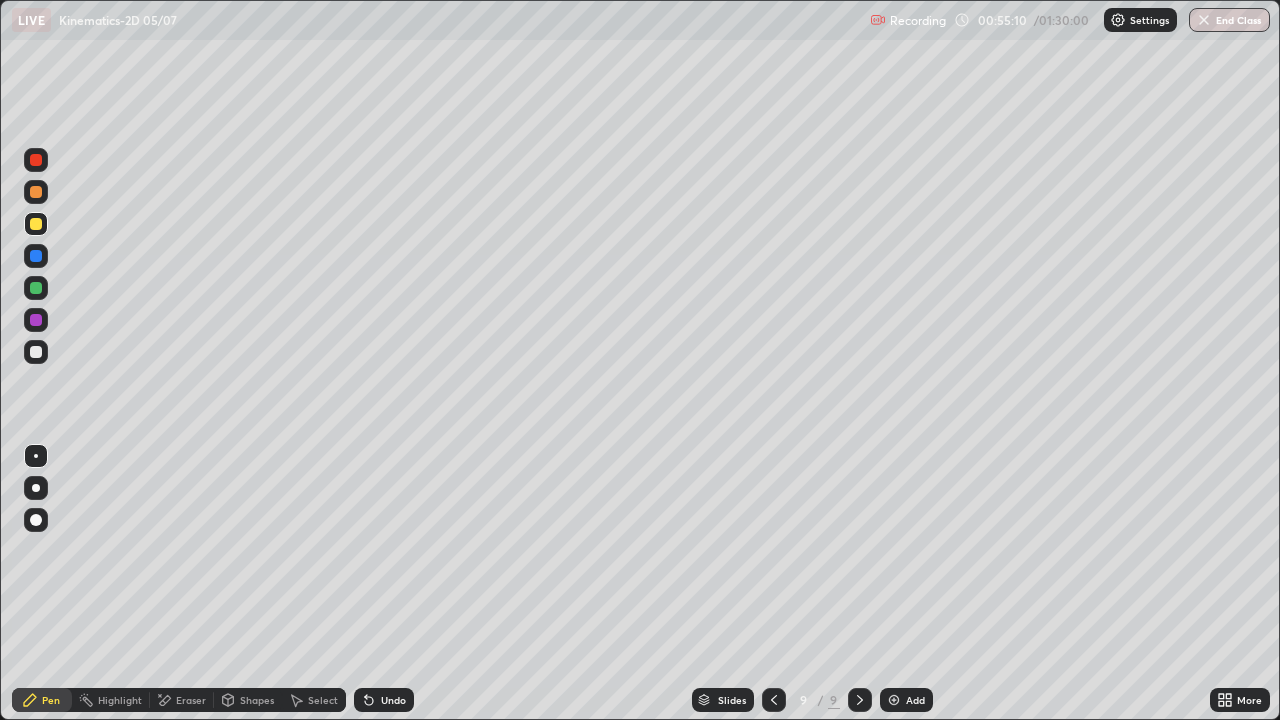 click at bounding box center [36, 352] 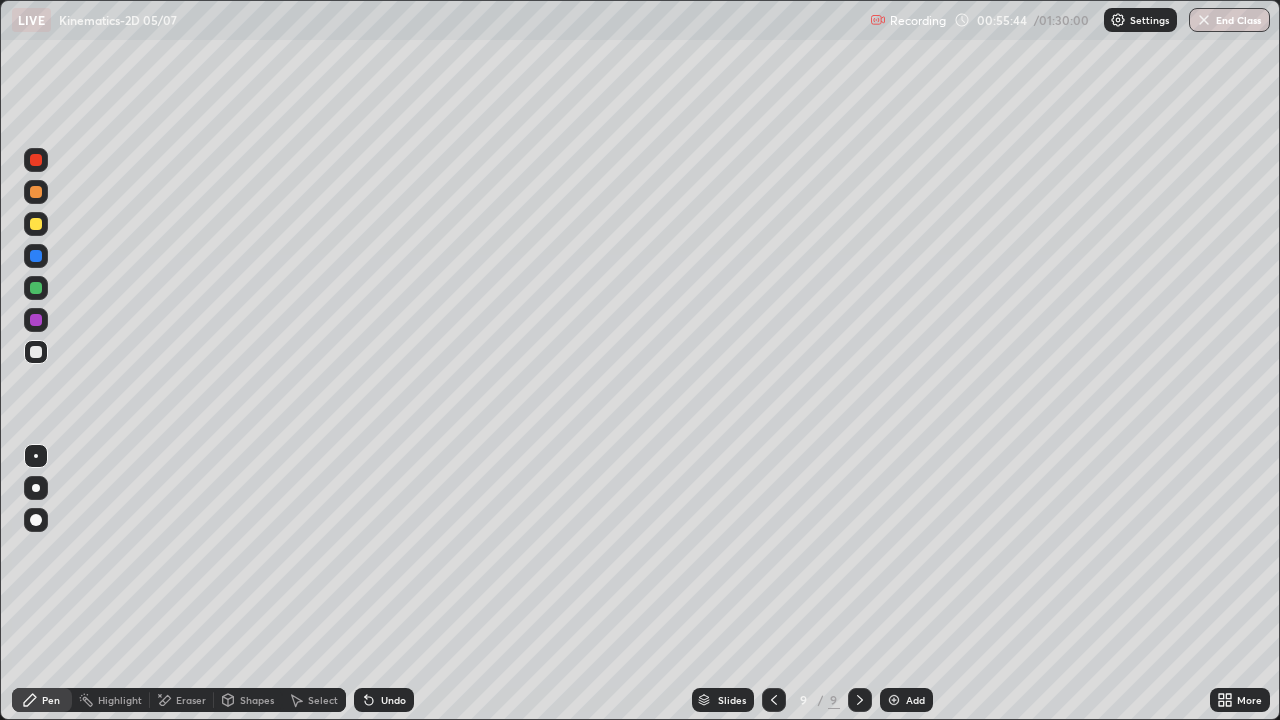 click at bounding box center [36, 224] 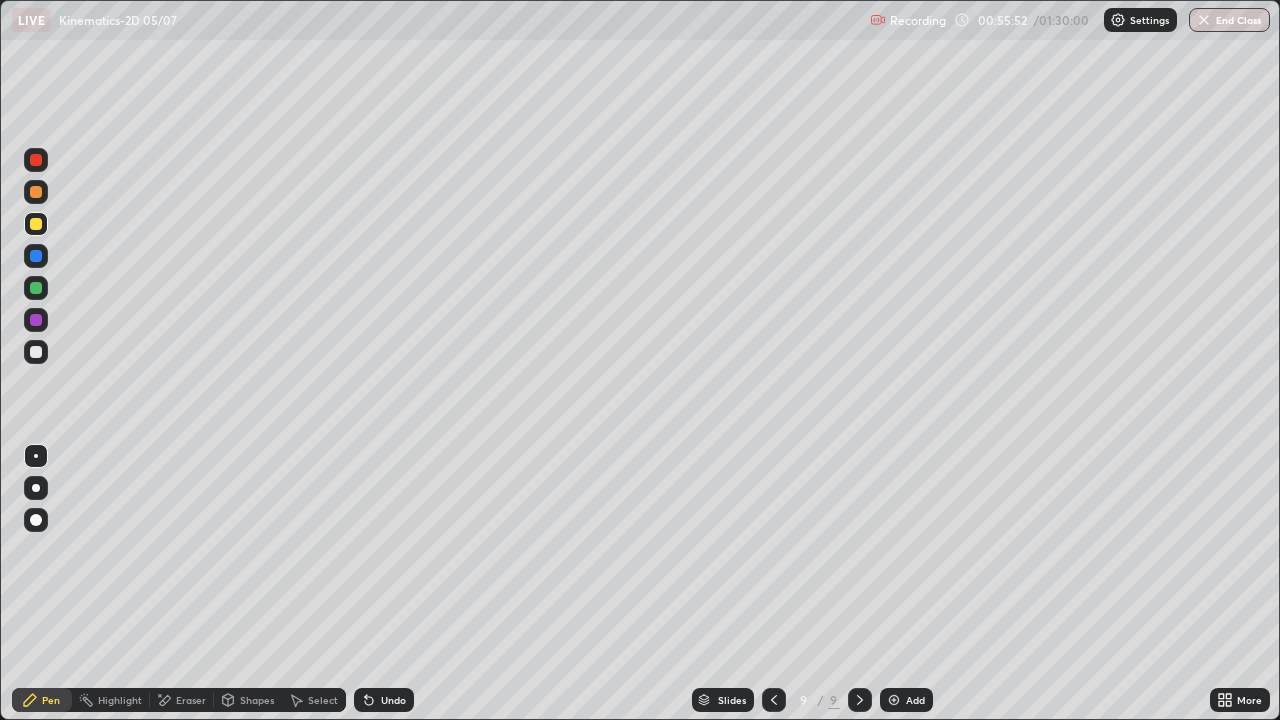 click 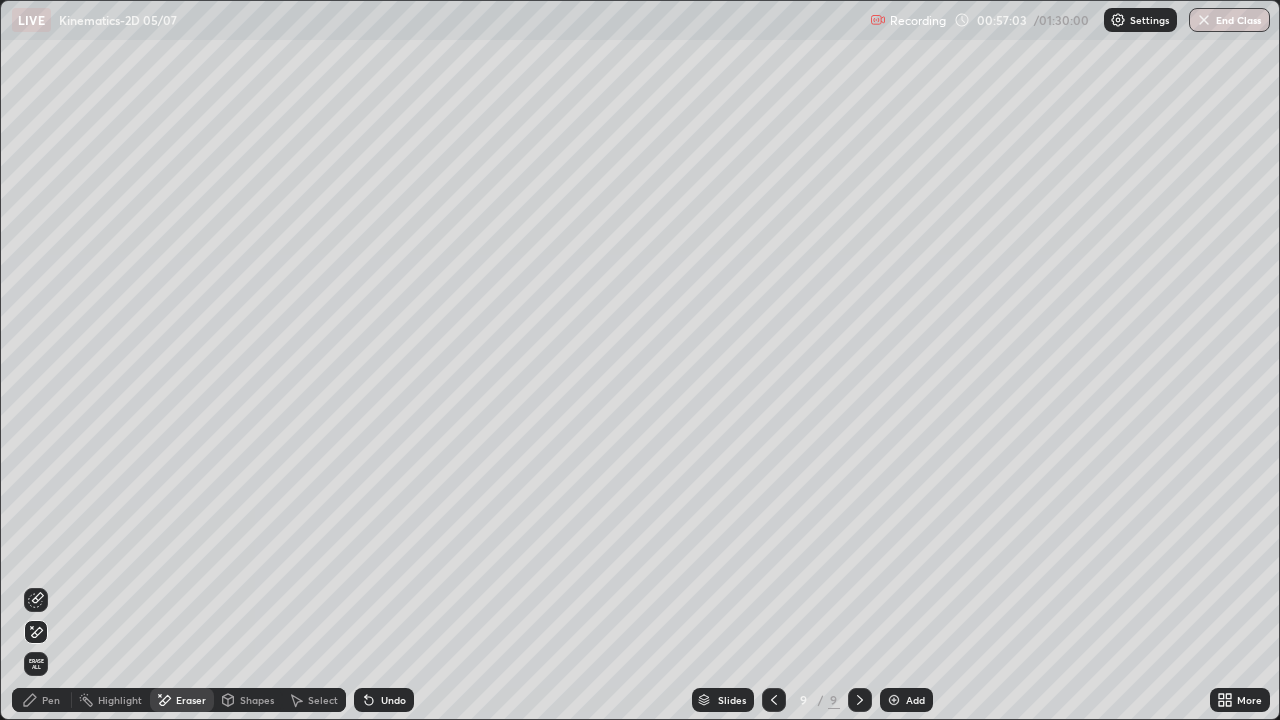 click 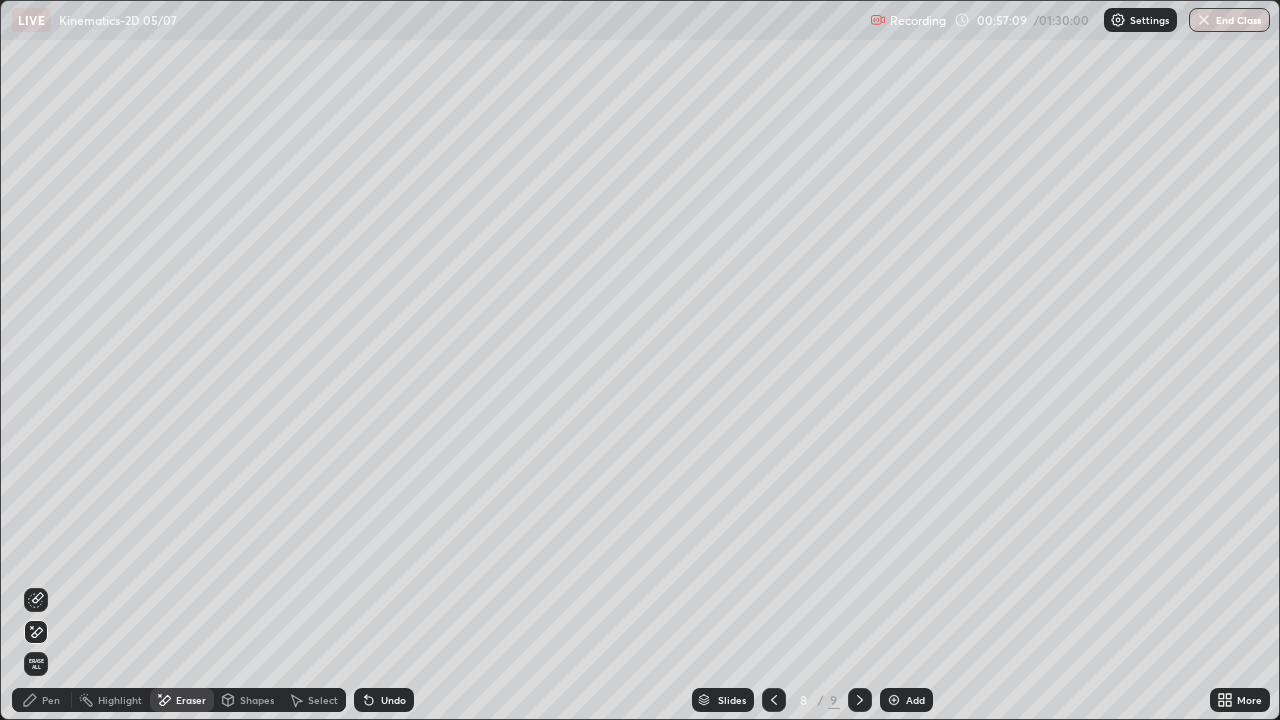 click on "Undo" at bounding box center (393, 700) 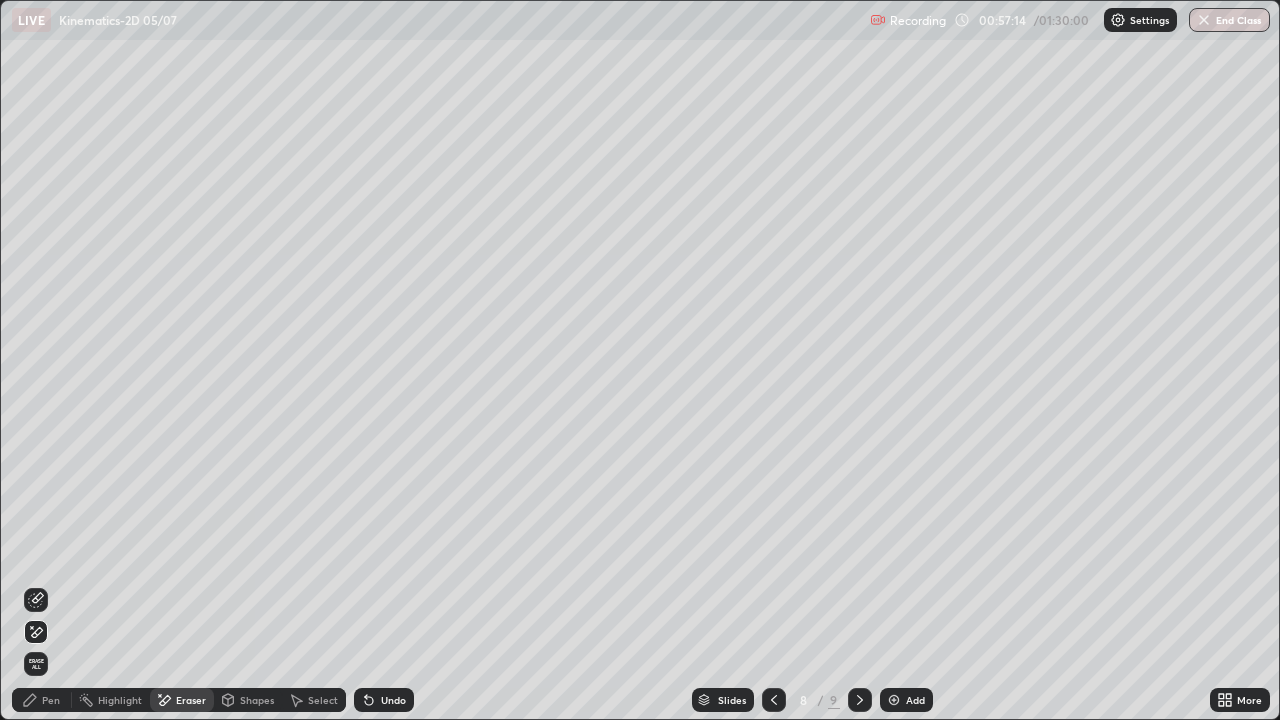 click on "Pen" at bounding box center [42, 700] 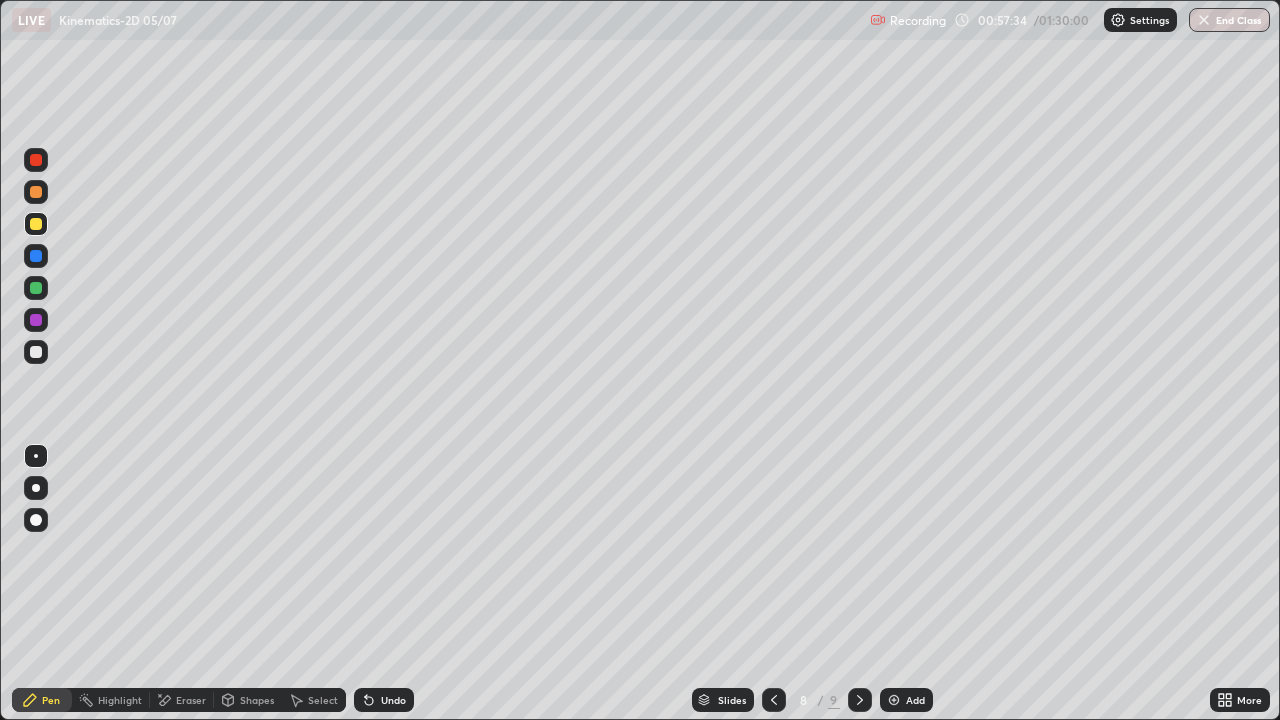 click 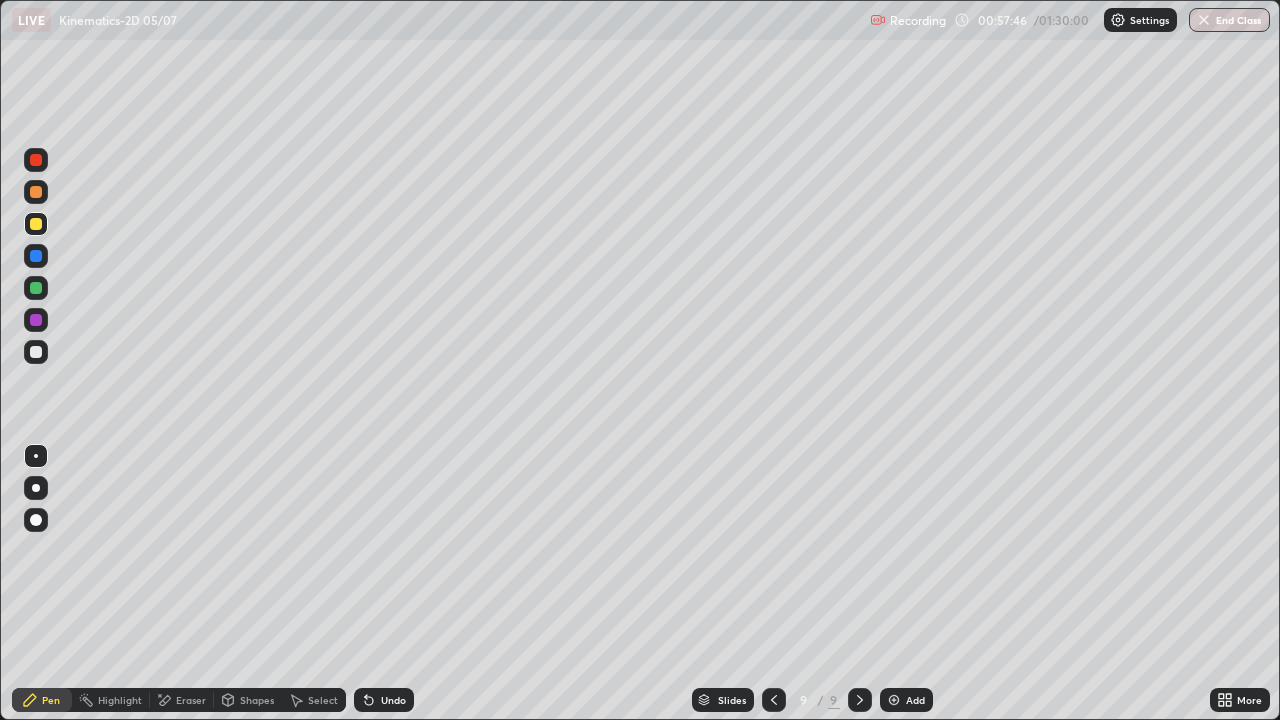 click 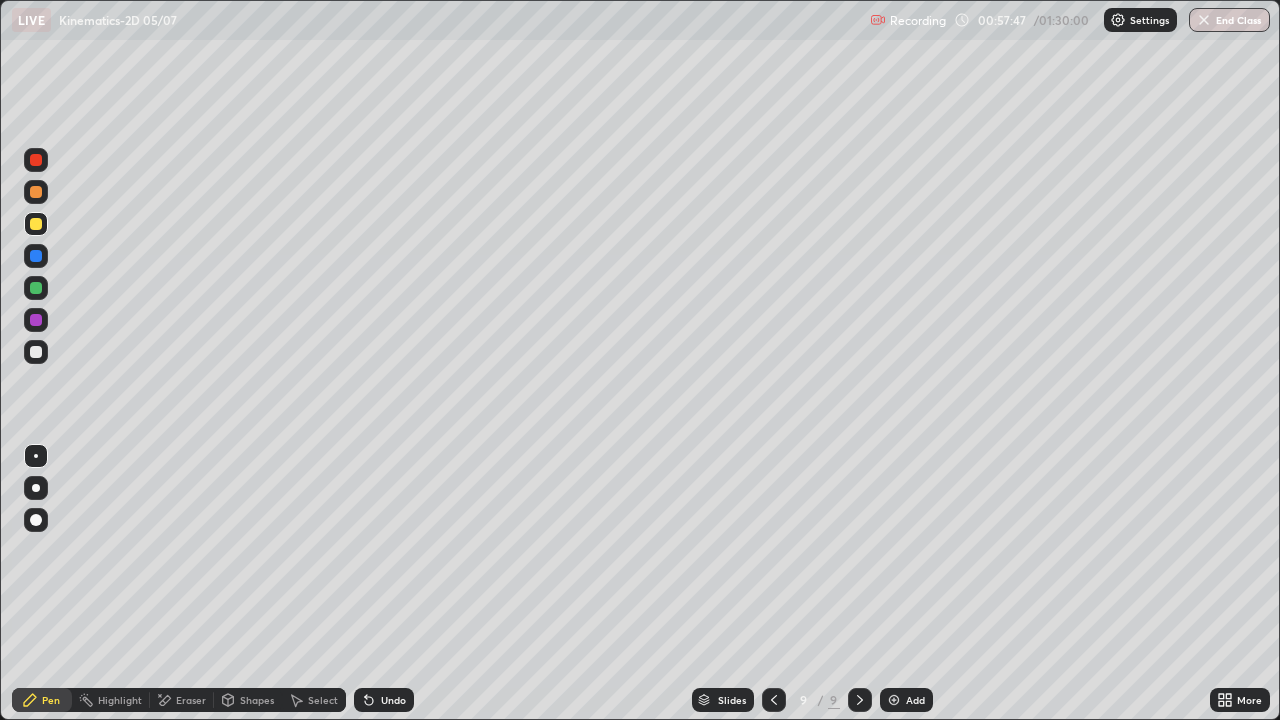 click 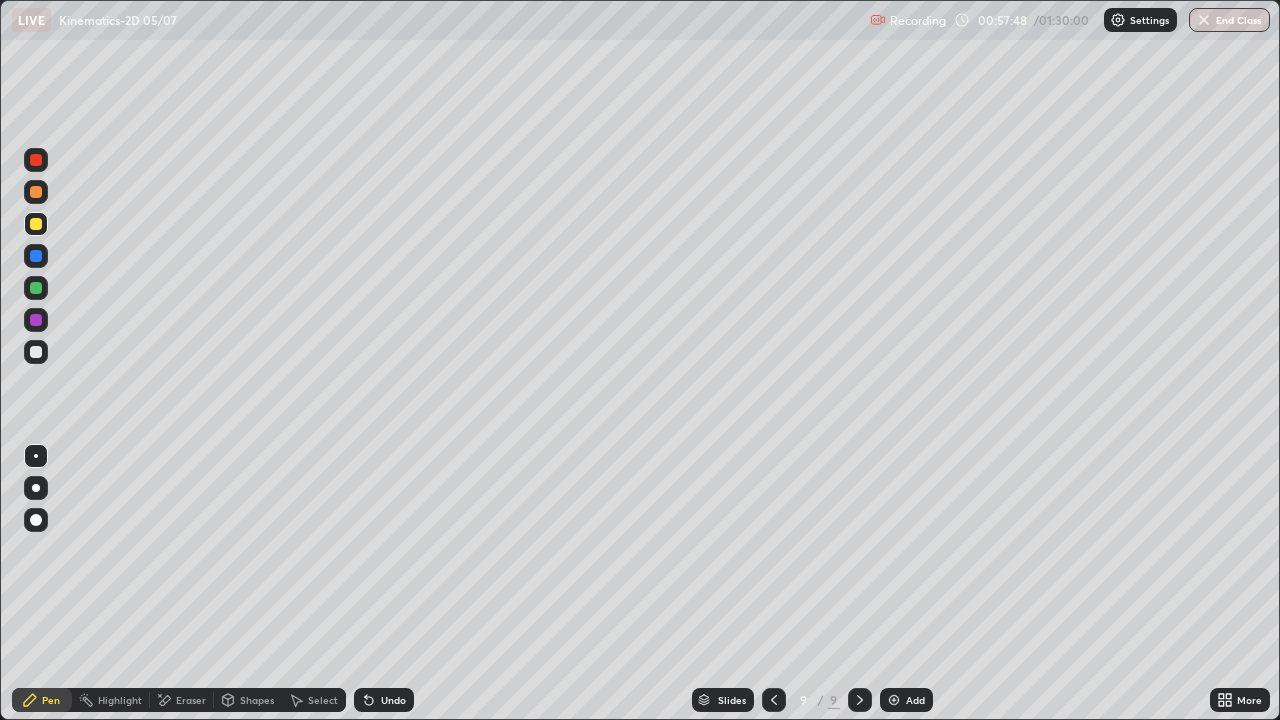 click 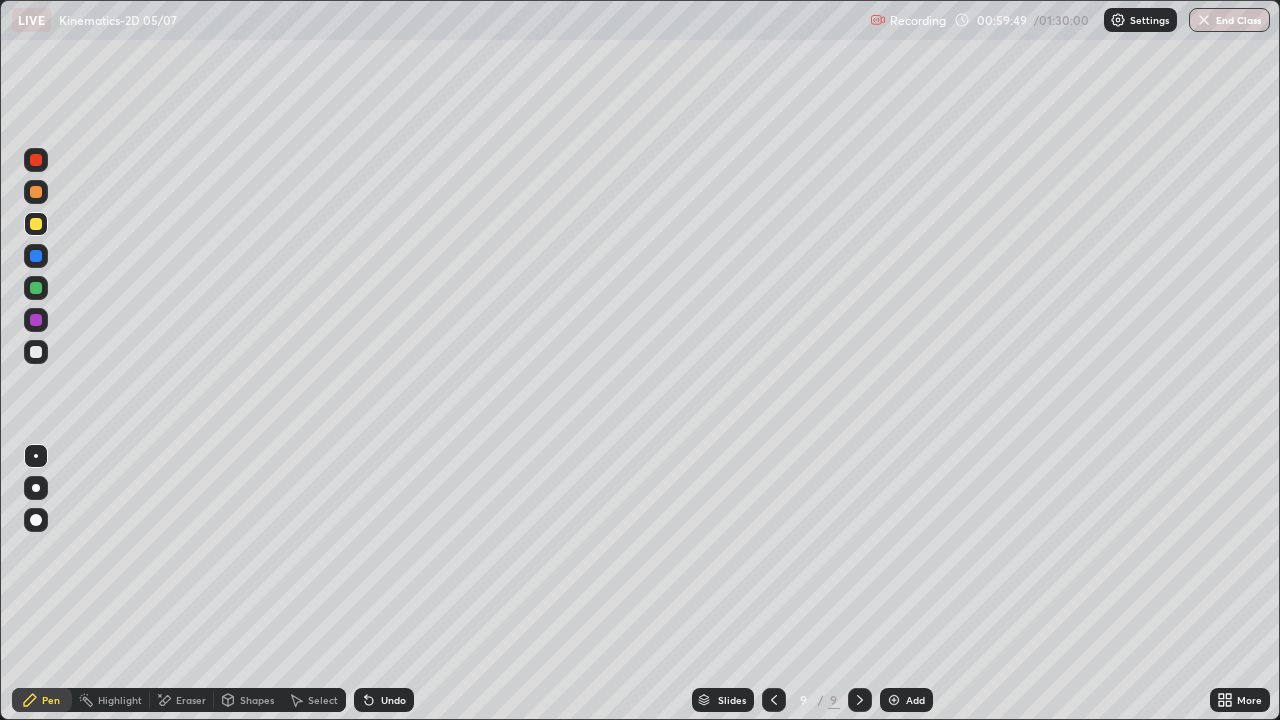 click 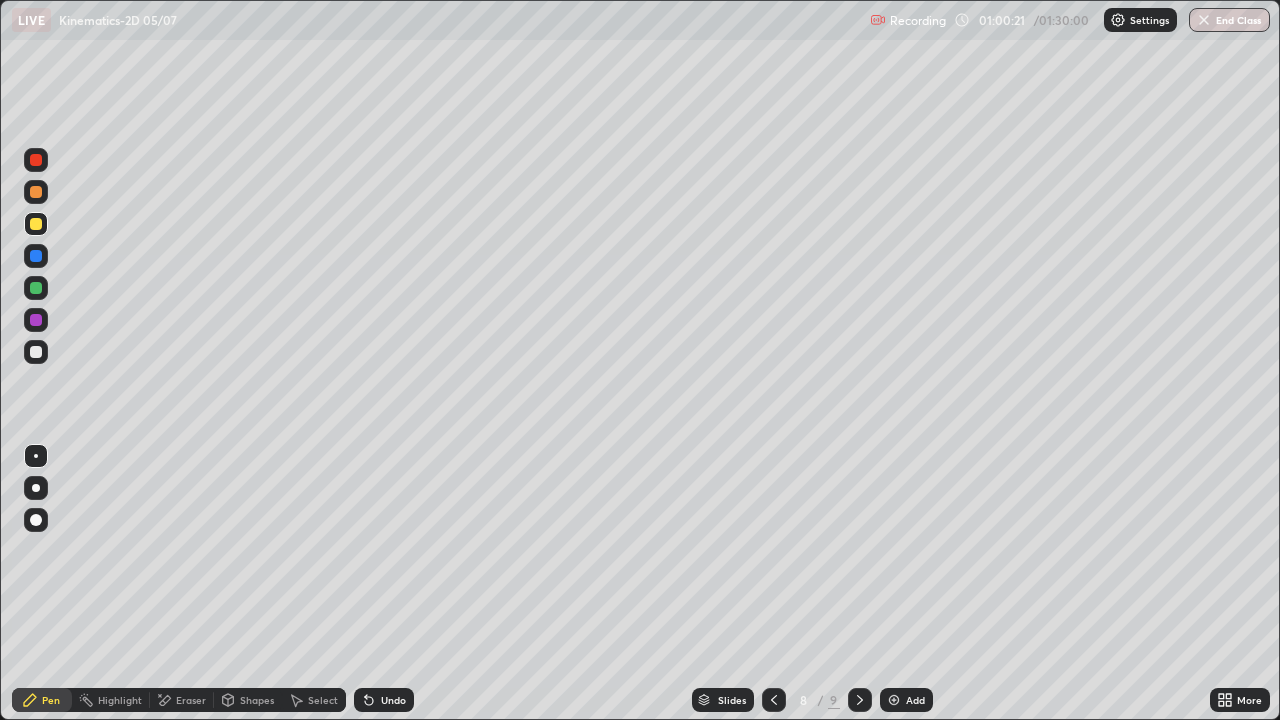click 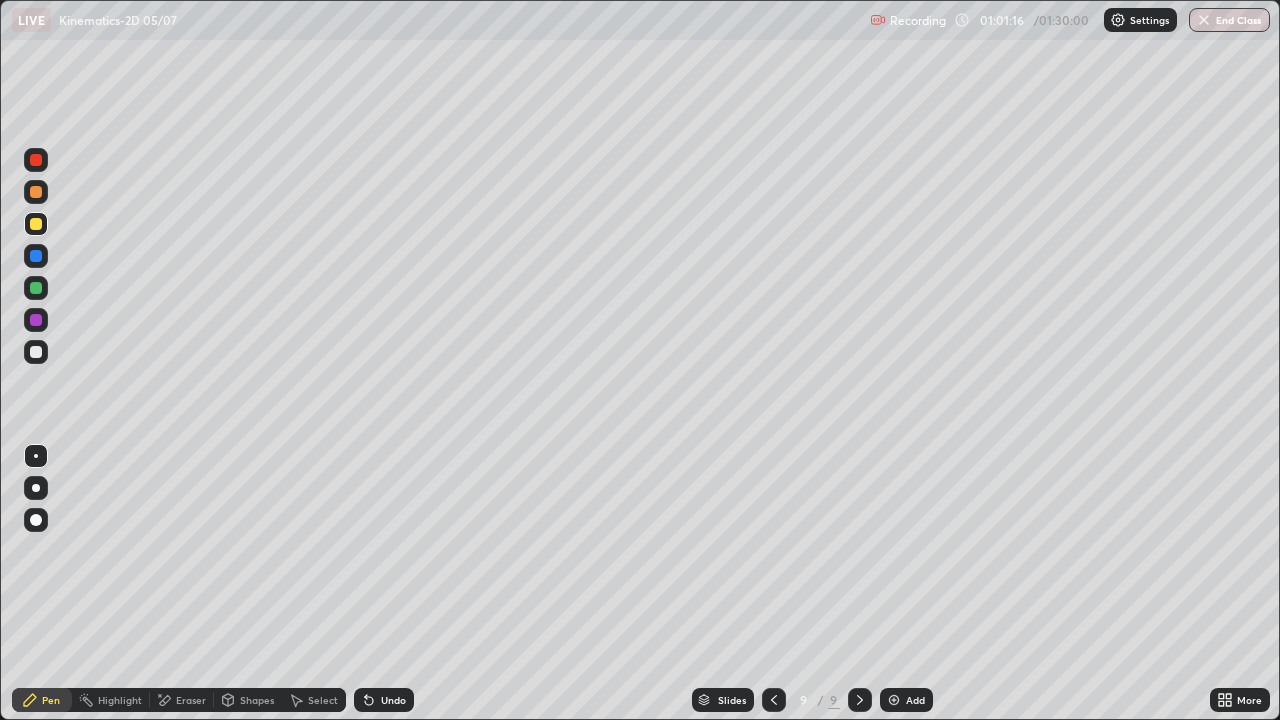 click 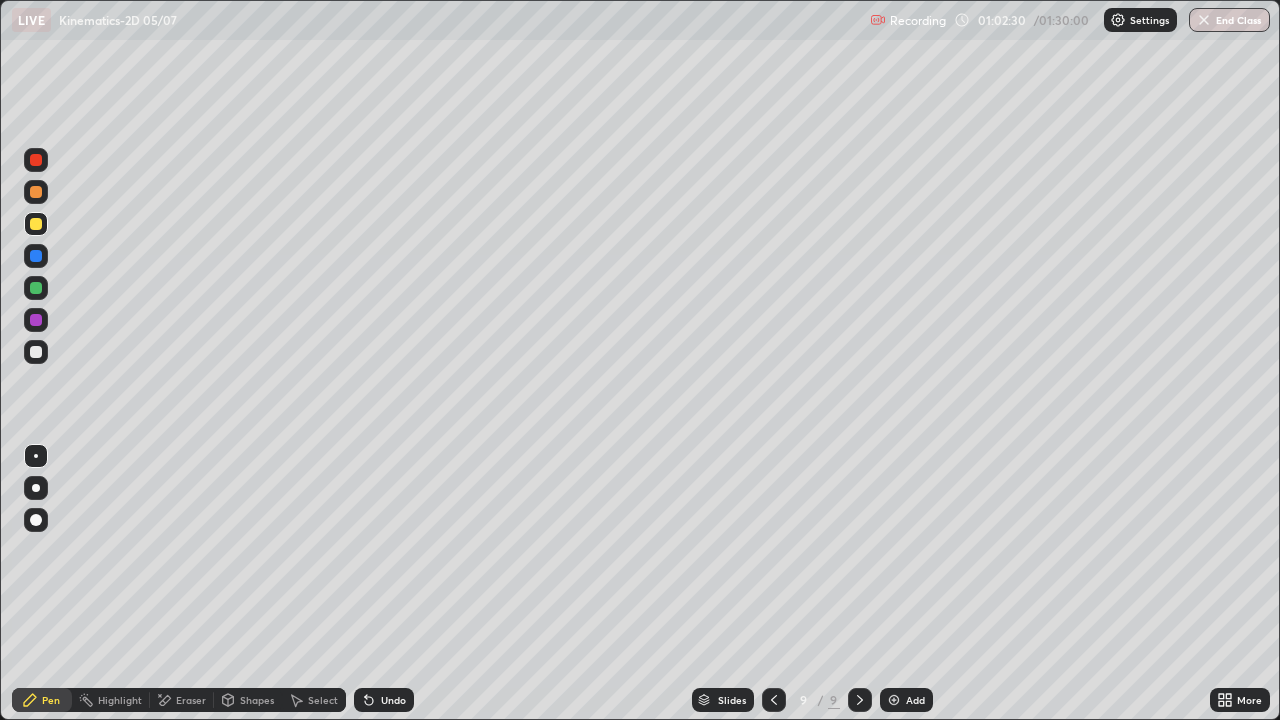 click 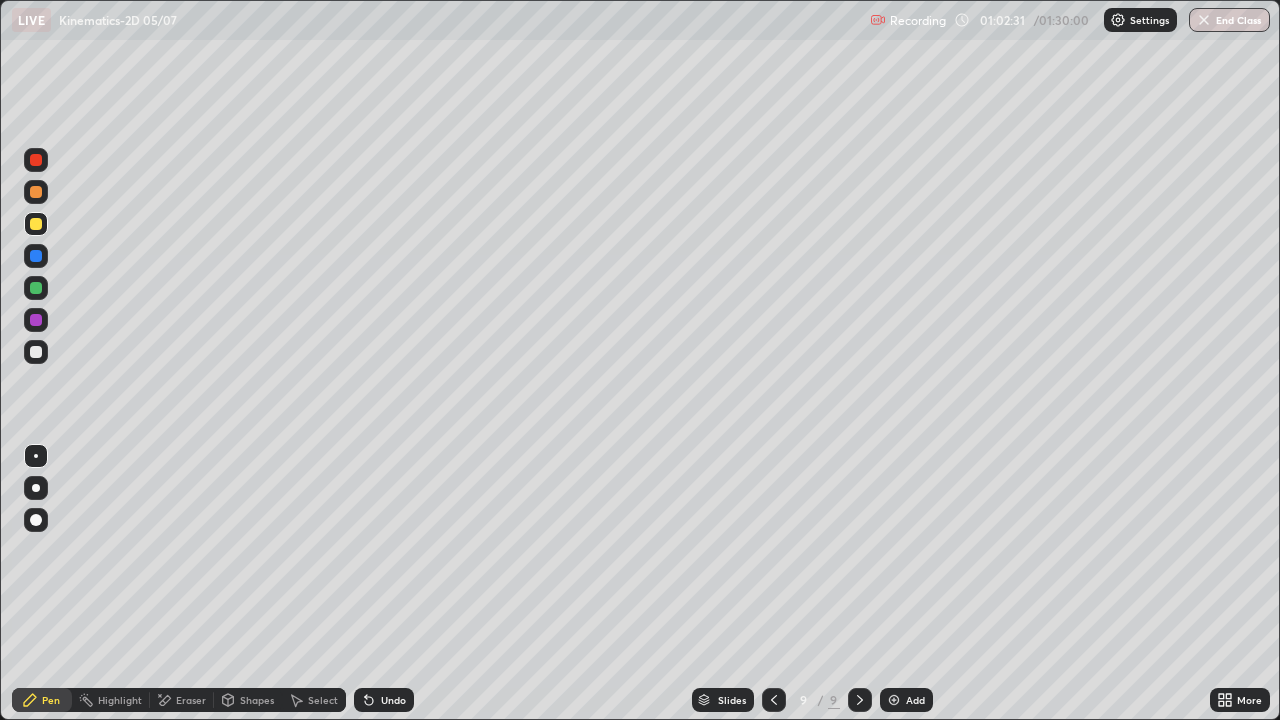 click at bounding box center [894, 700] 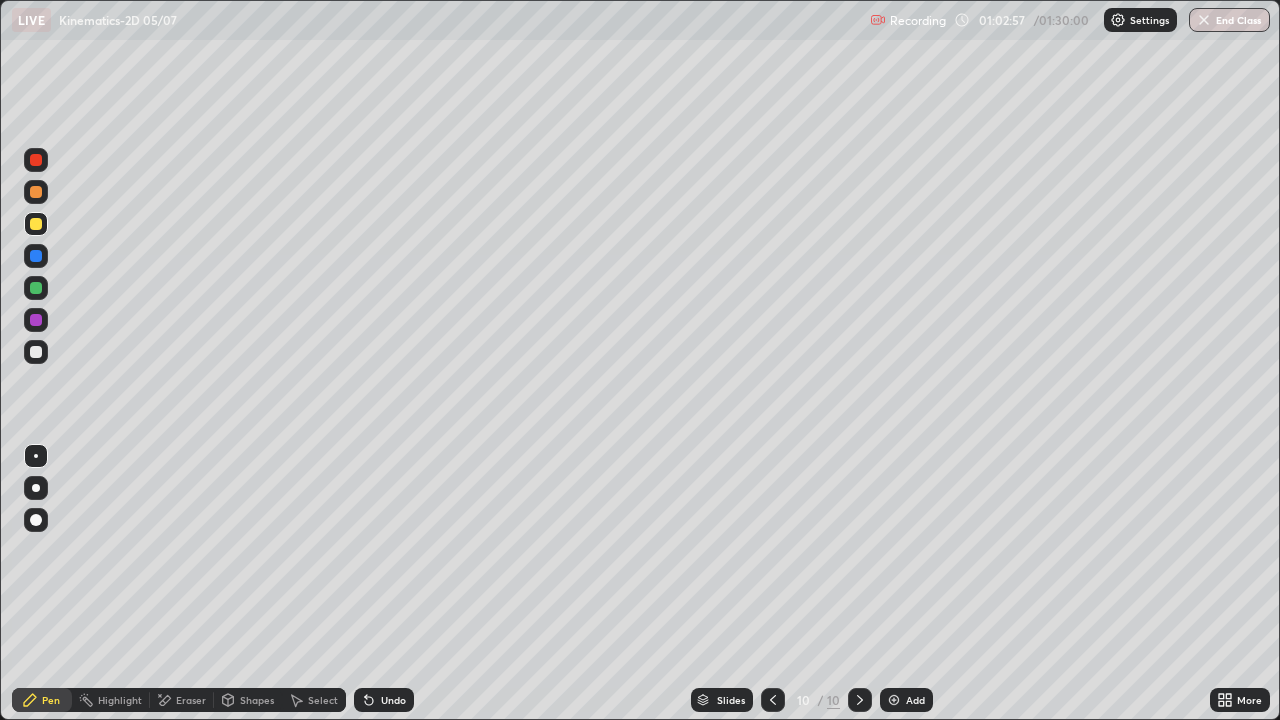 click at bounding box center (36, 192) 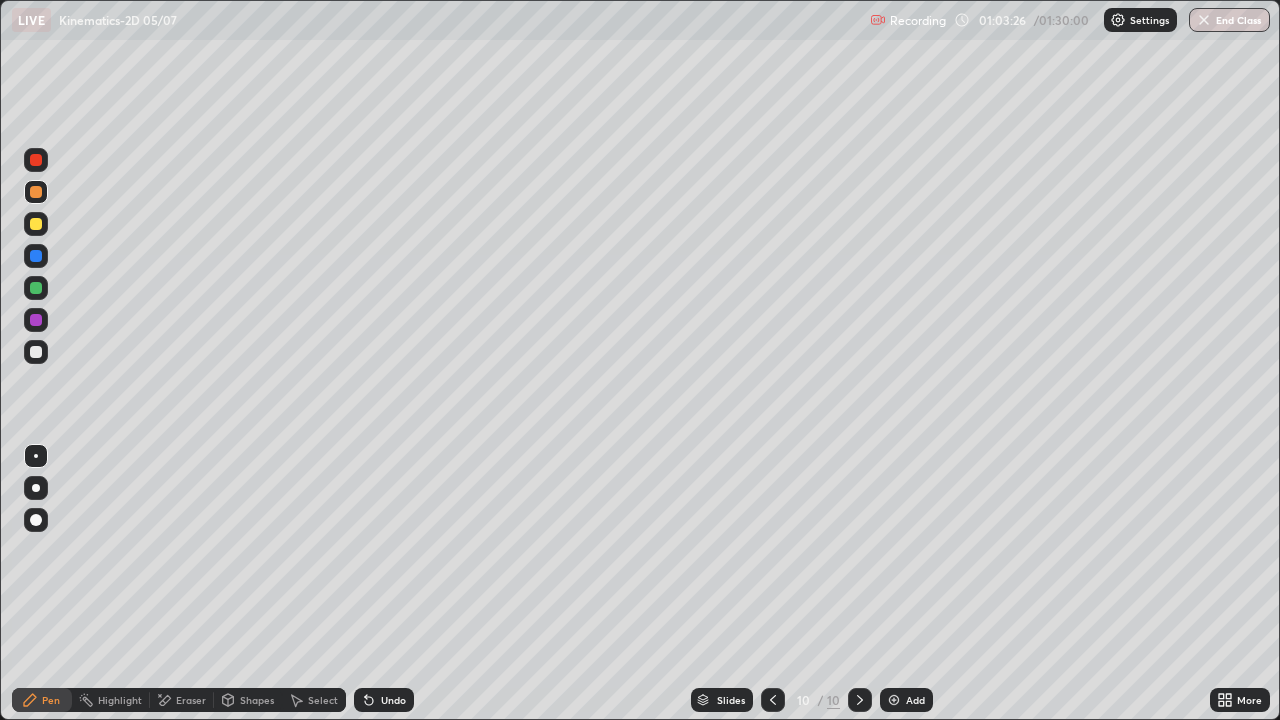 click at bounding box center (36, 352) 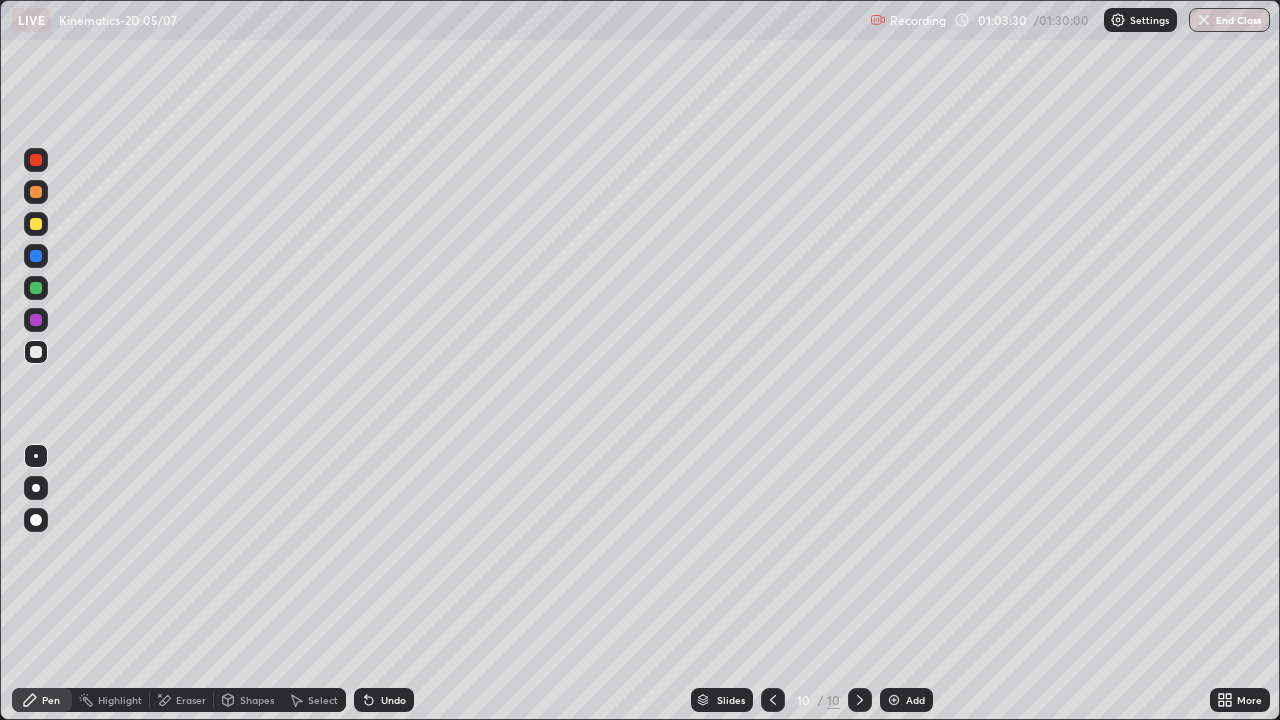click on "Undo" at bounding box center (393, 700) 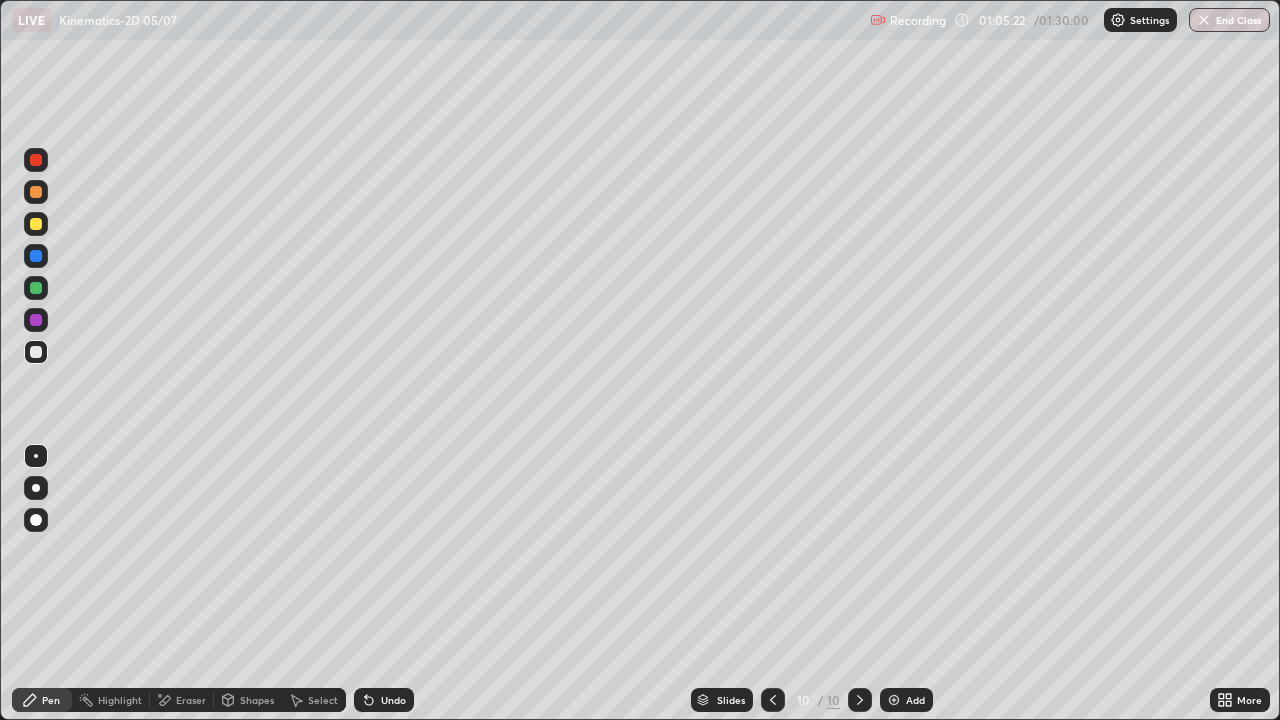 click at bounding box center (36, 224) 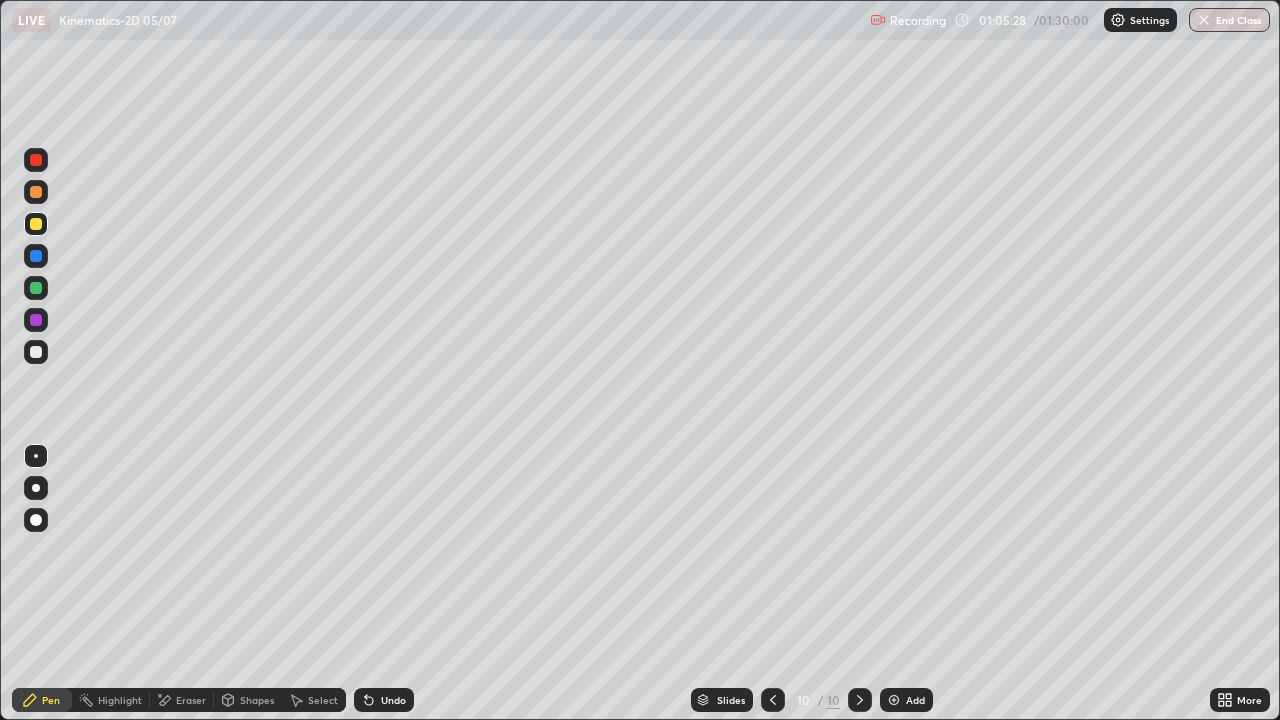 click at bounding box center (36, 352) 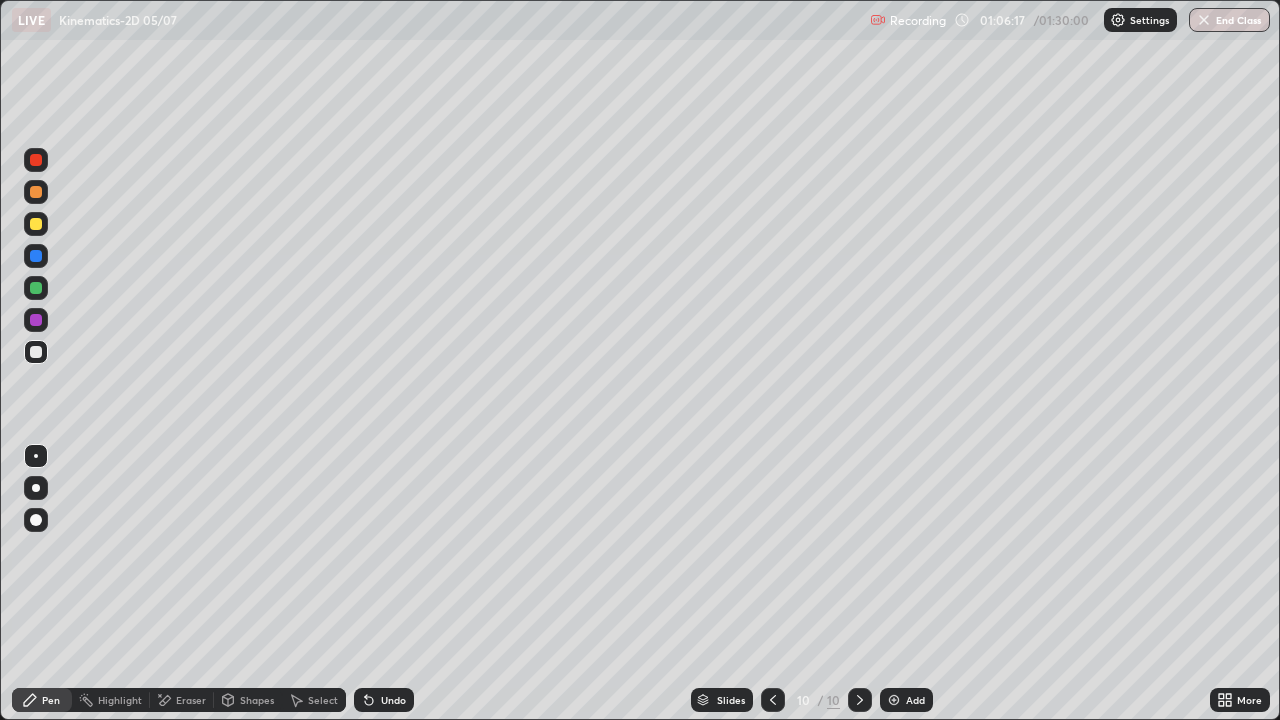 click on "Undo" at bounding box center (384, 700) 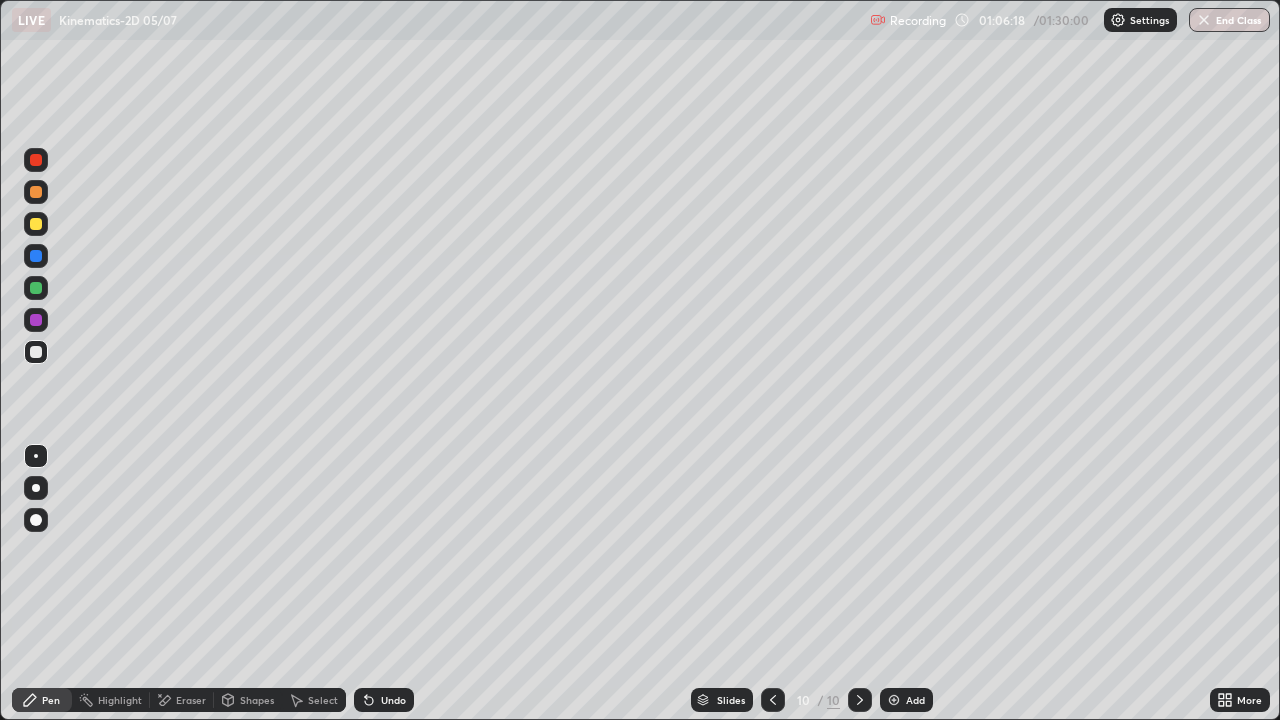 click on "Undo" at bounding box center [384, 700] 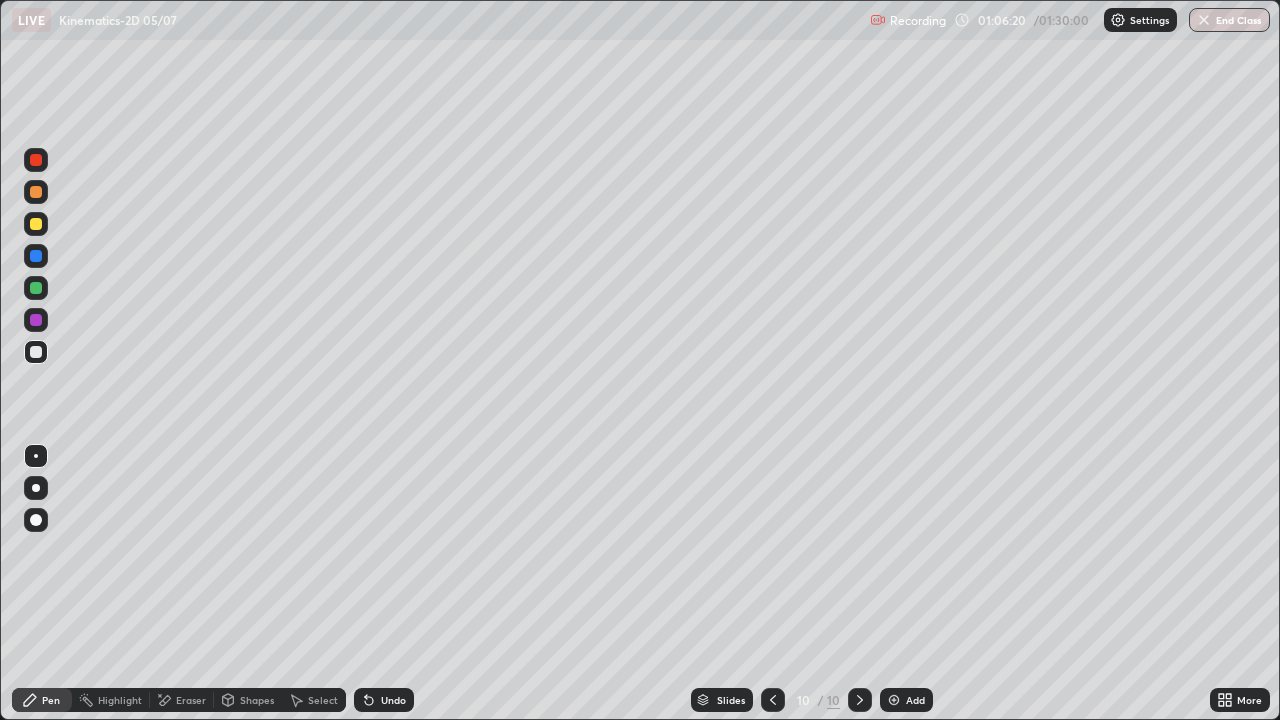 click at bounding box center (36, 224) 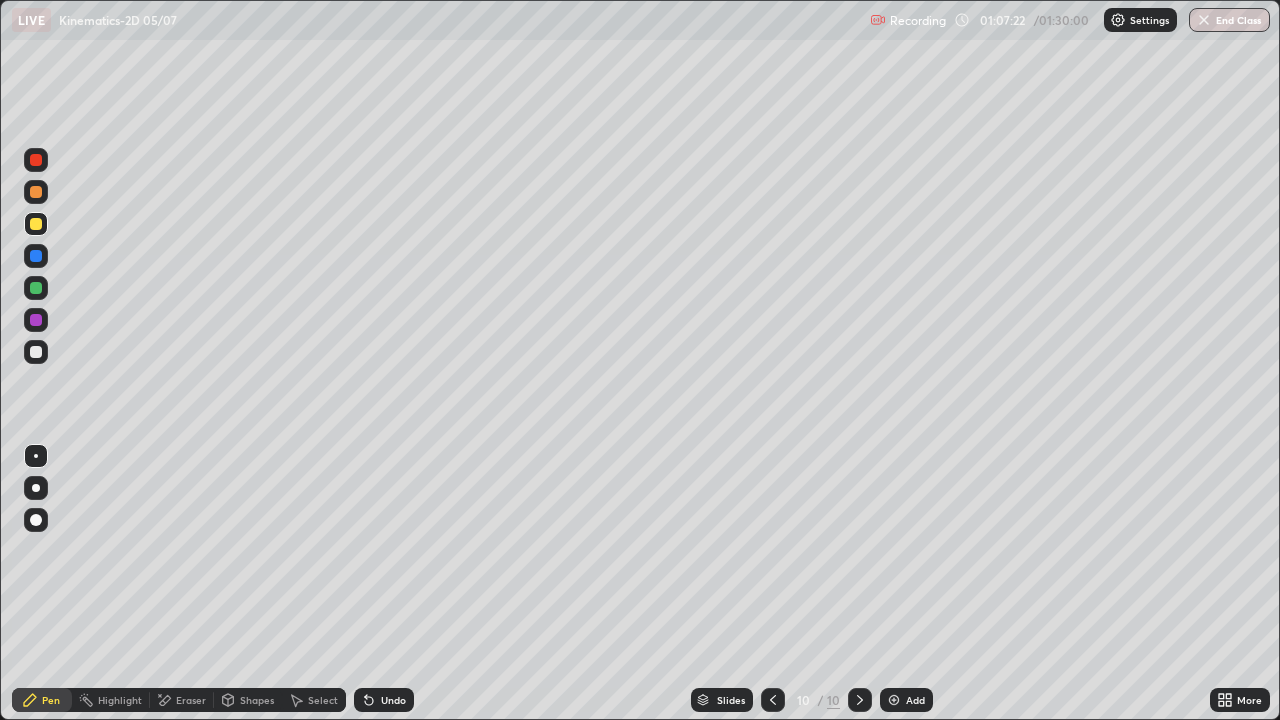 click at bounding box center [36, 352] 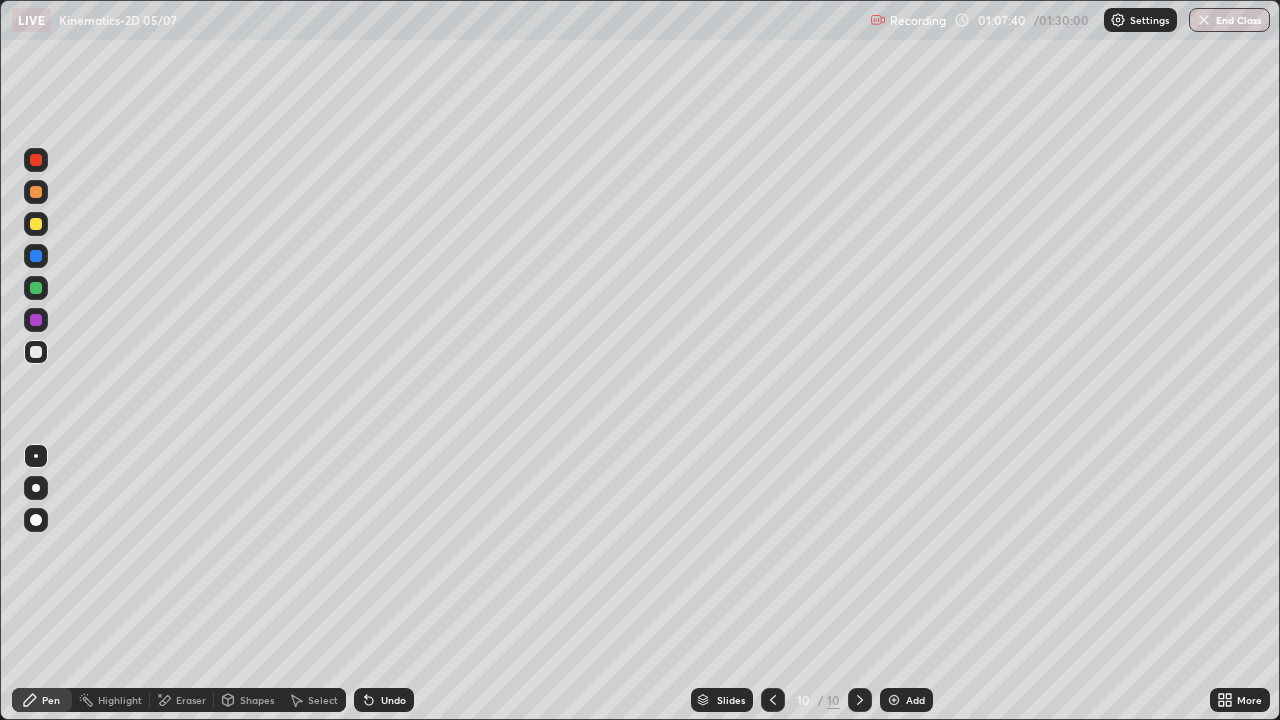 click on "Undo" at bounding box center (393, 700) 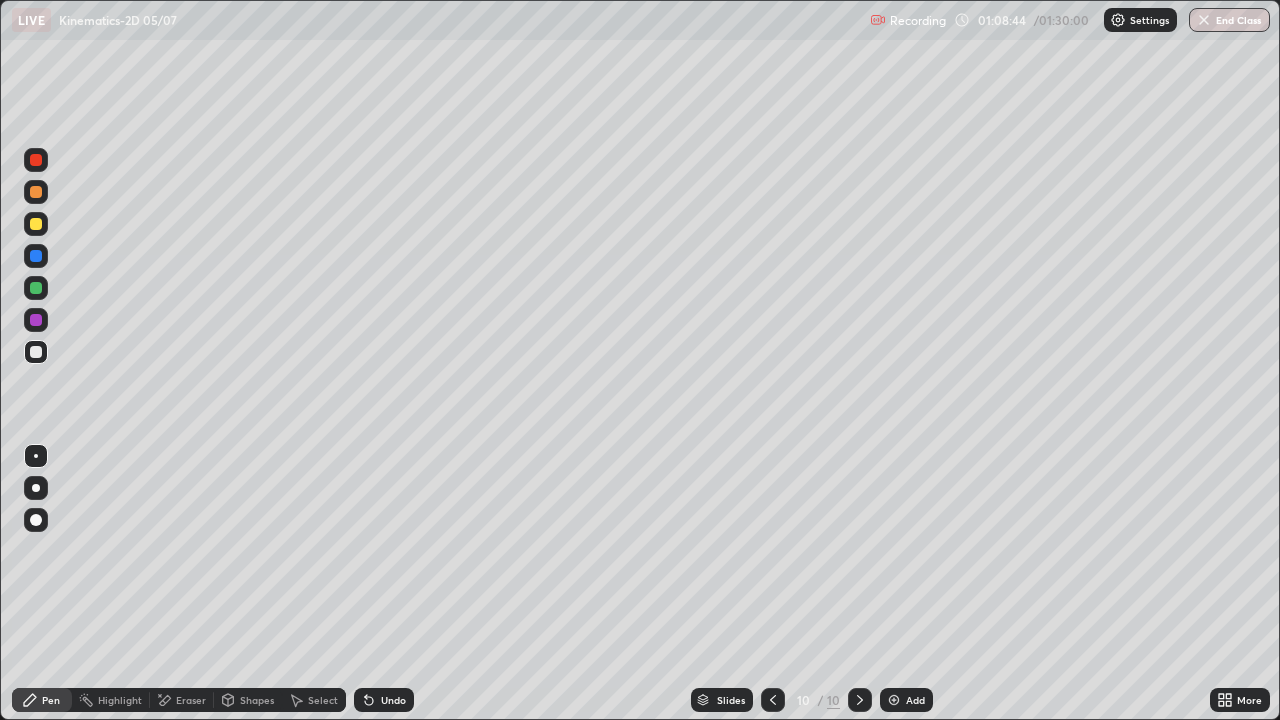 click on "Undo" at bounding box center [393, 700] 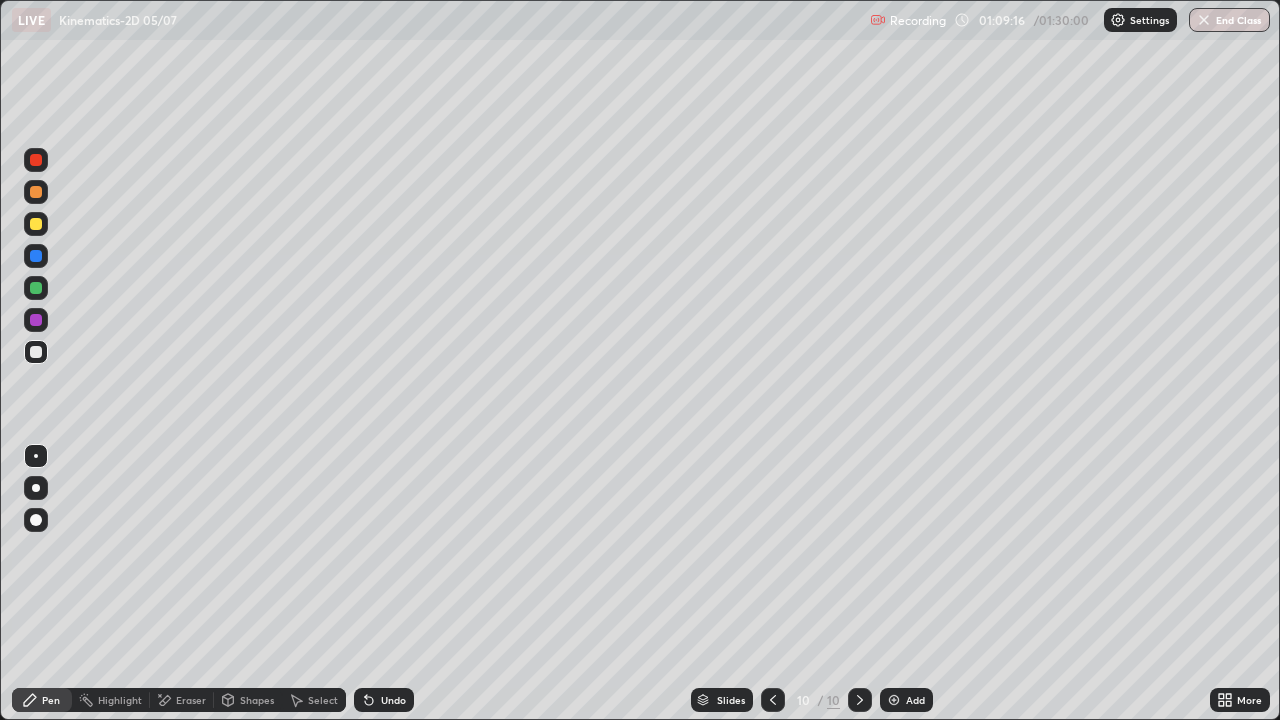 click on "Undo" at bounding box center [393, 700] 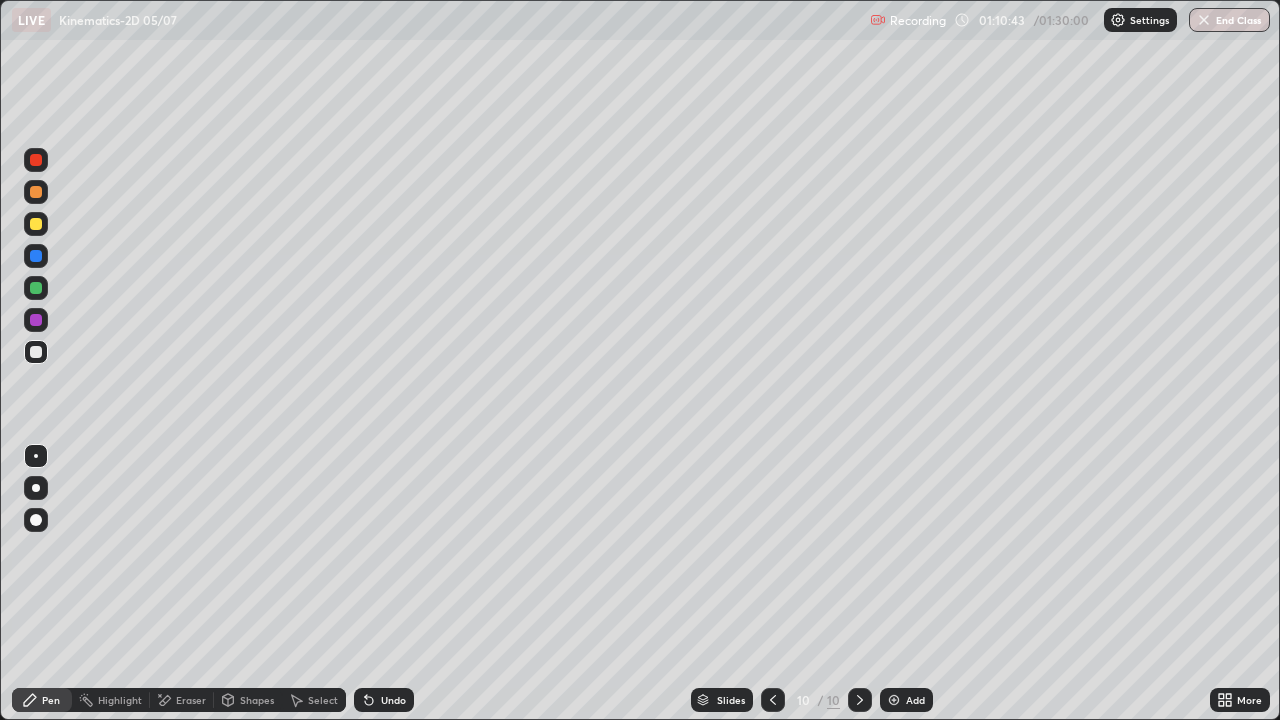 click at bounding box center [894, 700] 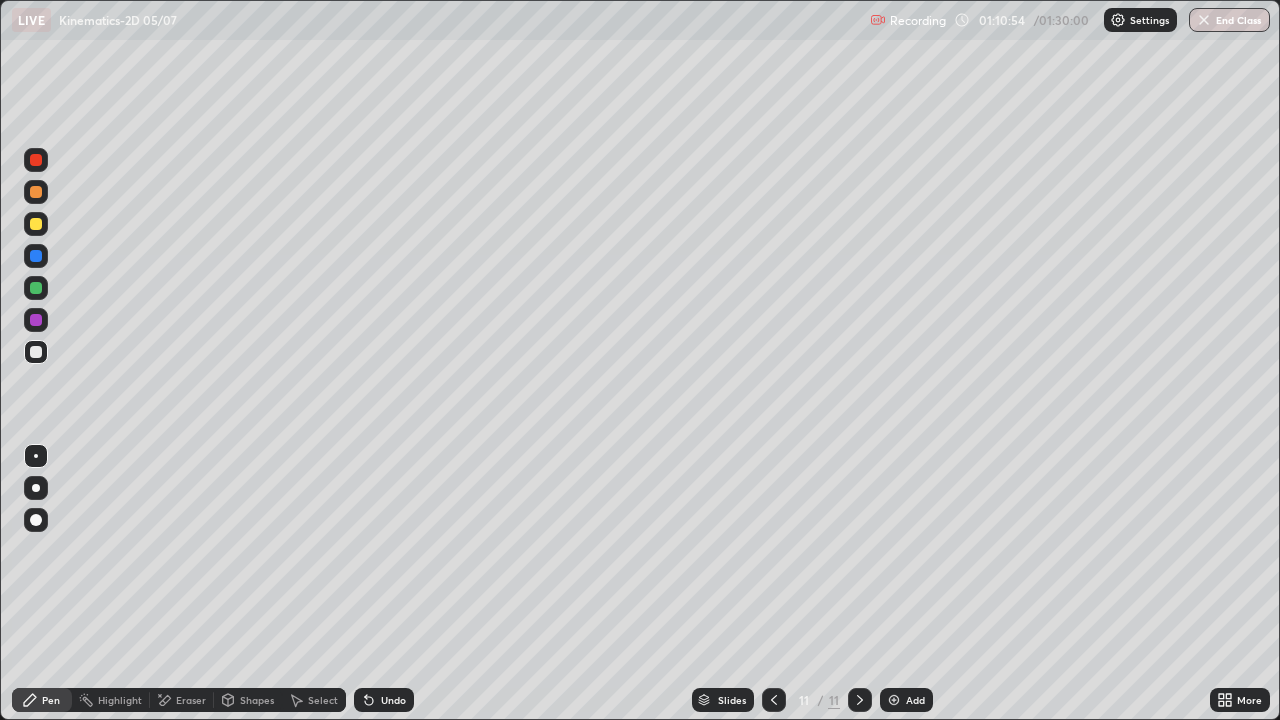 click 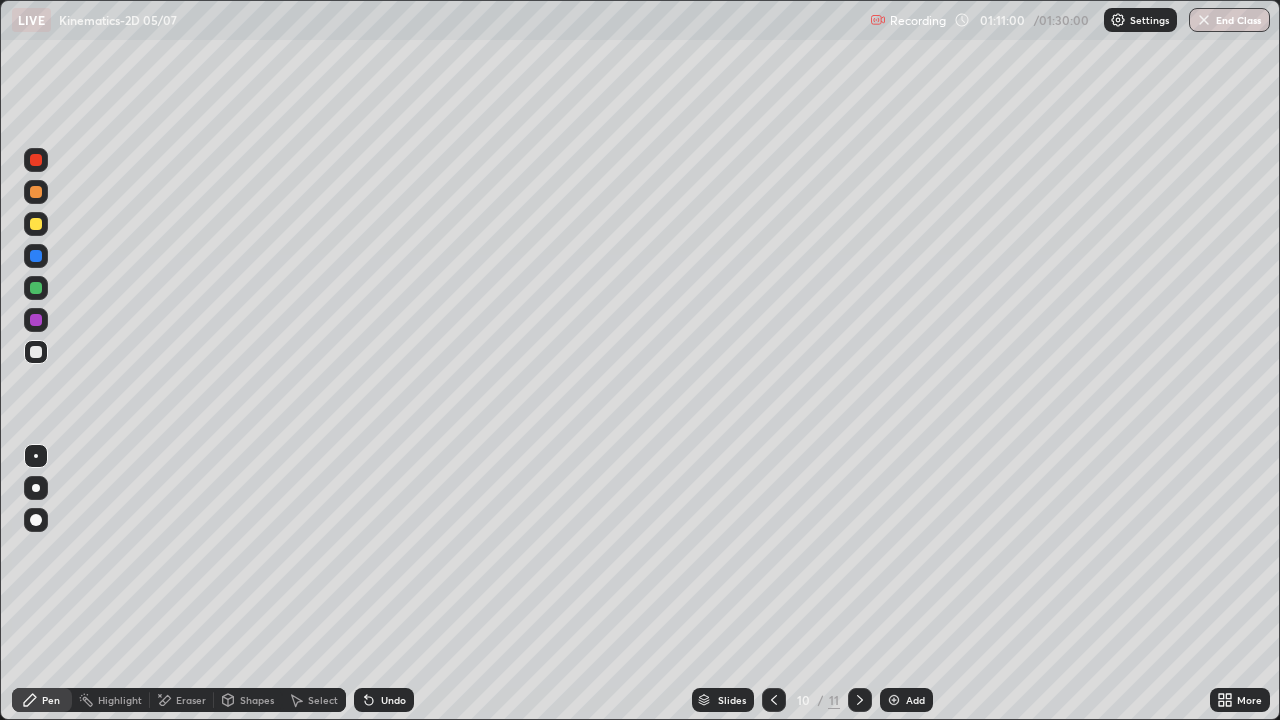click 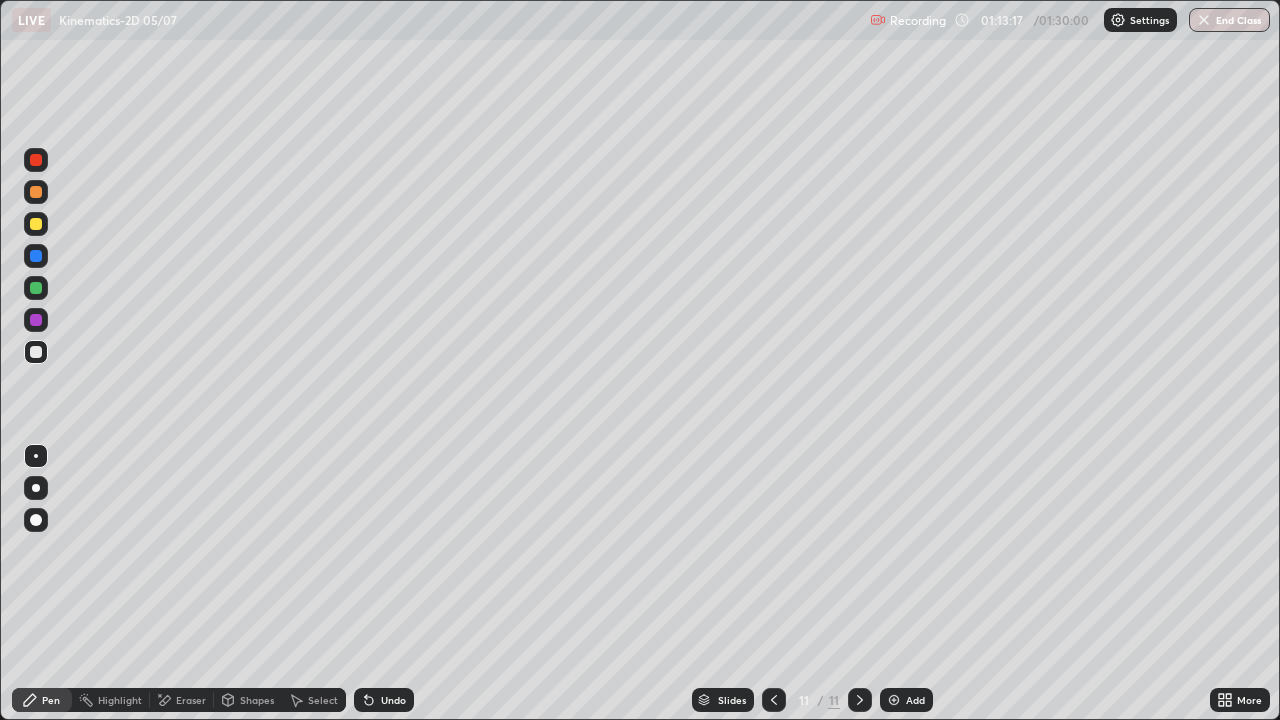 click at bounding box center (36, 224) 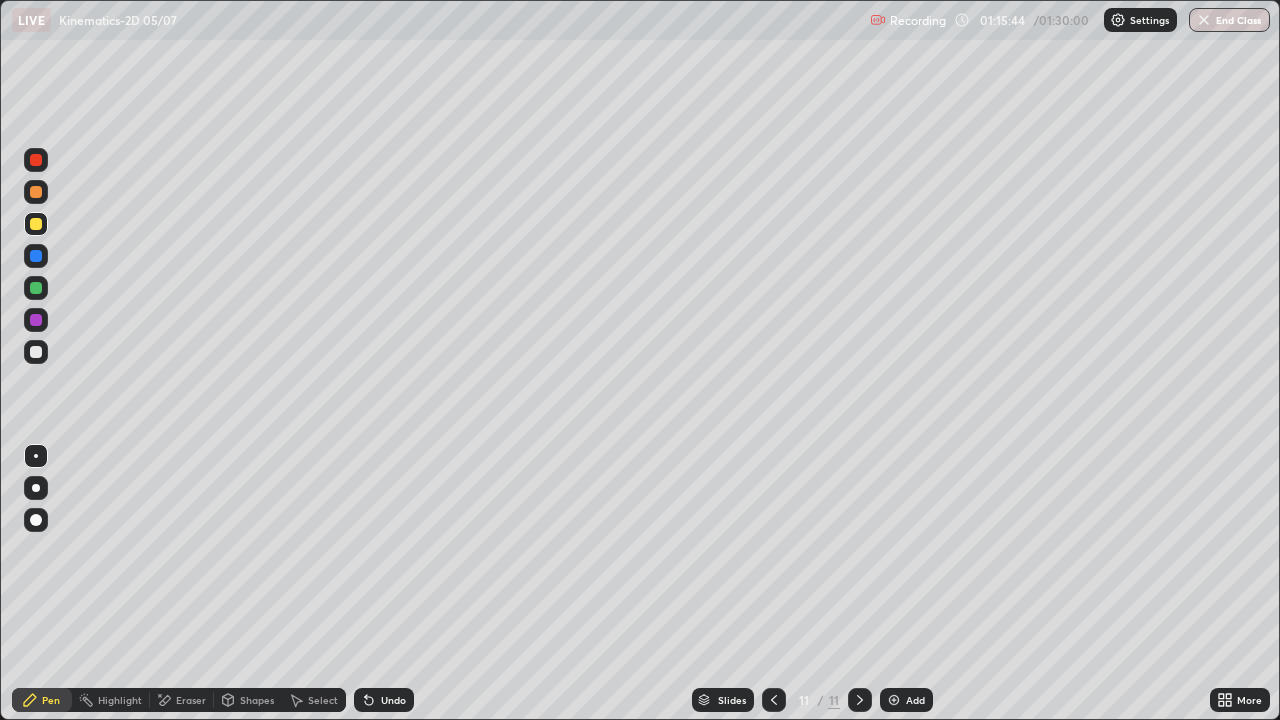 click at bounding box center (36, 192) 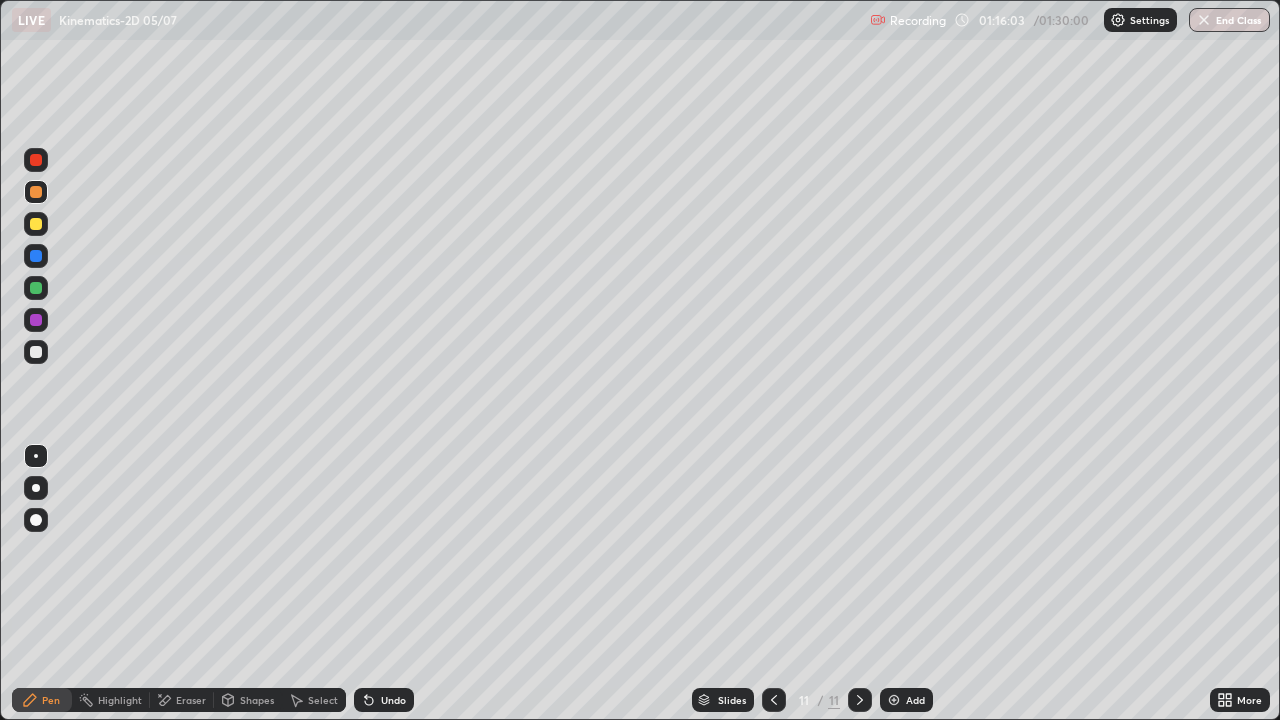 click at bounding box center [36, 352] 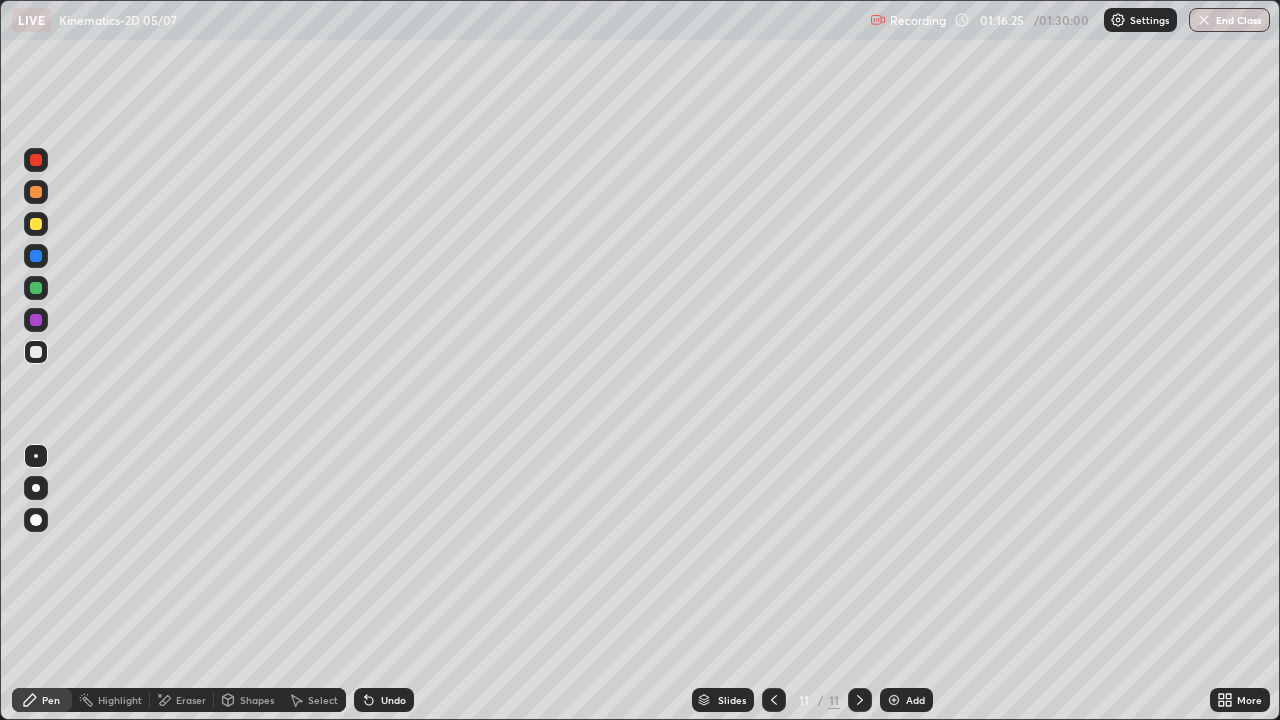 click at bounding box center [36, 288] 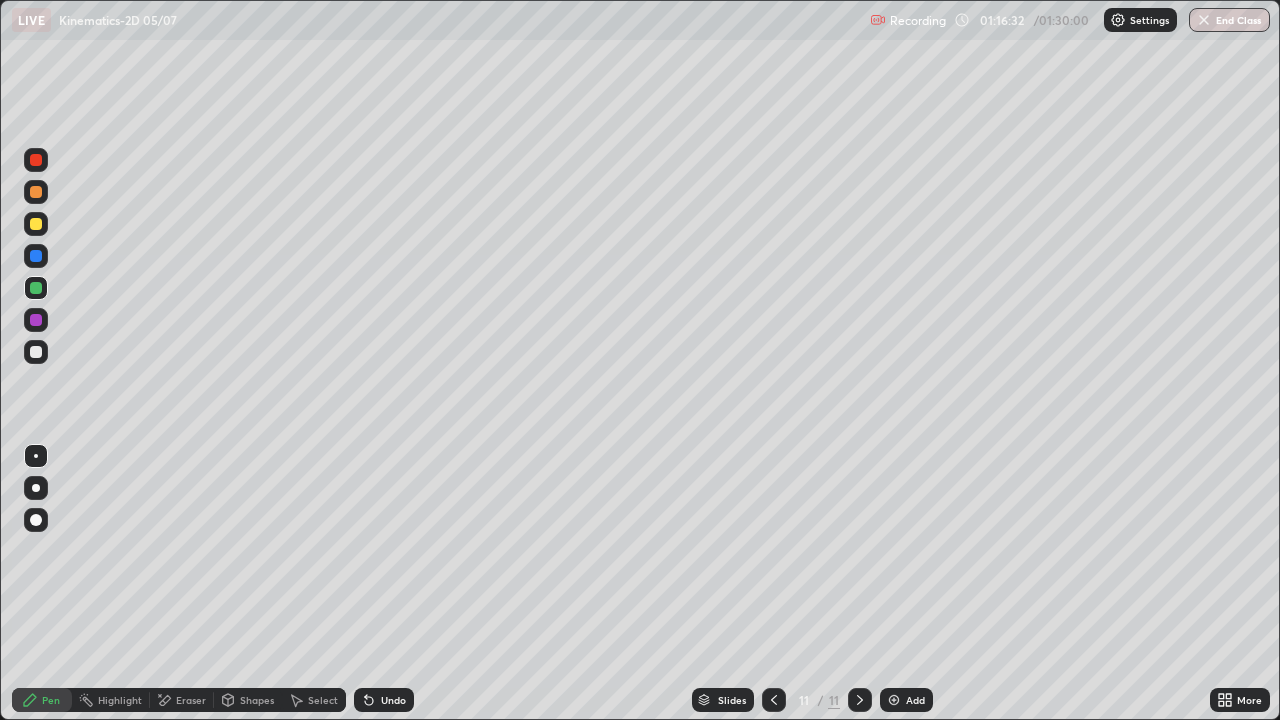 click 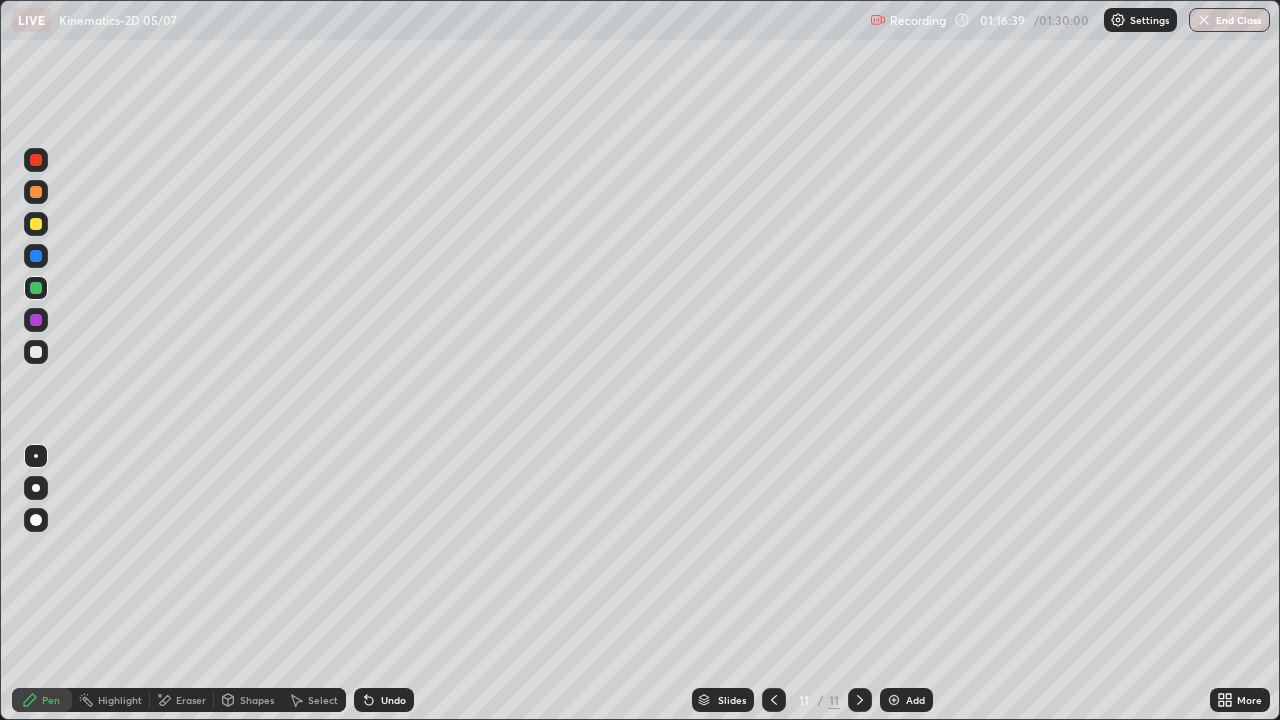 click at bounding box center [36, 352] 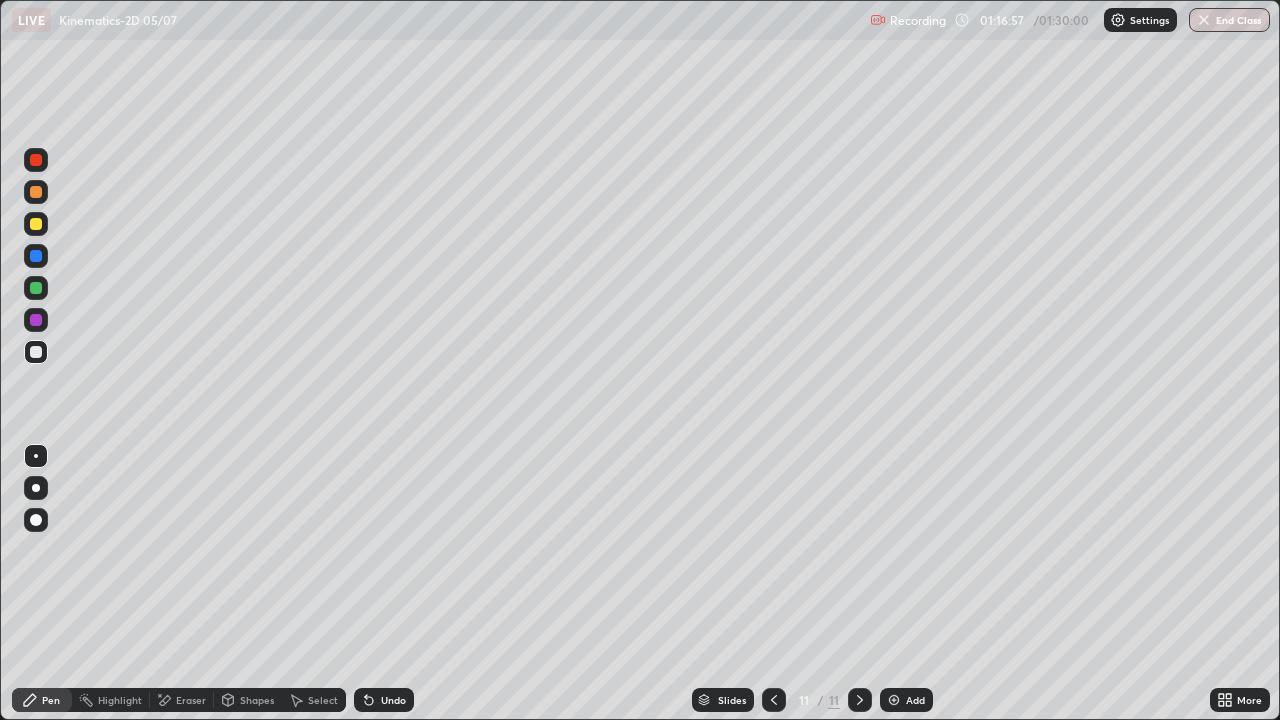 click 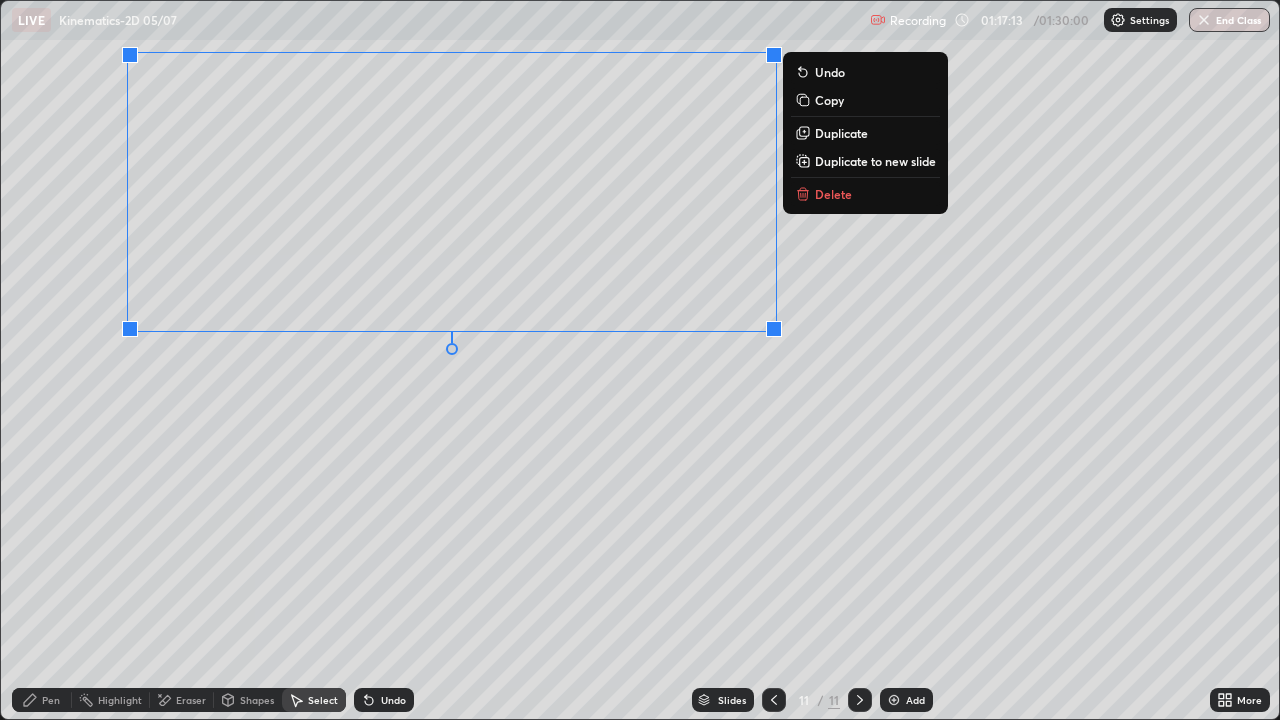 click on "0 ° Undo Copy Duplicate Duplicate to new slide Delete" at bounding box center (640, 360) 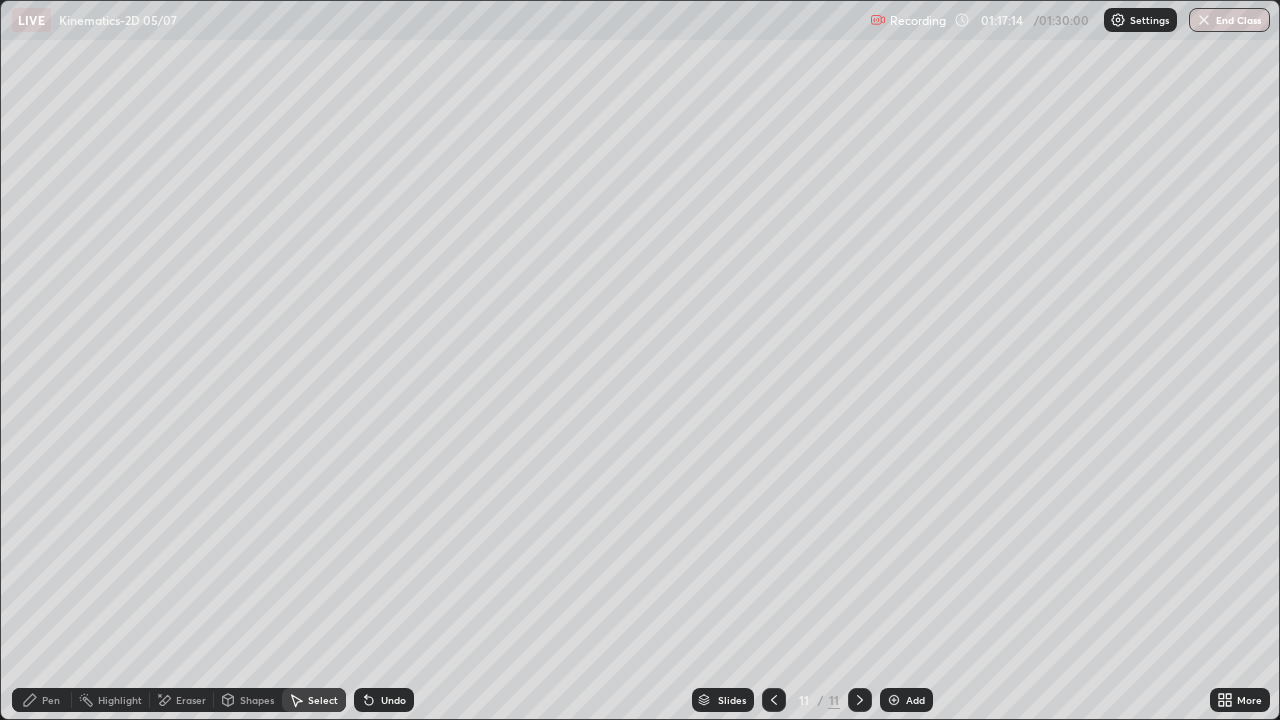 click 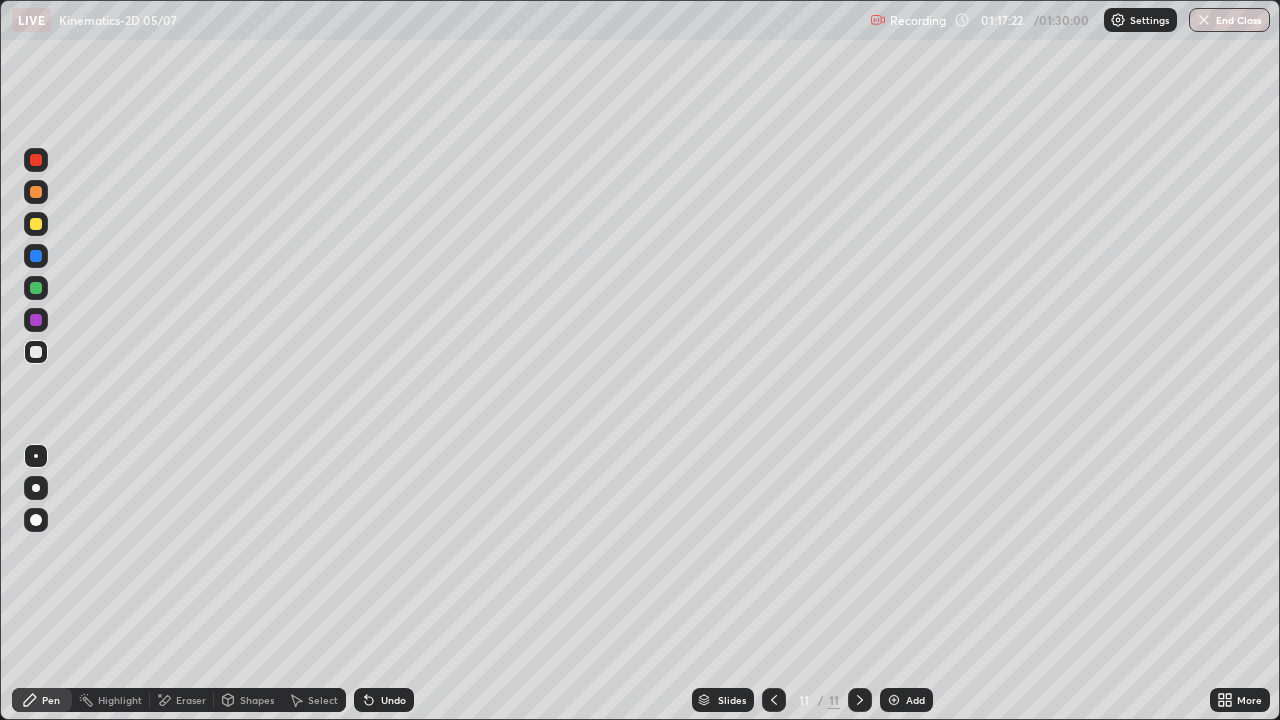click at bounding box center (36, 224) 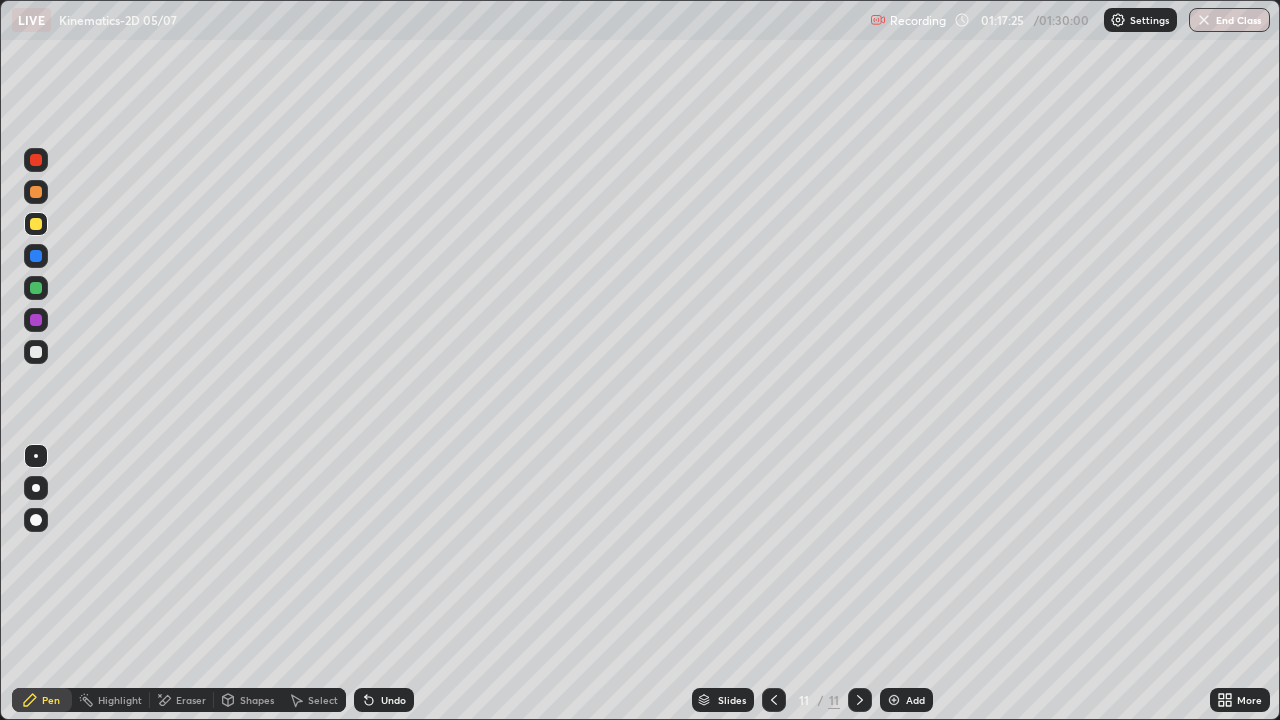 click at bounding box center (36, 160) 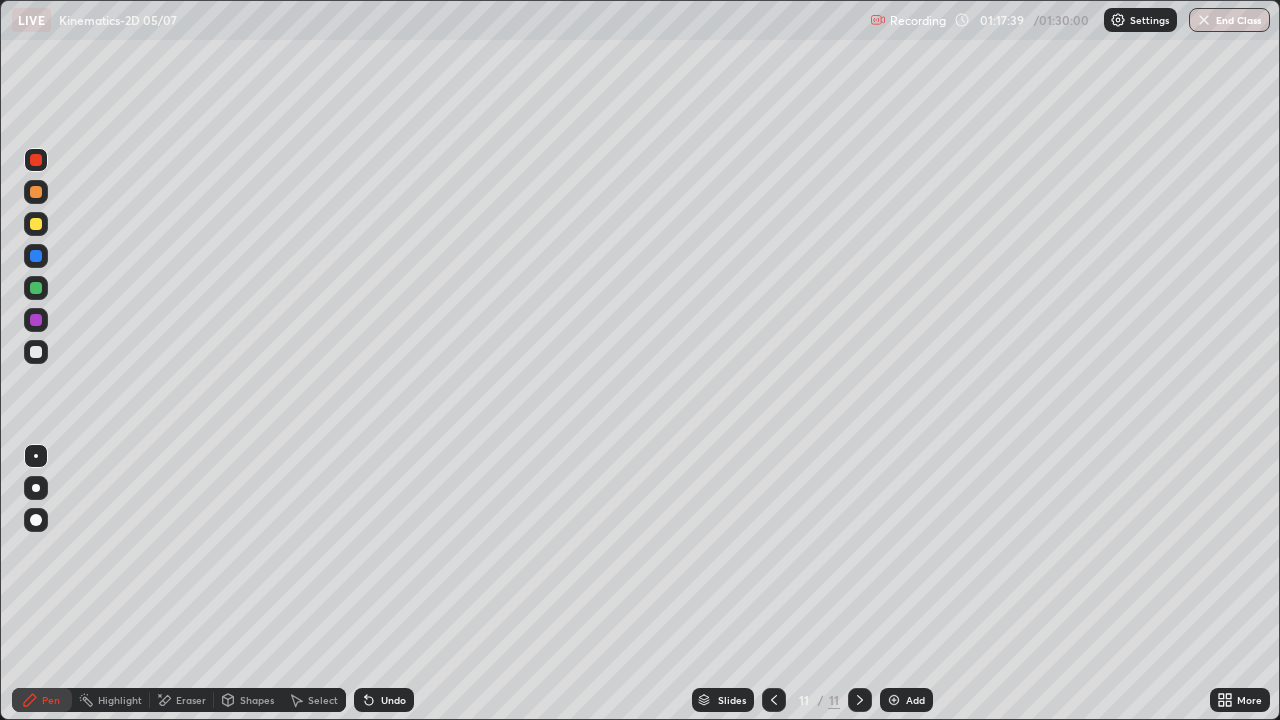click at bounding box center (36, 352) 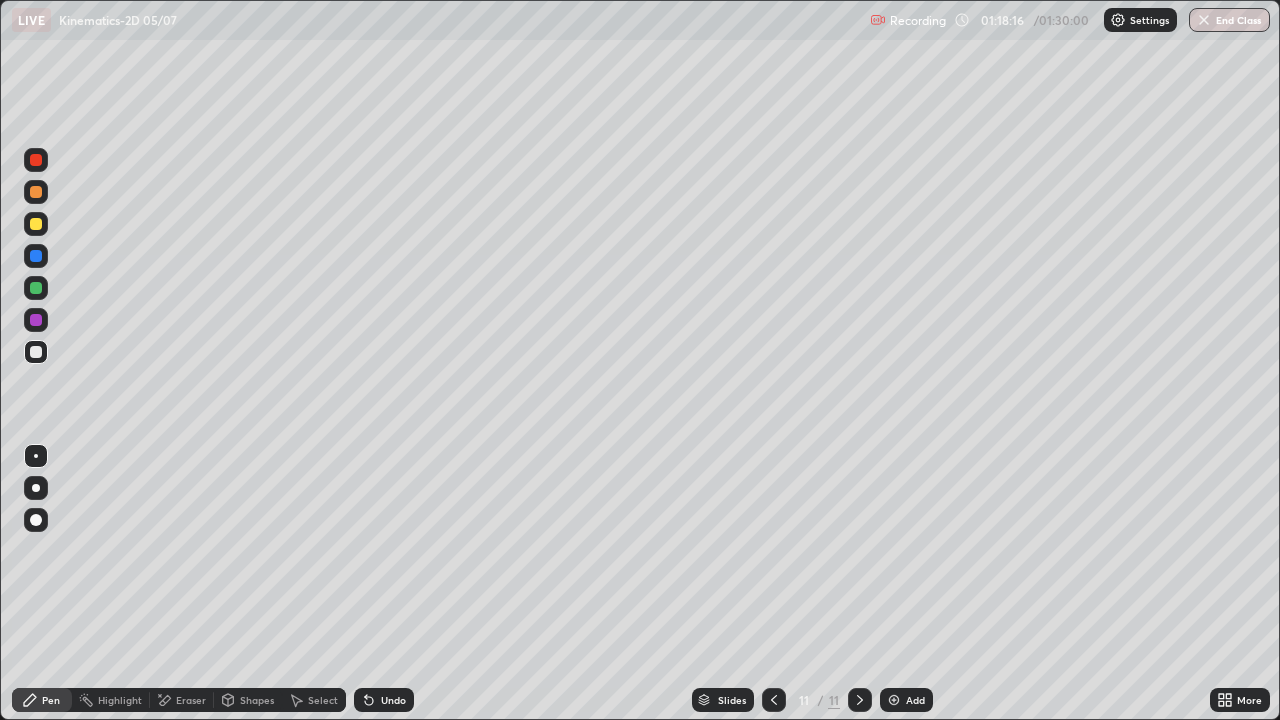 click at bounding box center [36, 224] 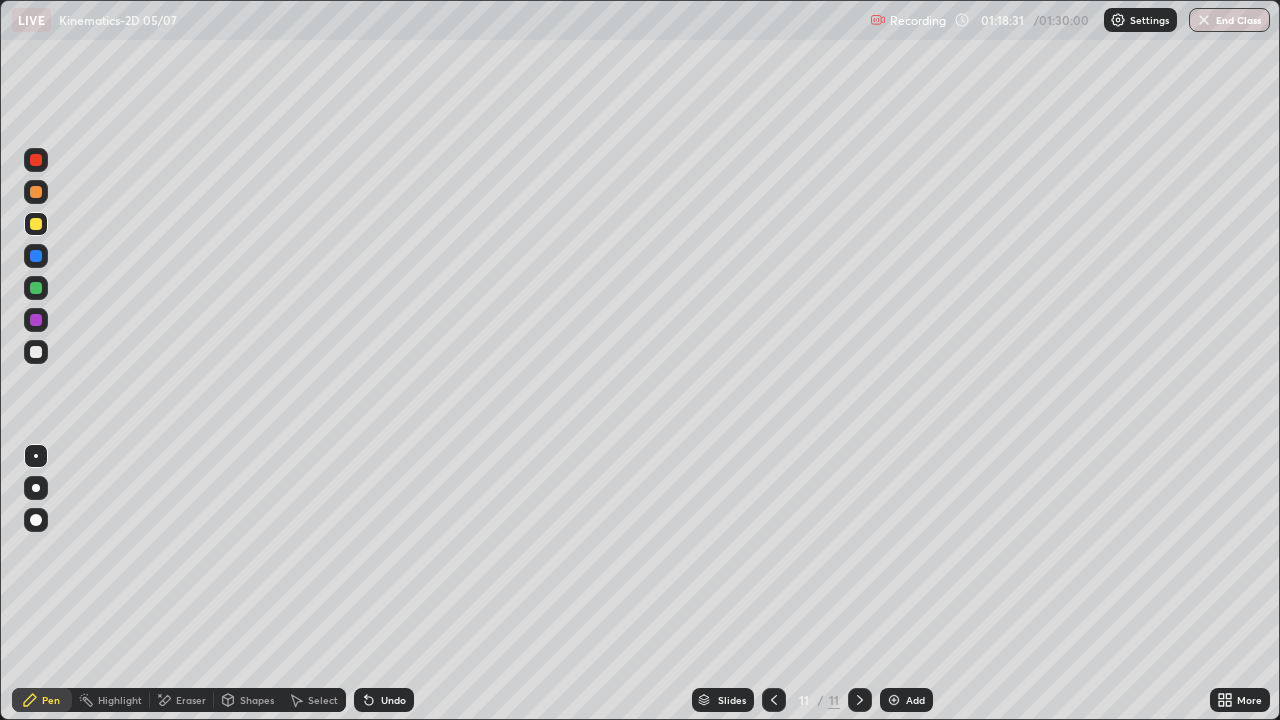 click on "Undo" at bounding box center (393, 700) 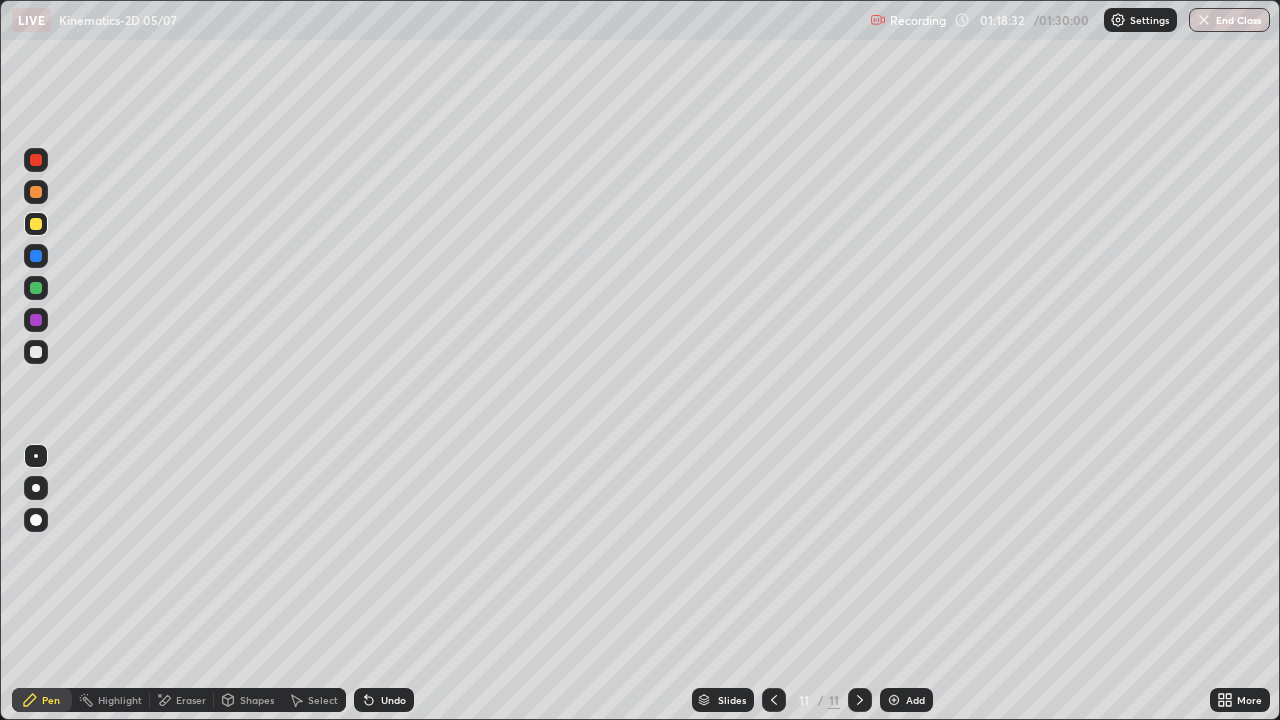 click at bounding box center (36, 352) 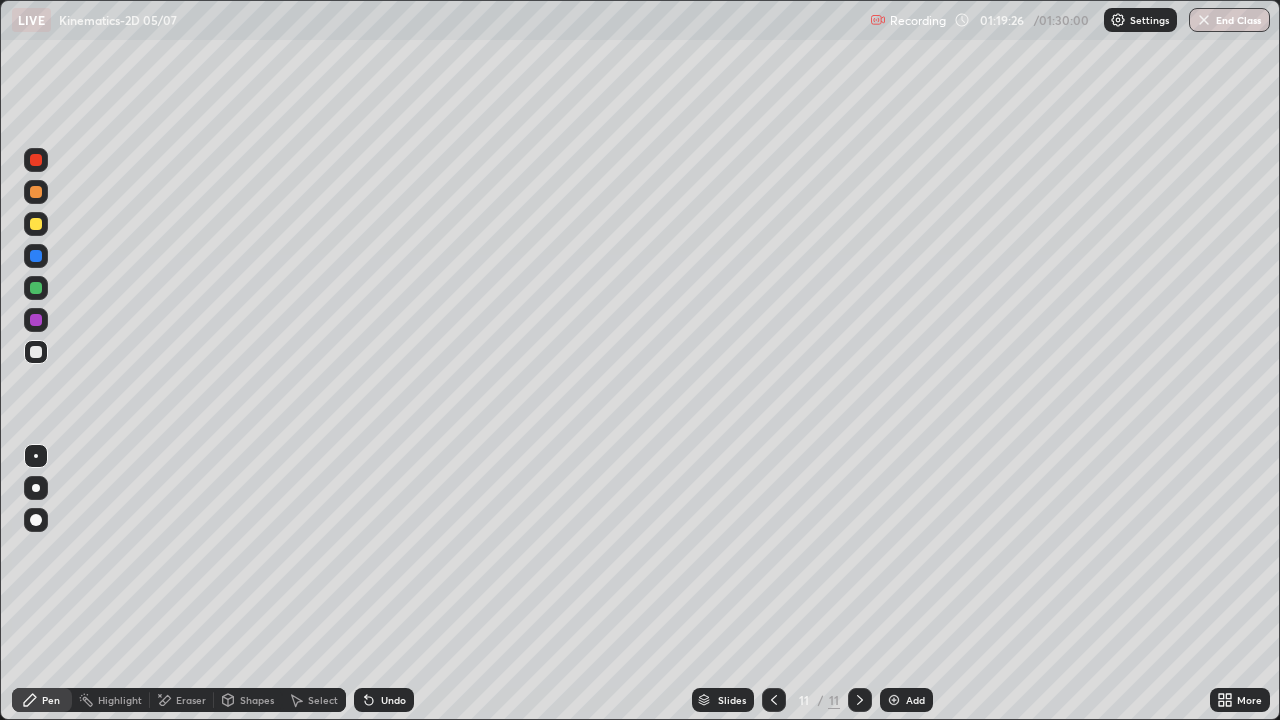 click on "Undo" at bounding box center (393, 700) 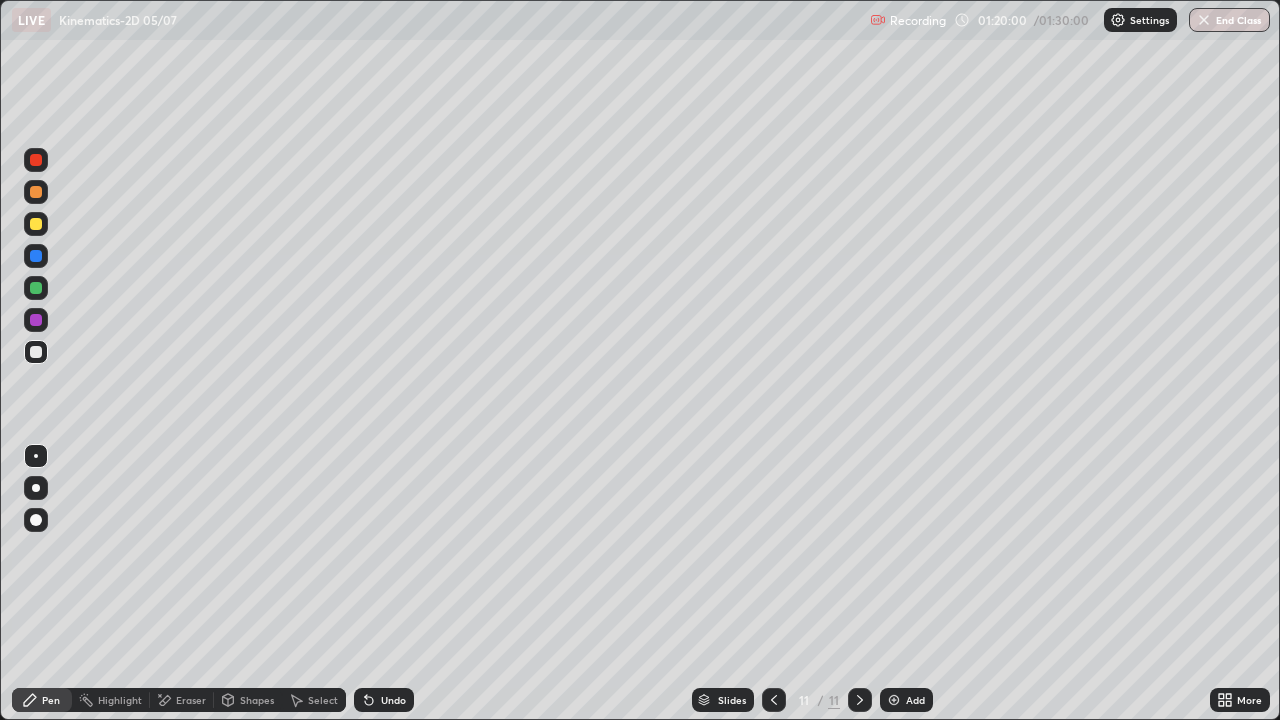 click at bounding box center [36, 160] 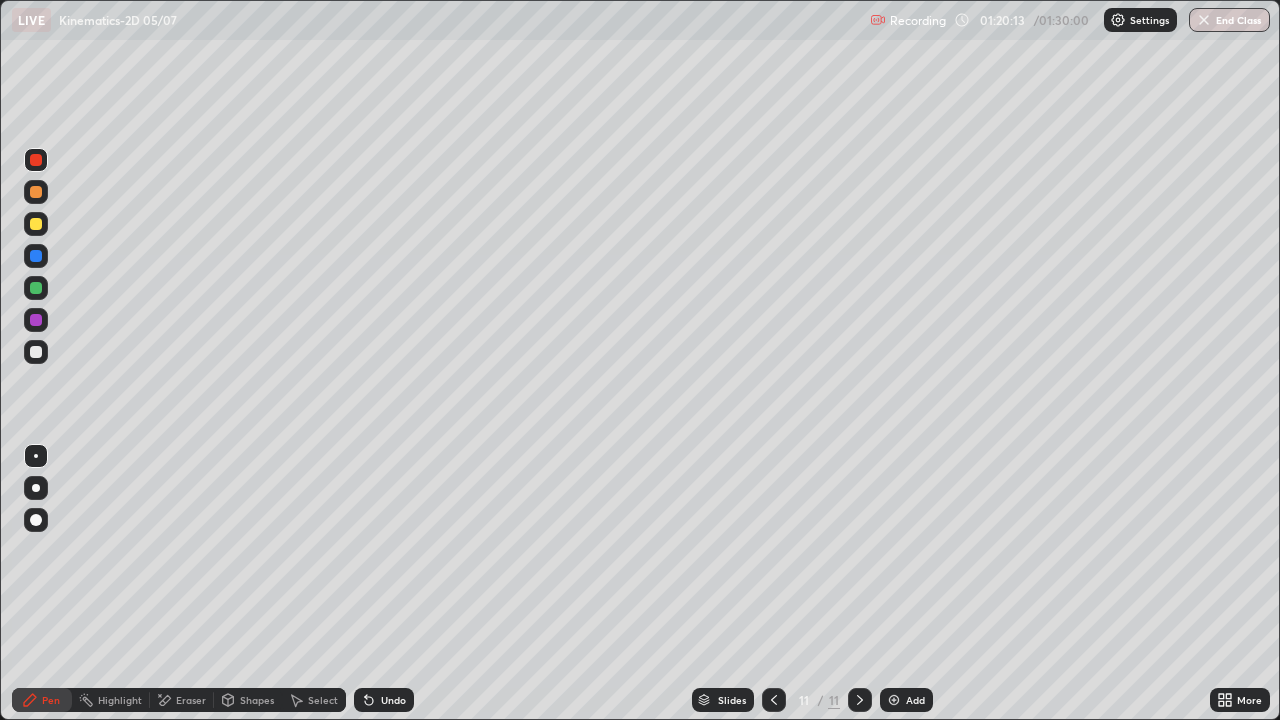 click at bounding box center (36, 288) 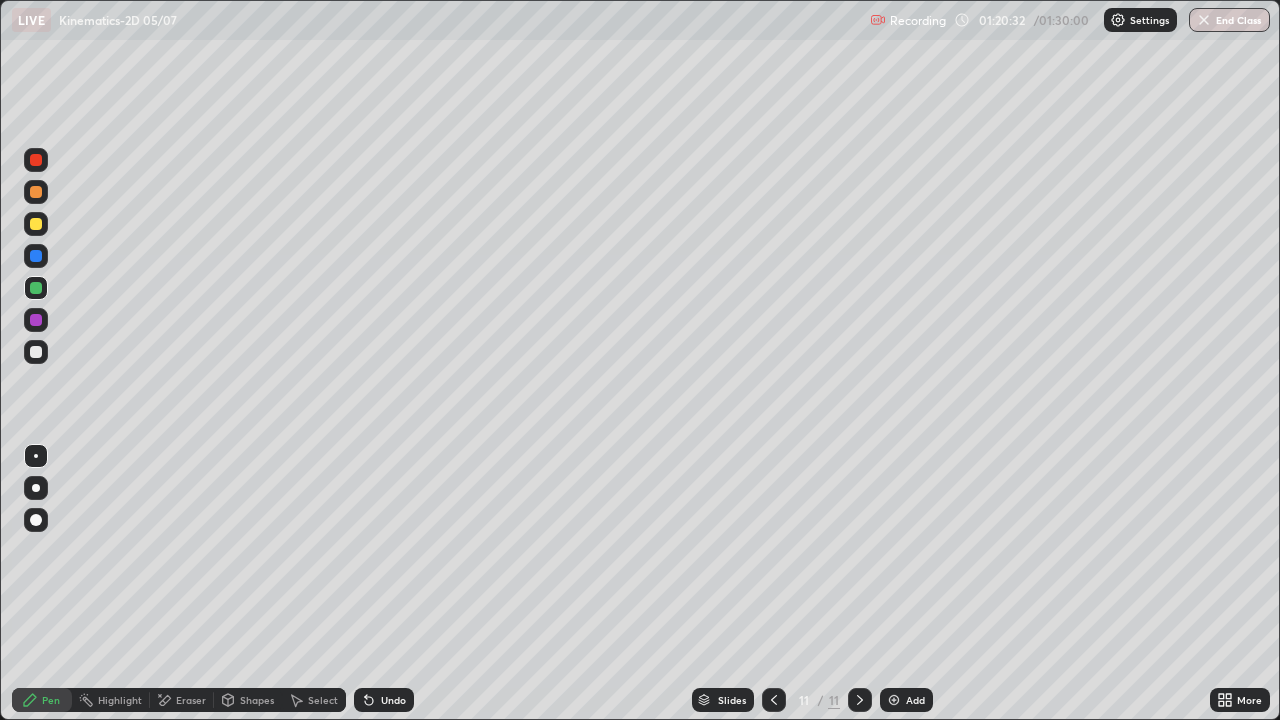 click on "Eraser" at bounding box center [182, 700] 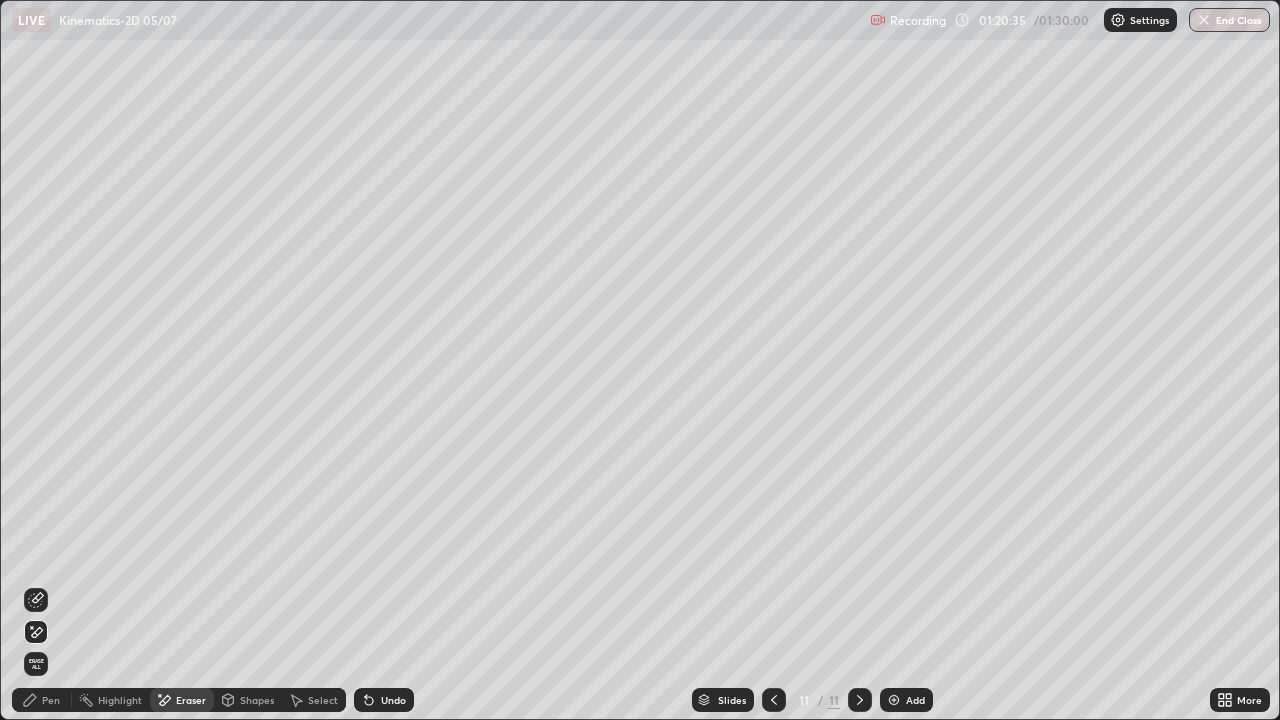 click on "Undo" at bounding box center [393, 700] 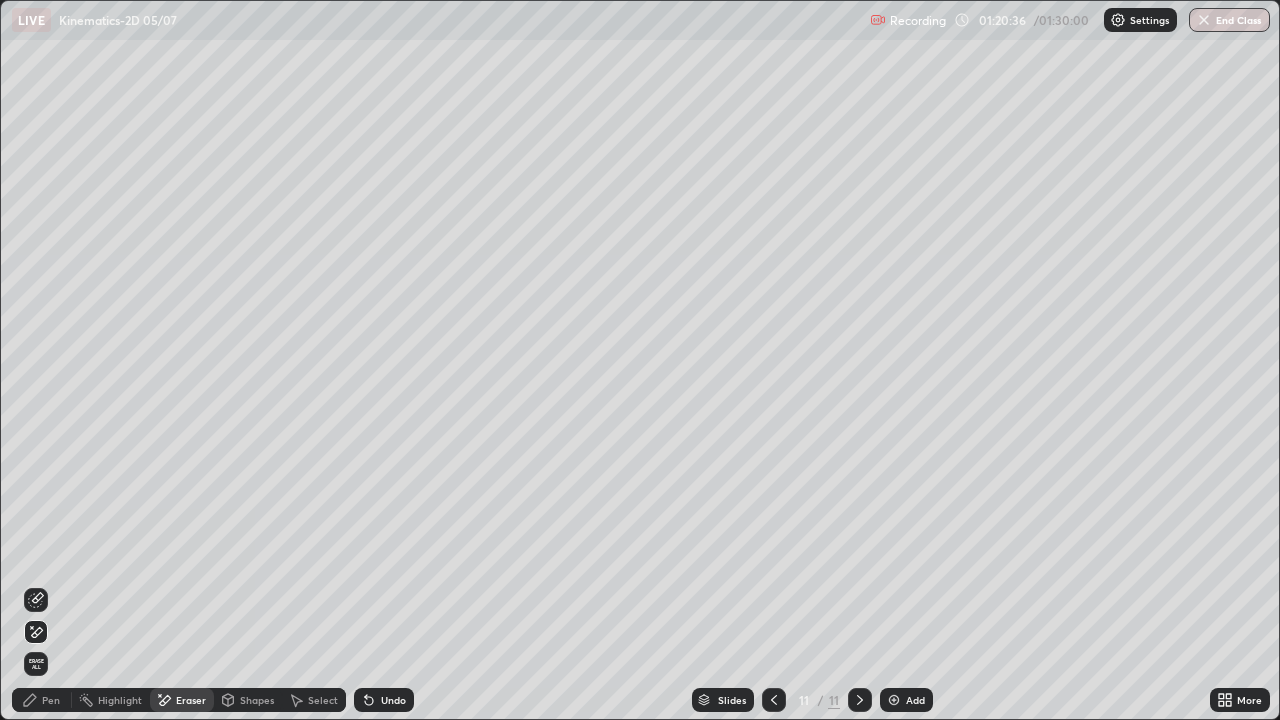 click on "Undo" at bounding box center (384, 700) 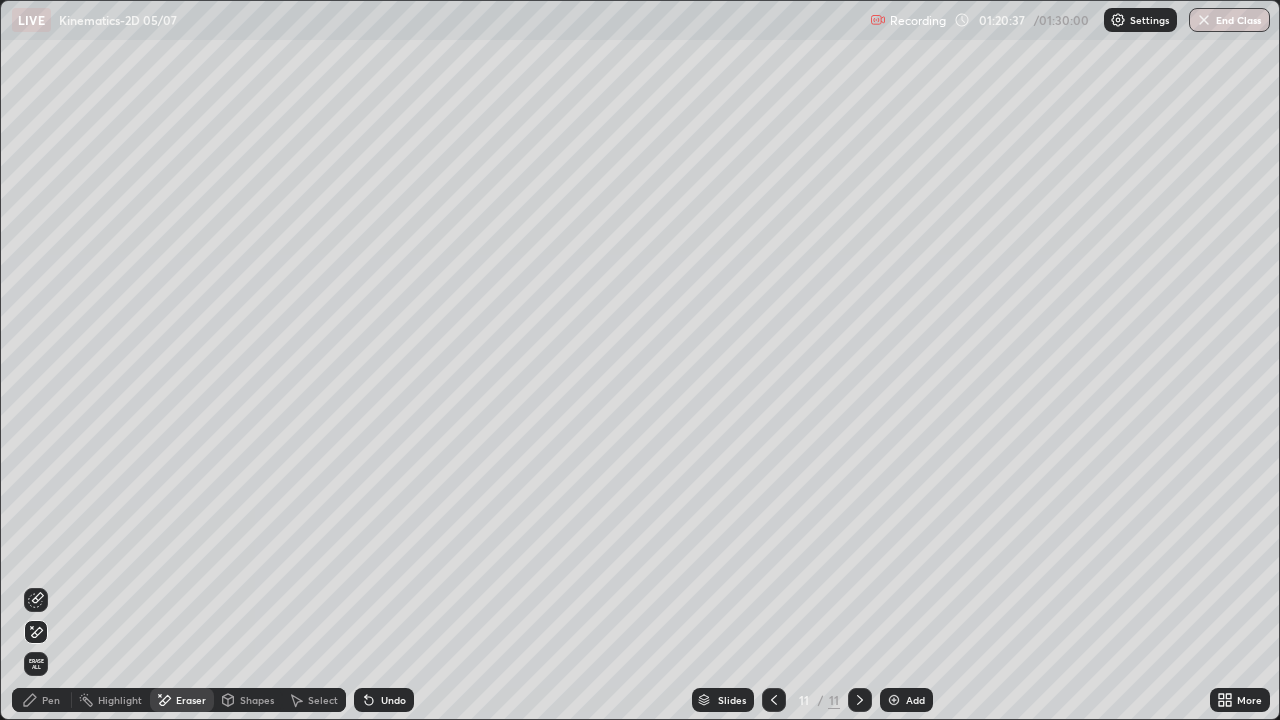 click 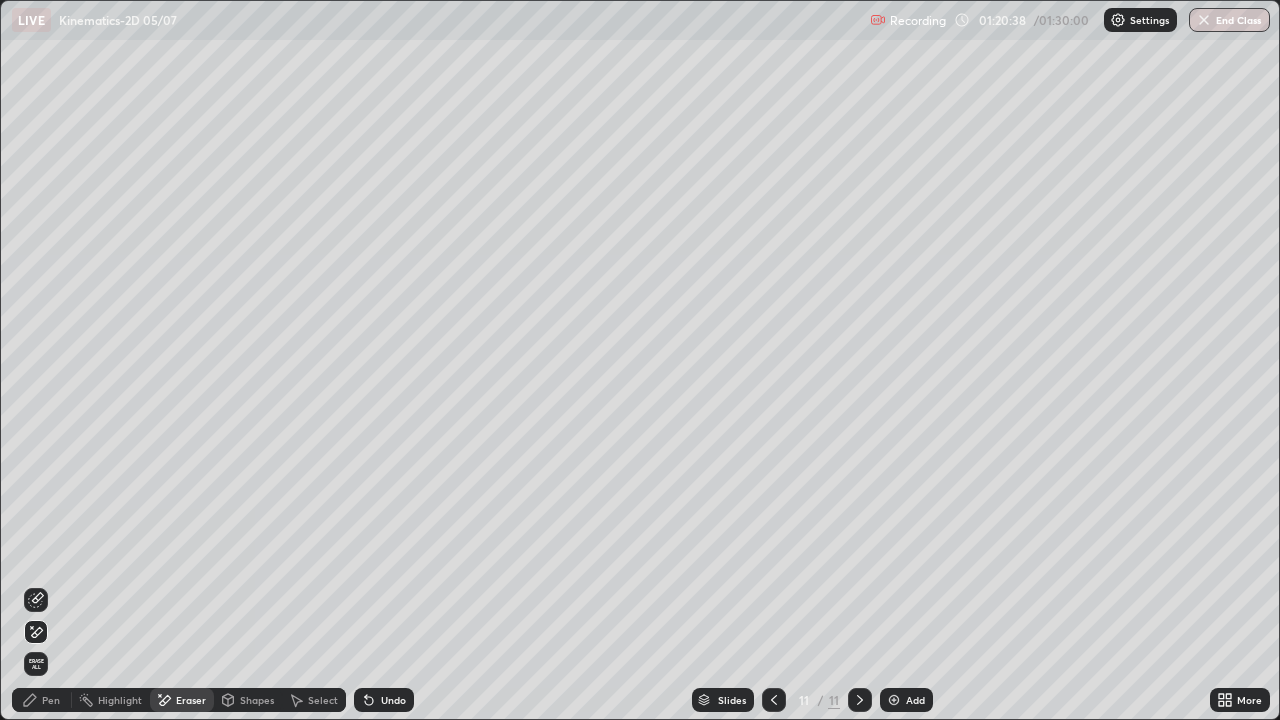 click 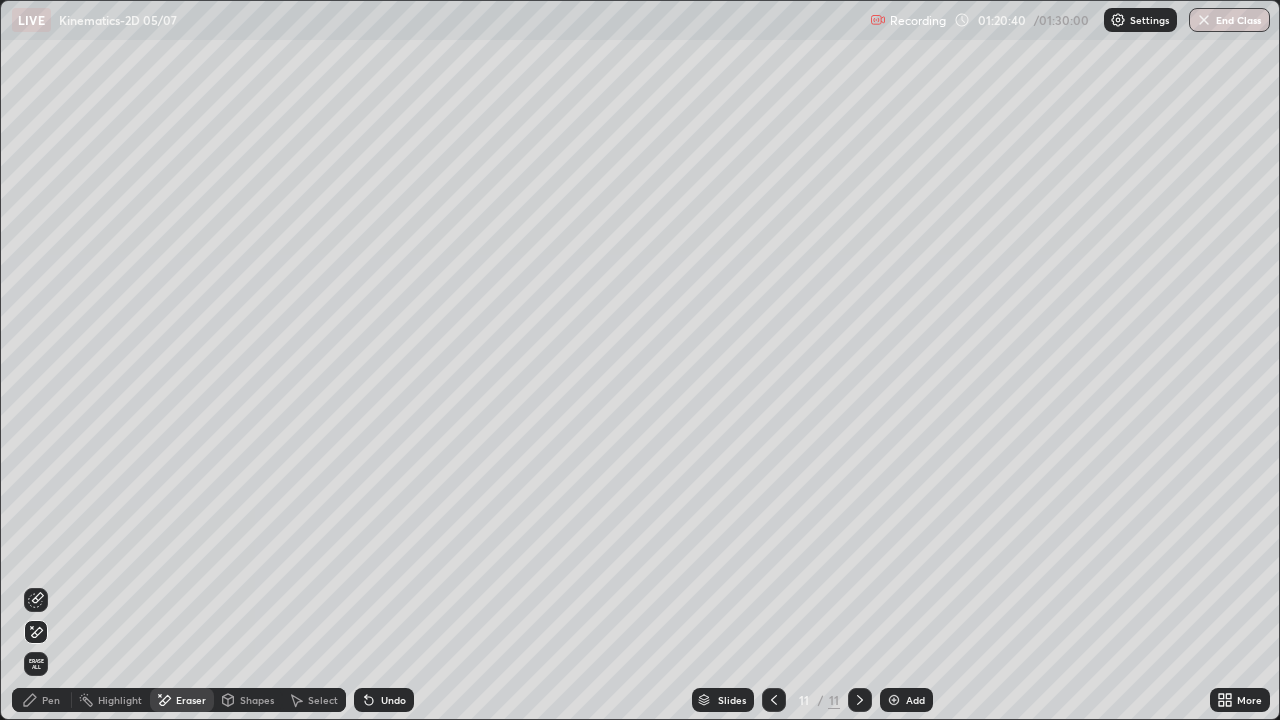 click 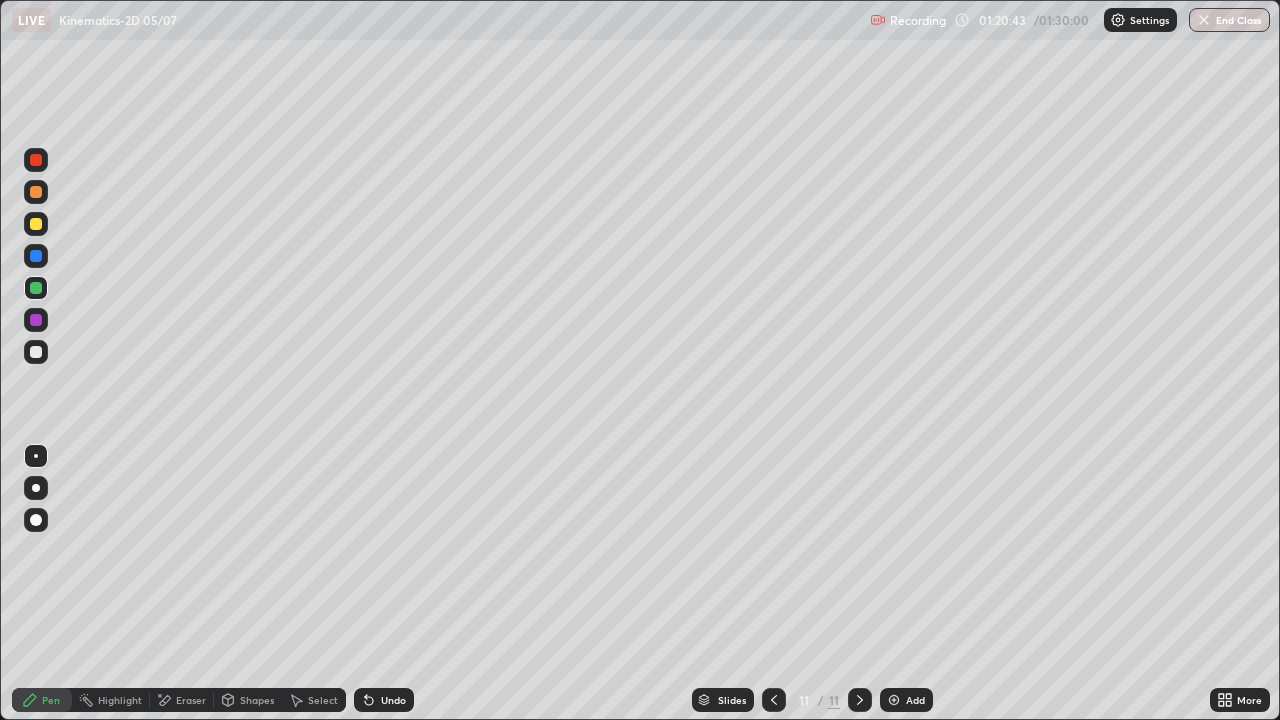 click at bounding box center (36, 320) 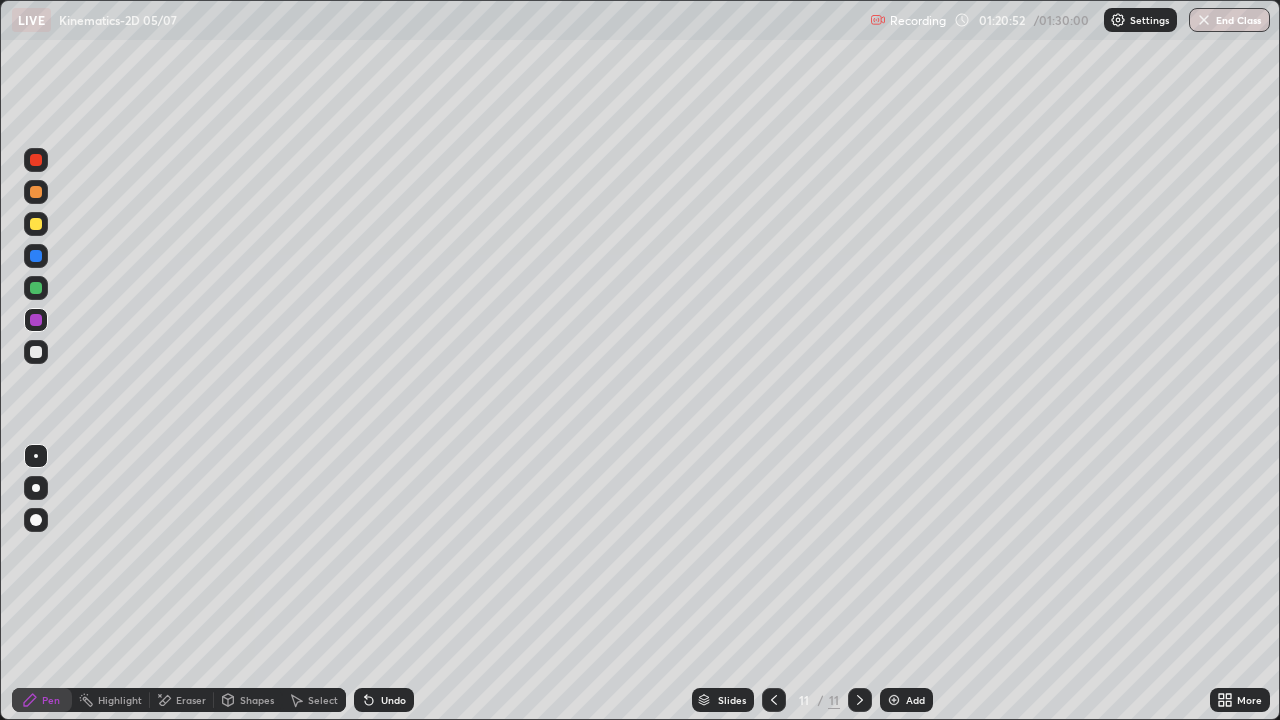 click on "Undo" at bounding box center (393, 700) 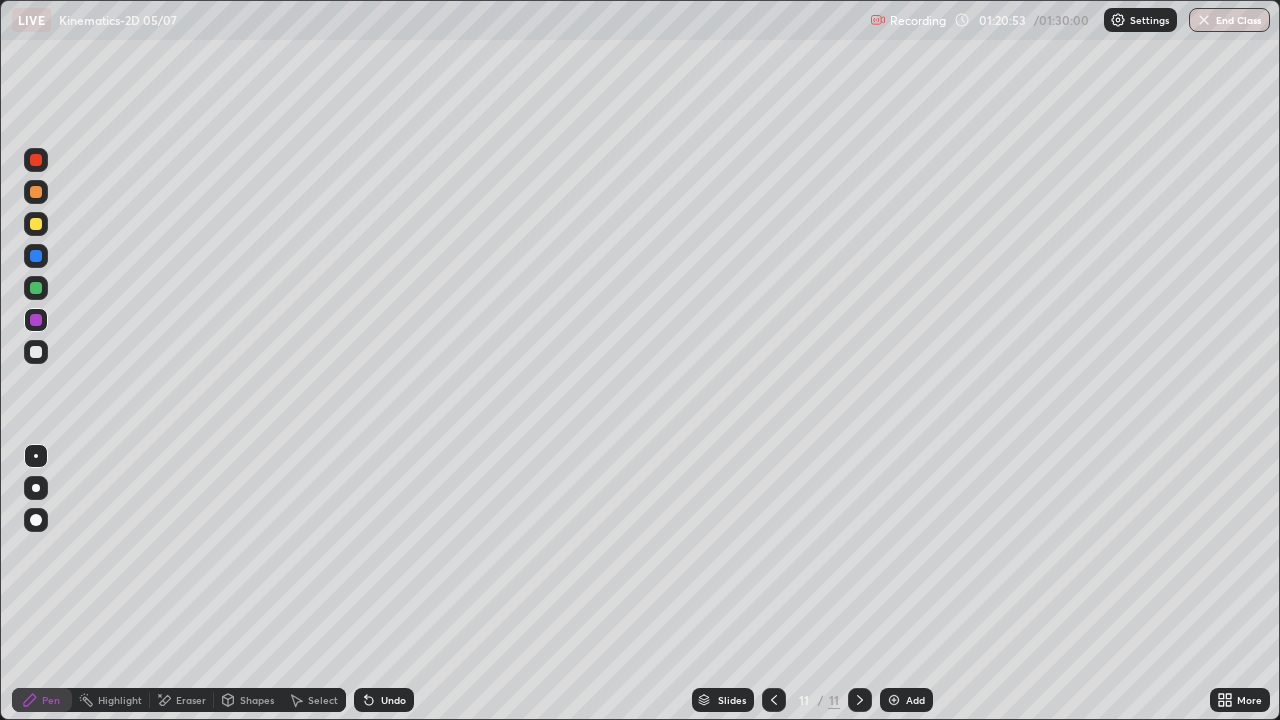 click on "Undo" at bounding box center (393, 700) 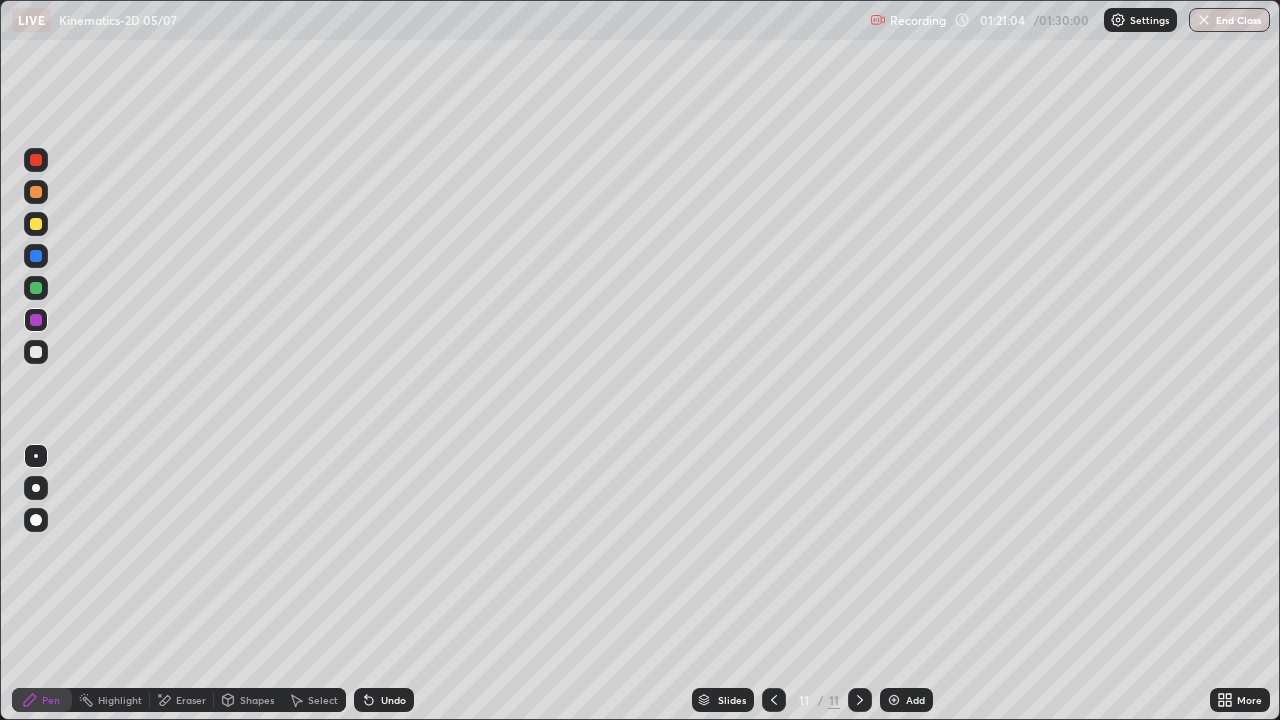 click at bounding box center (36, 288) 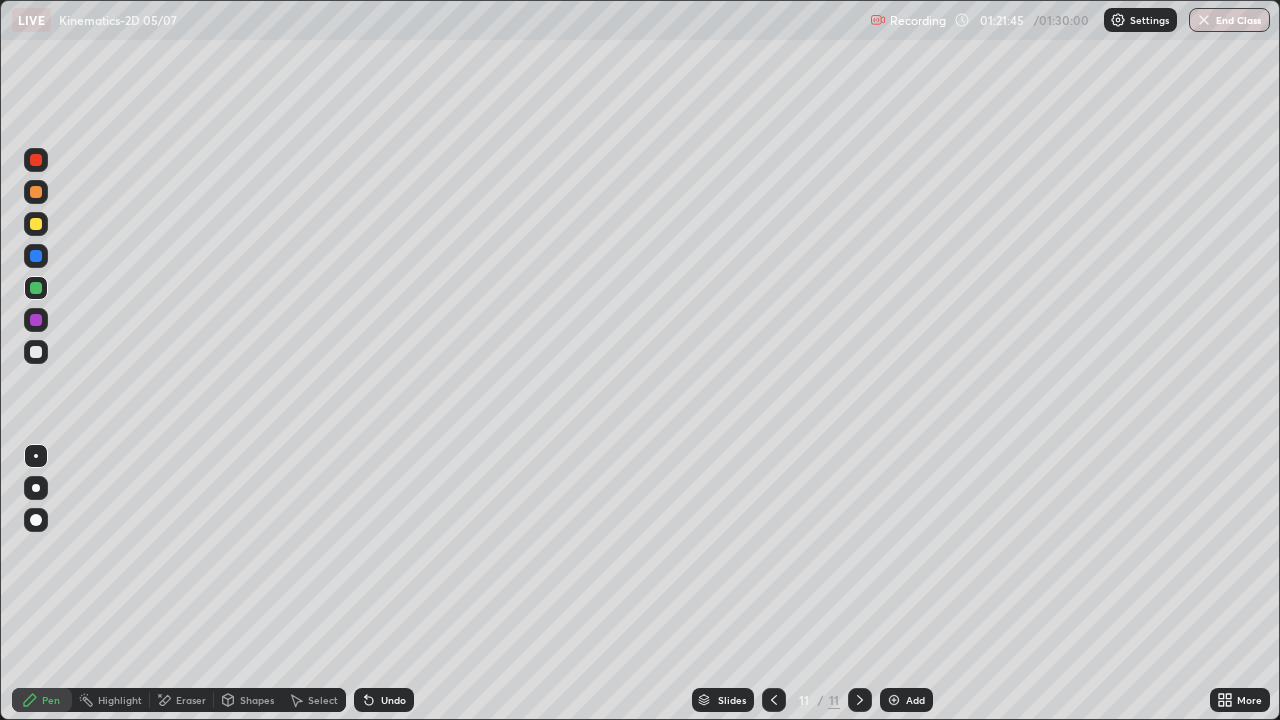 click on "Undo" at bounding box center (393, 700) 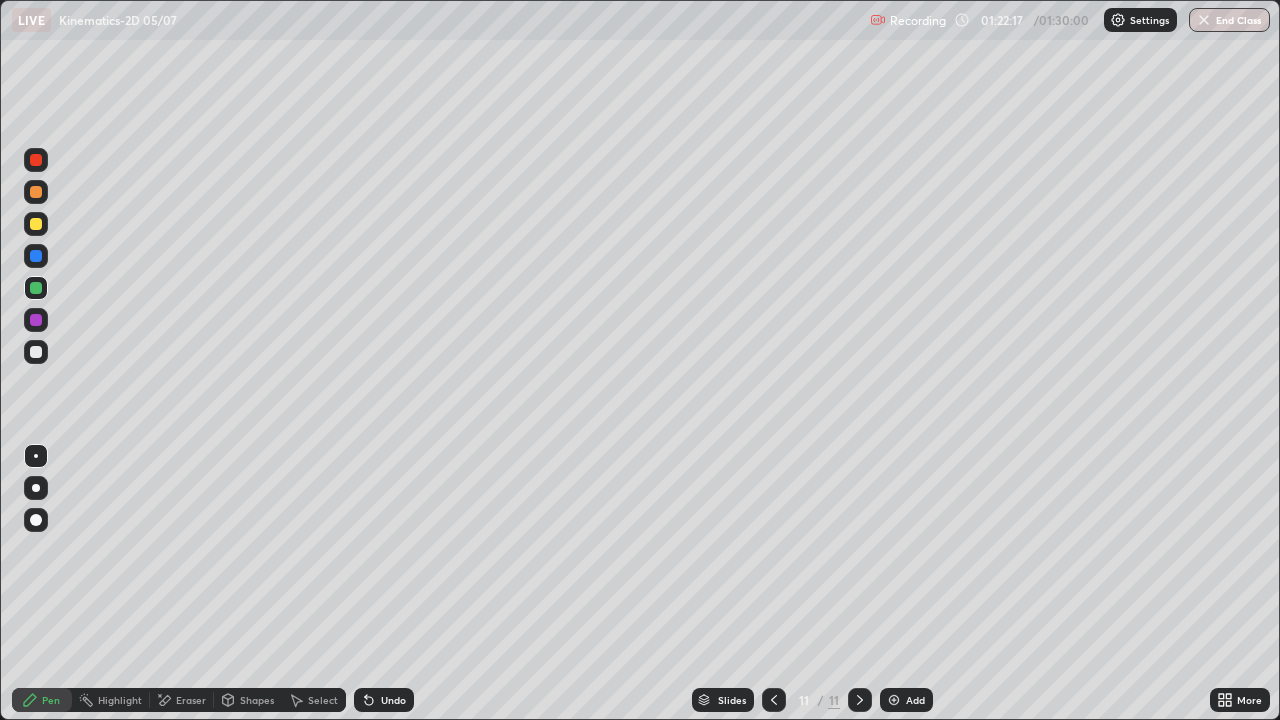 click 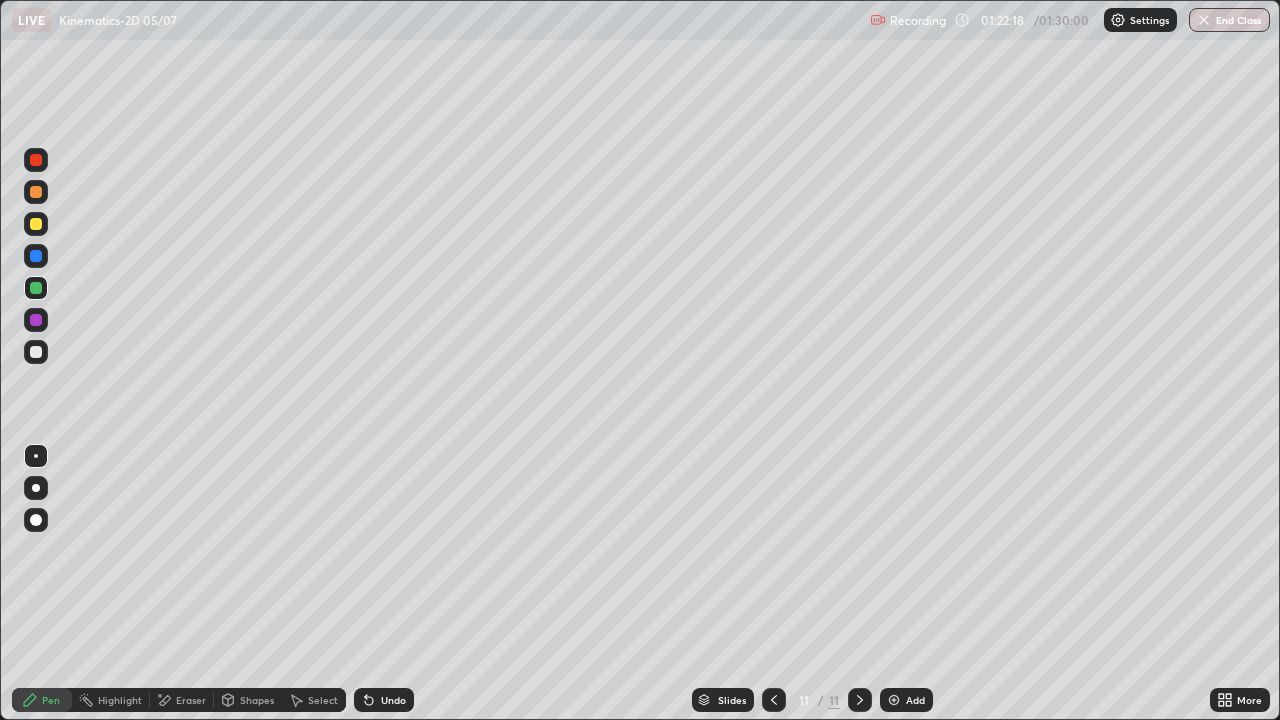 click 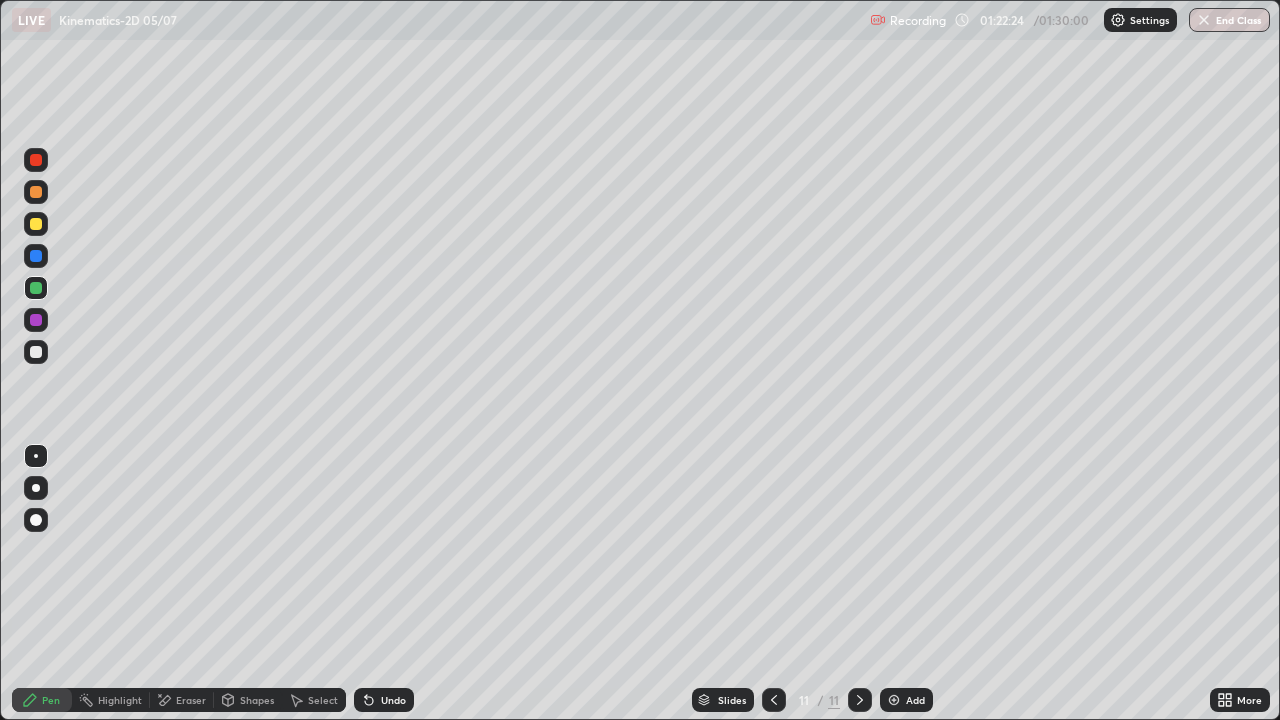 click on "Undo" at bounding box center [393, 700] 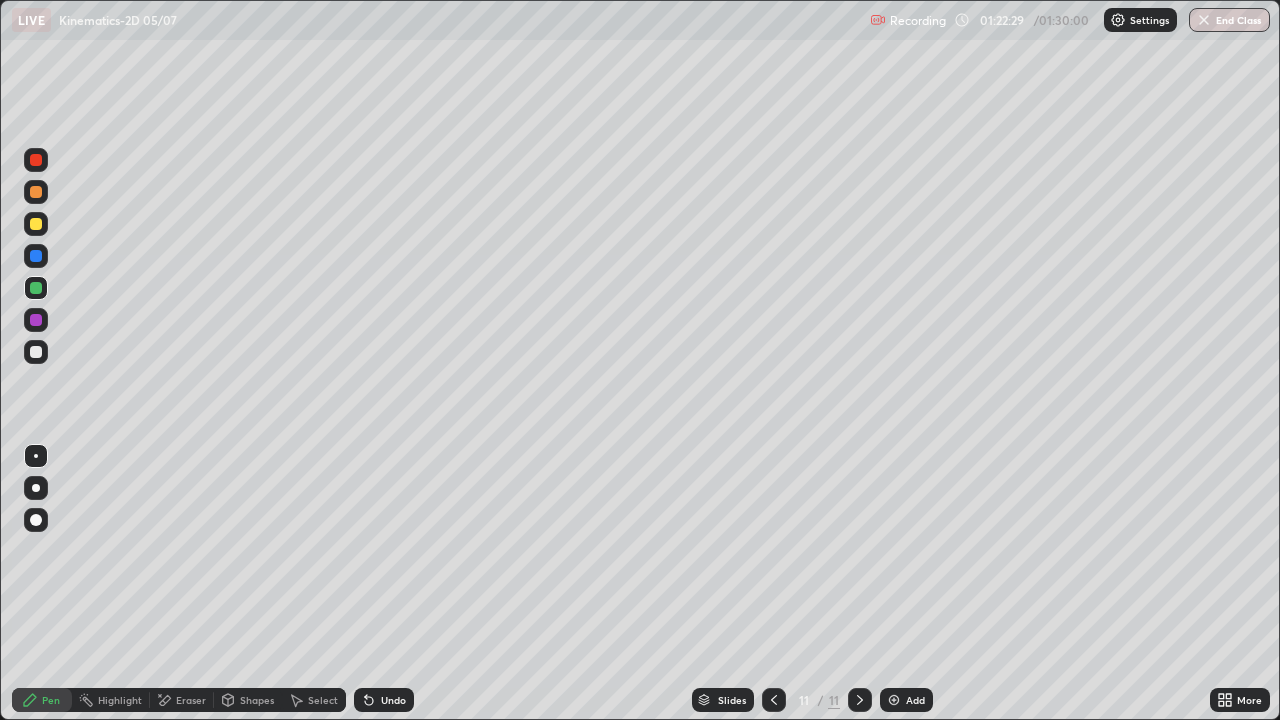 click at bounding box center (36, 352) 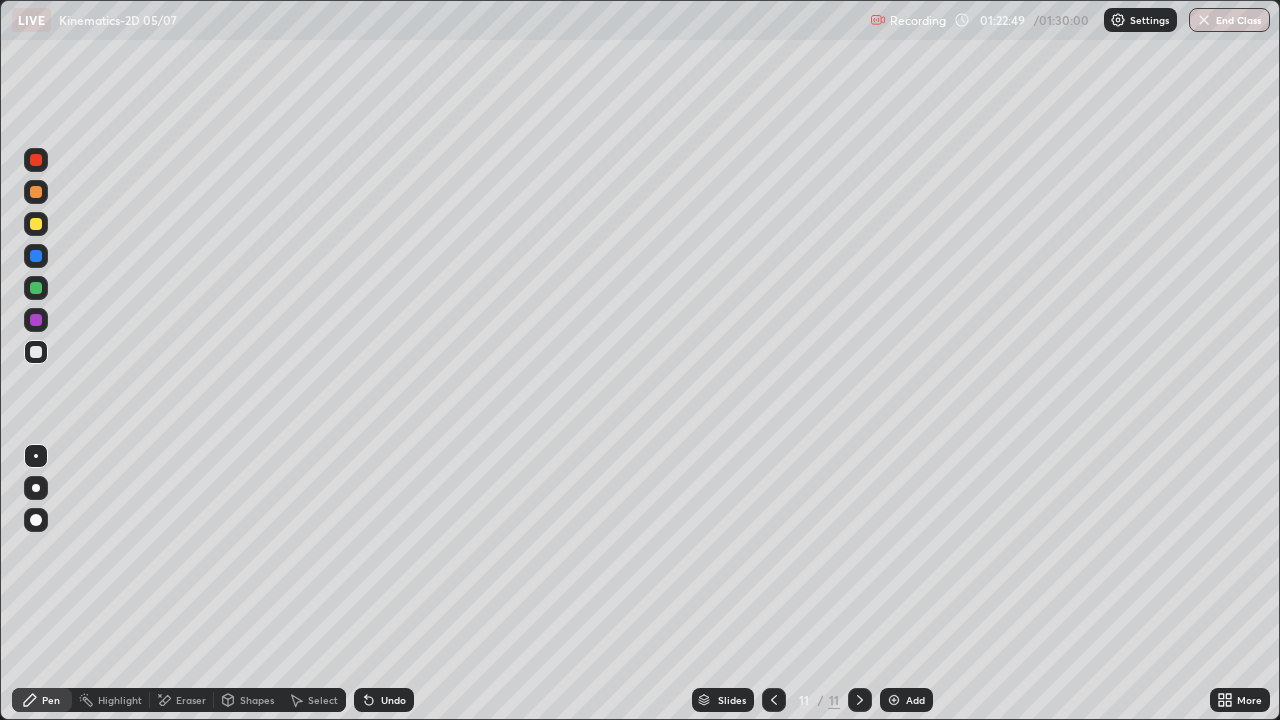 click at bounding box center (36, 224) 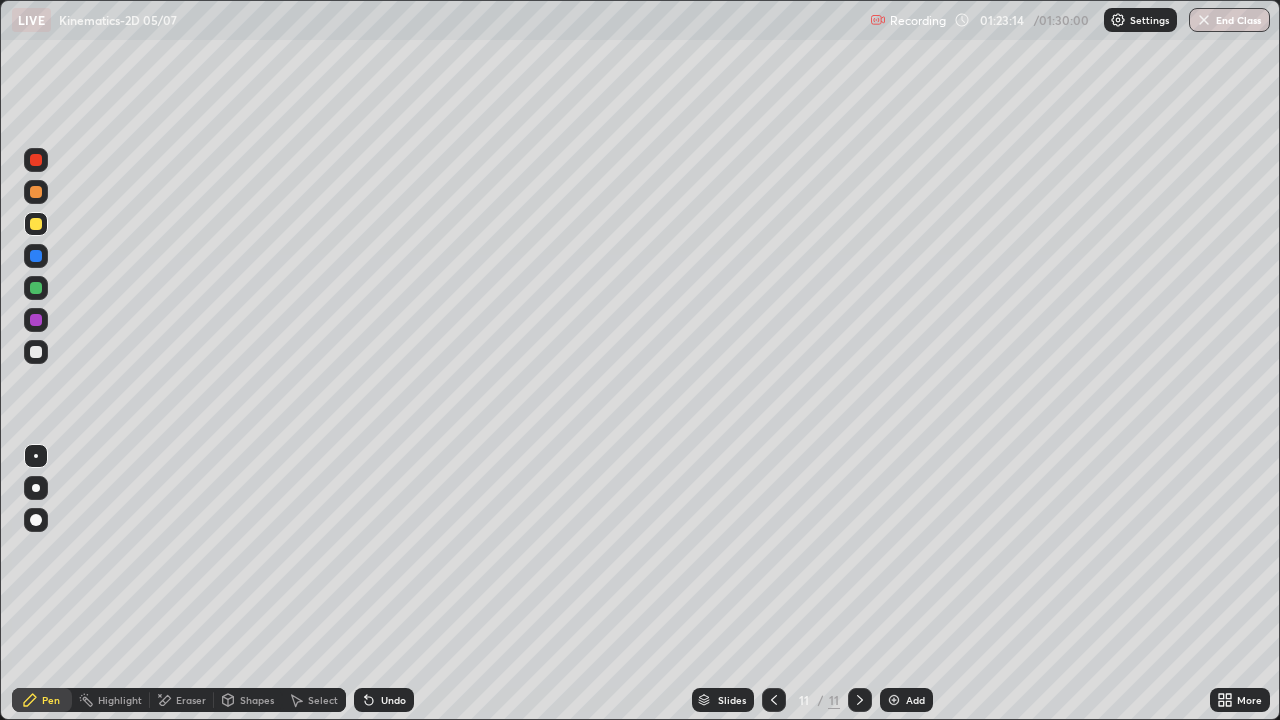 click on "Undo" at bounding box center (393, 700) 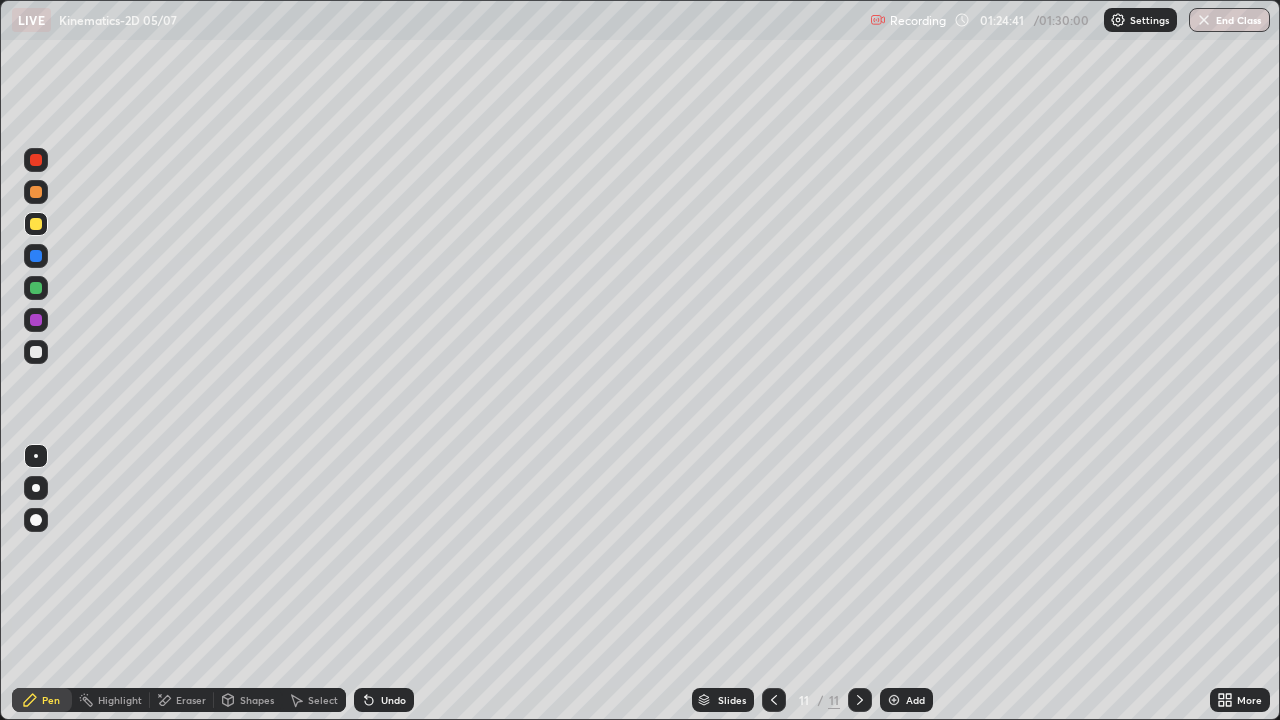 click 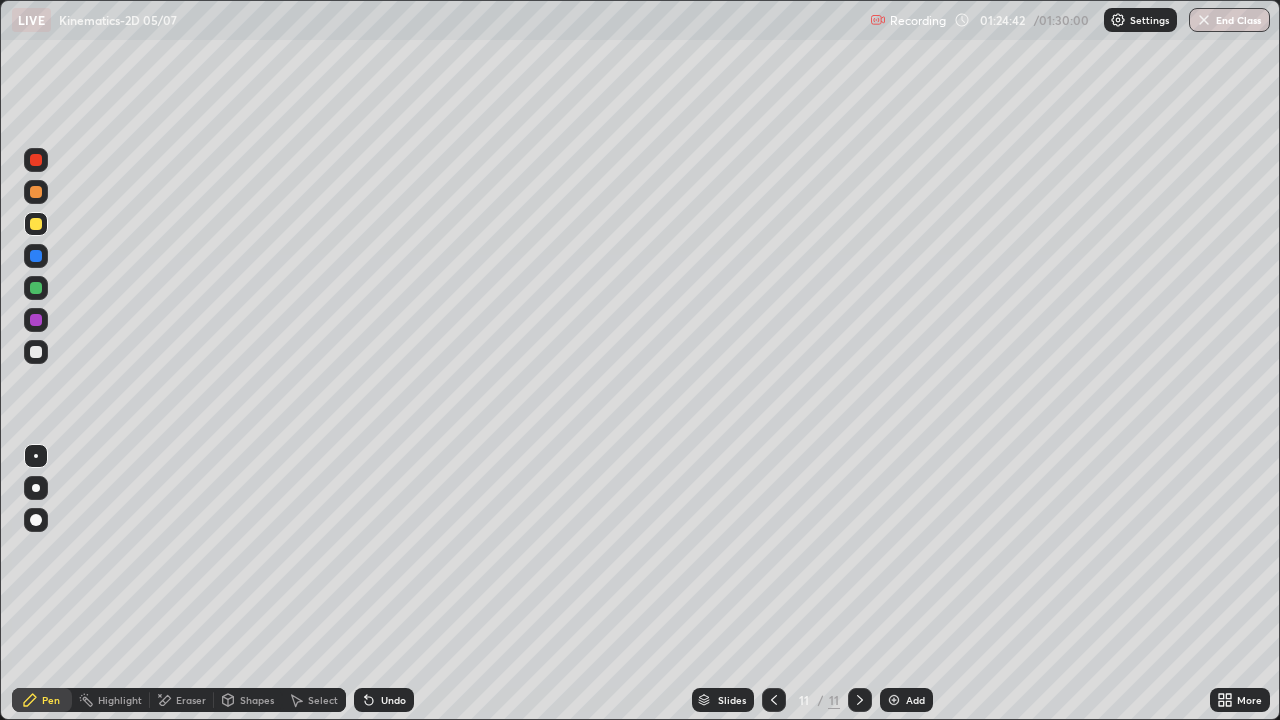 click at bounding box center (36, 352) 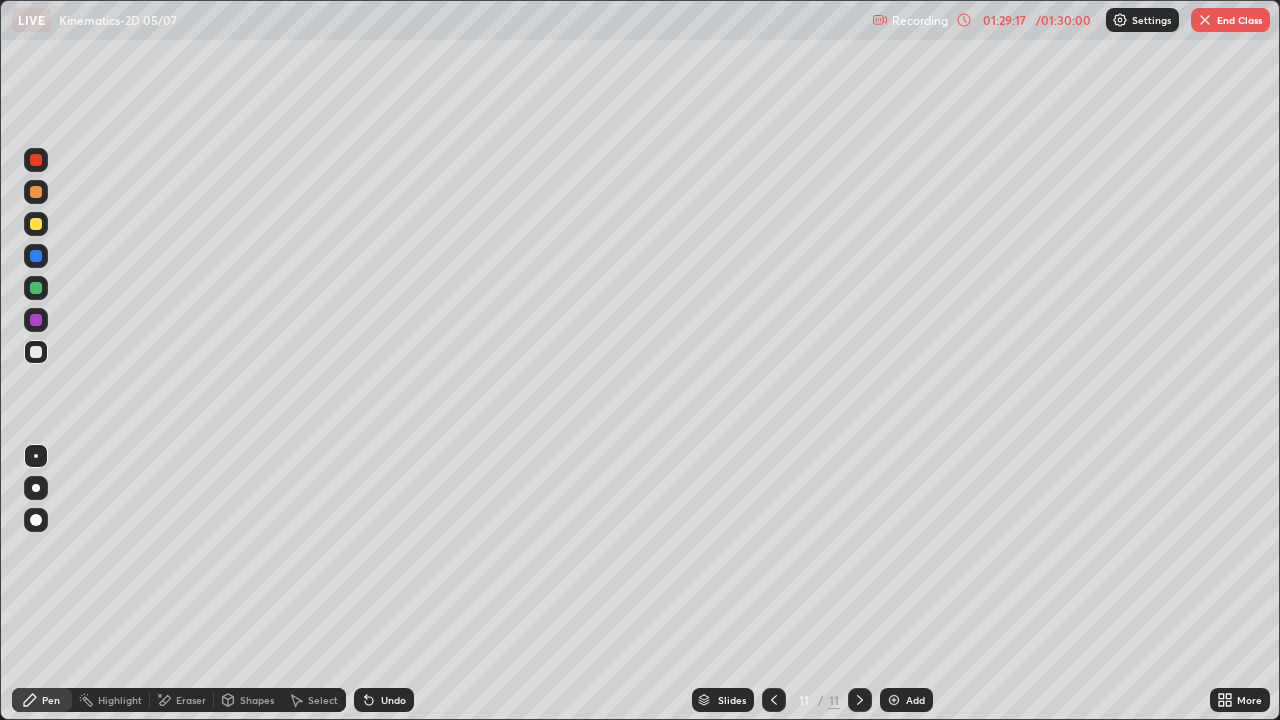 click at bounding box center [36, 224] 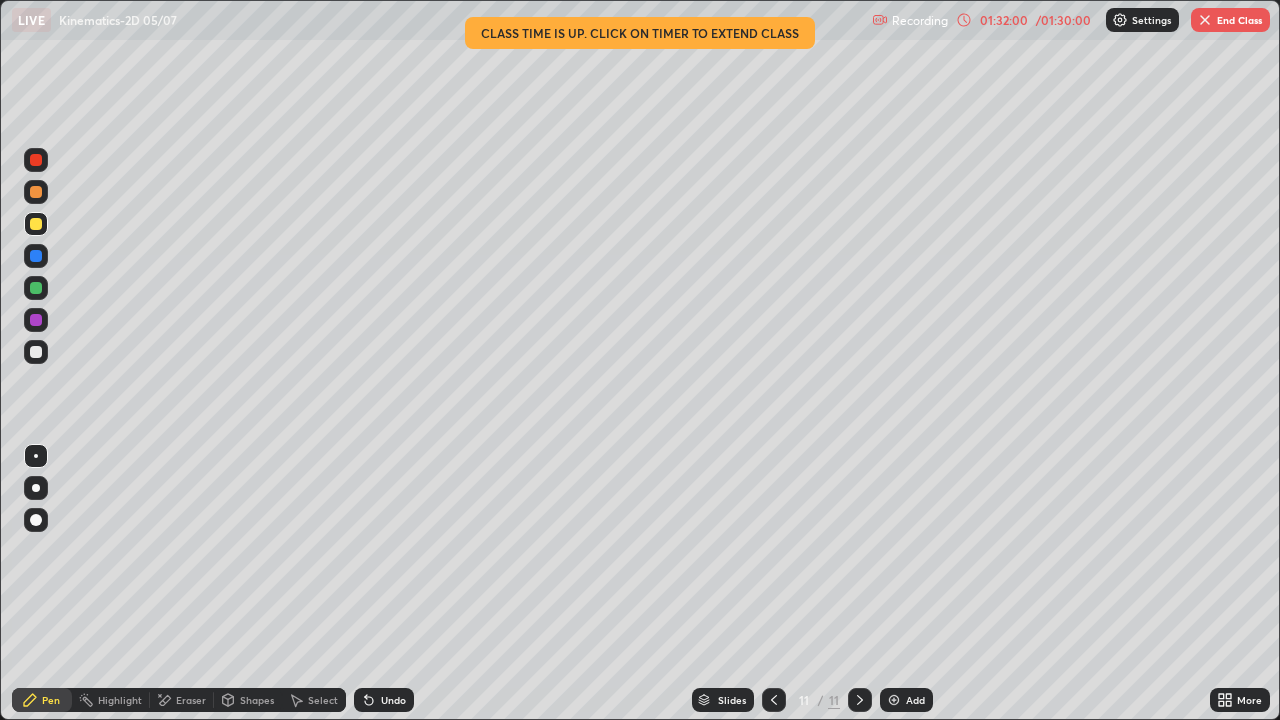 click at bounding box center [1205, 20] 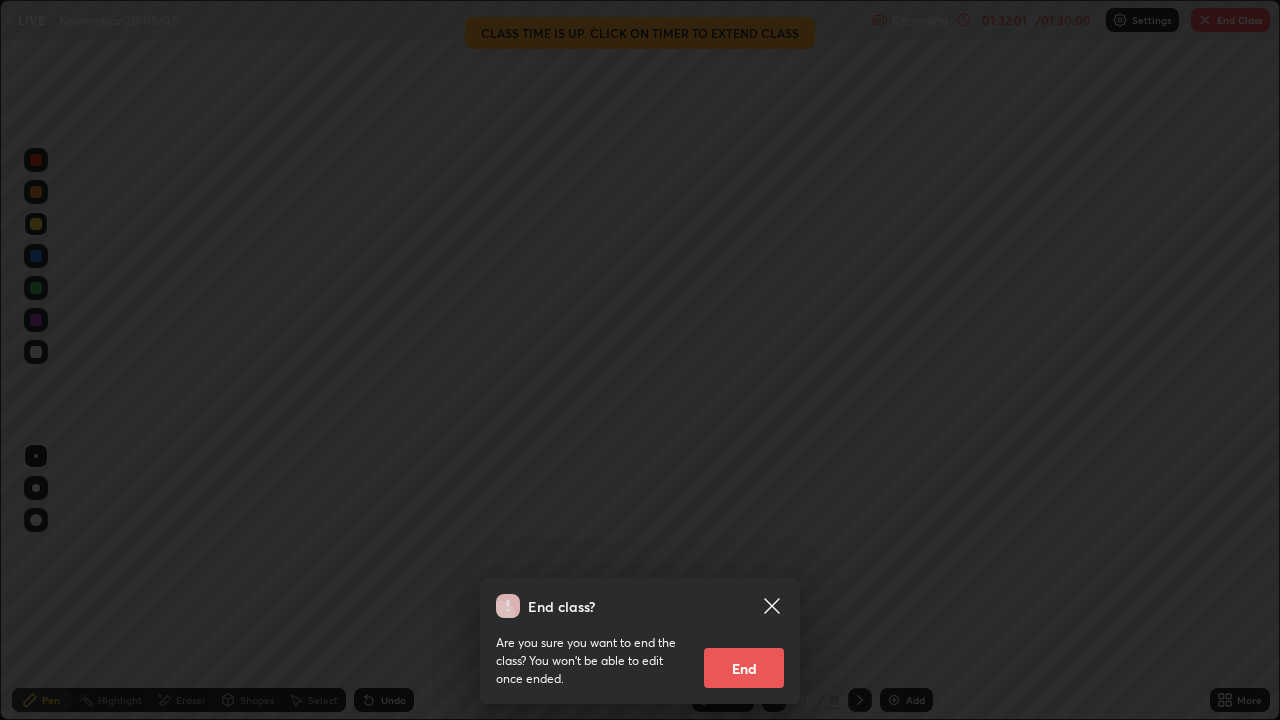 click on "End" at bounding box center (744, 668) 